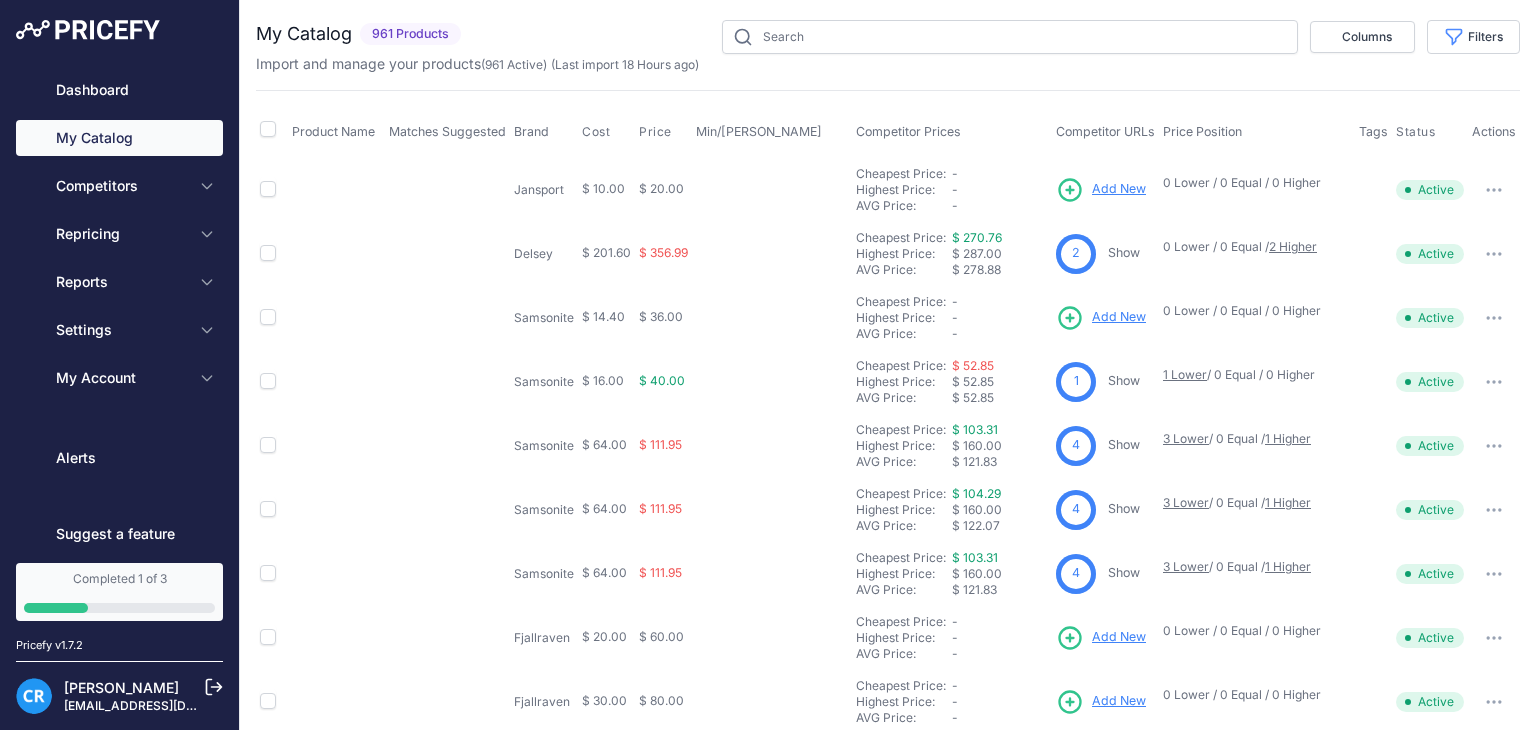 scroll, scrollTop: 0, scrollLeft: 0, axis: both 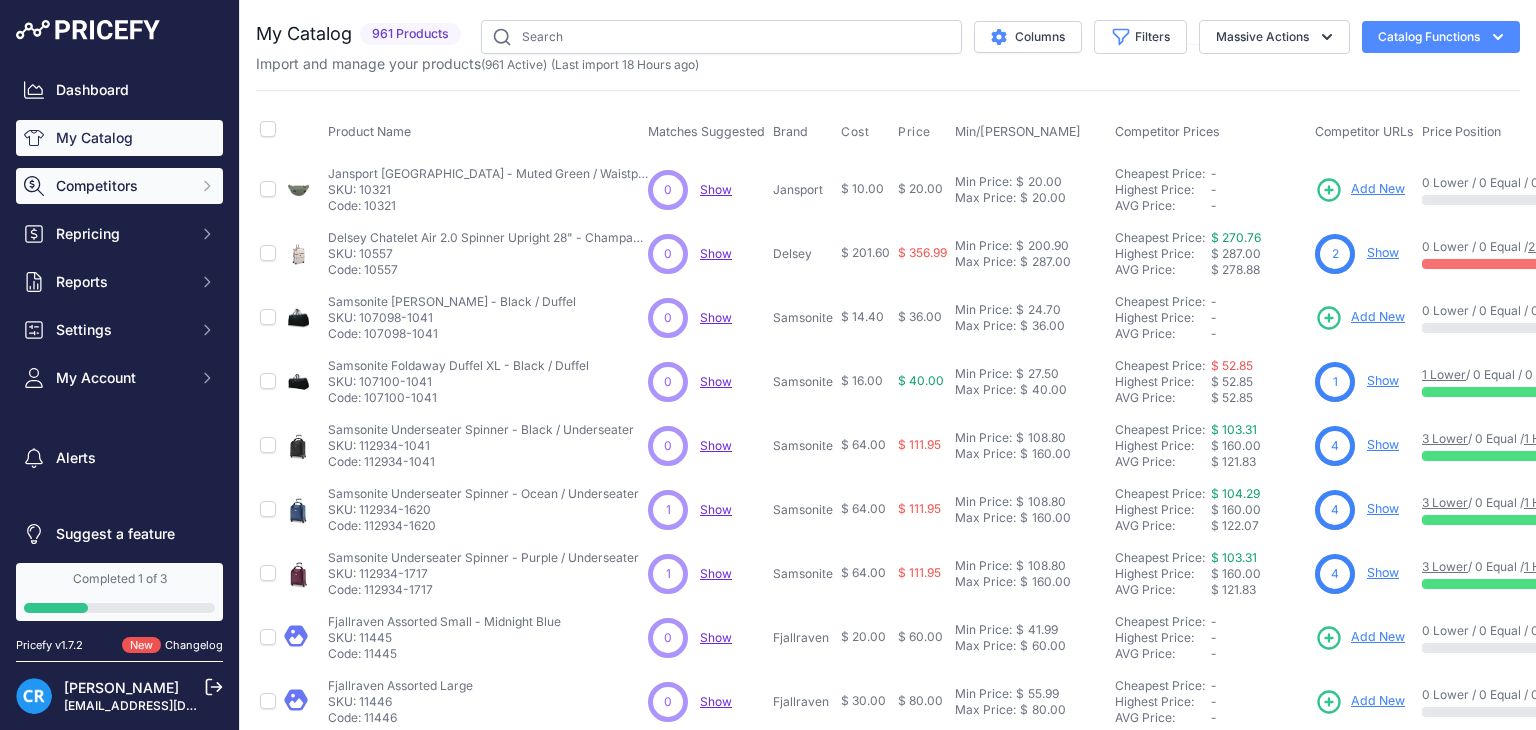 click on "Competitors" at bounding box center (121, 186) 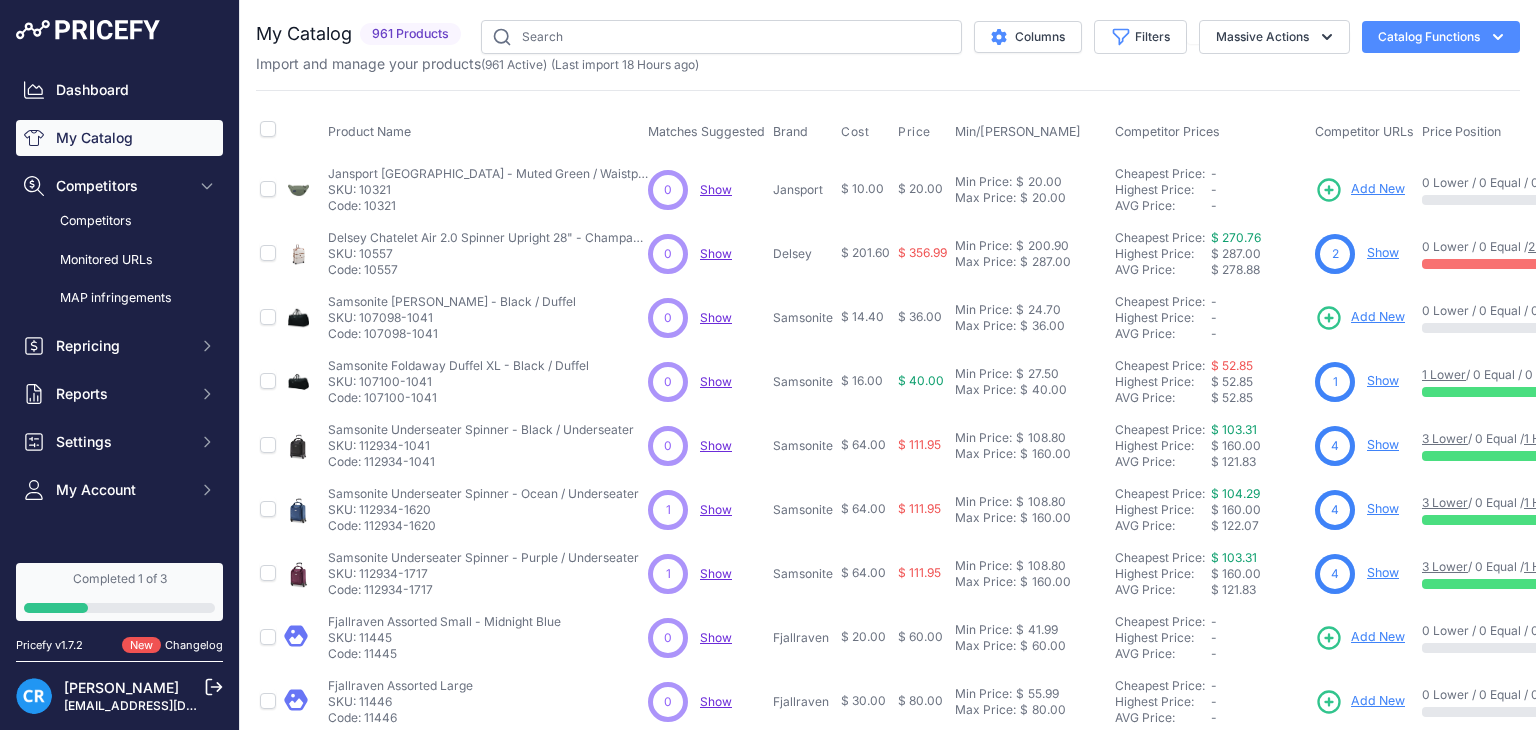 drag, startPoint x: 540, startPoint y: 337, endPoint x: 881, endPoint y: 221, distance: 360.19022 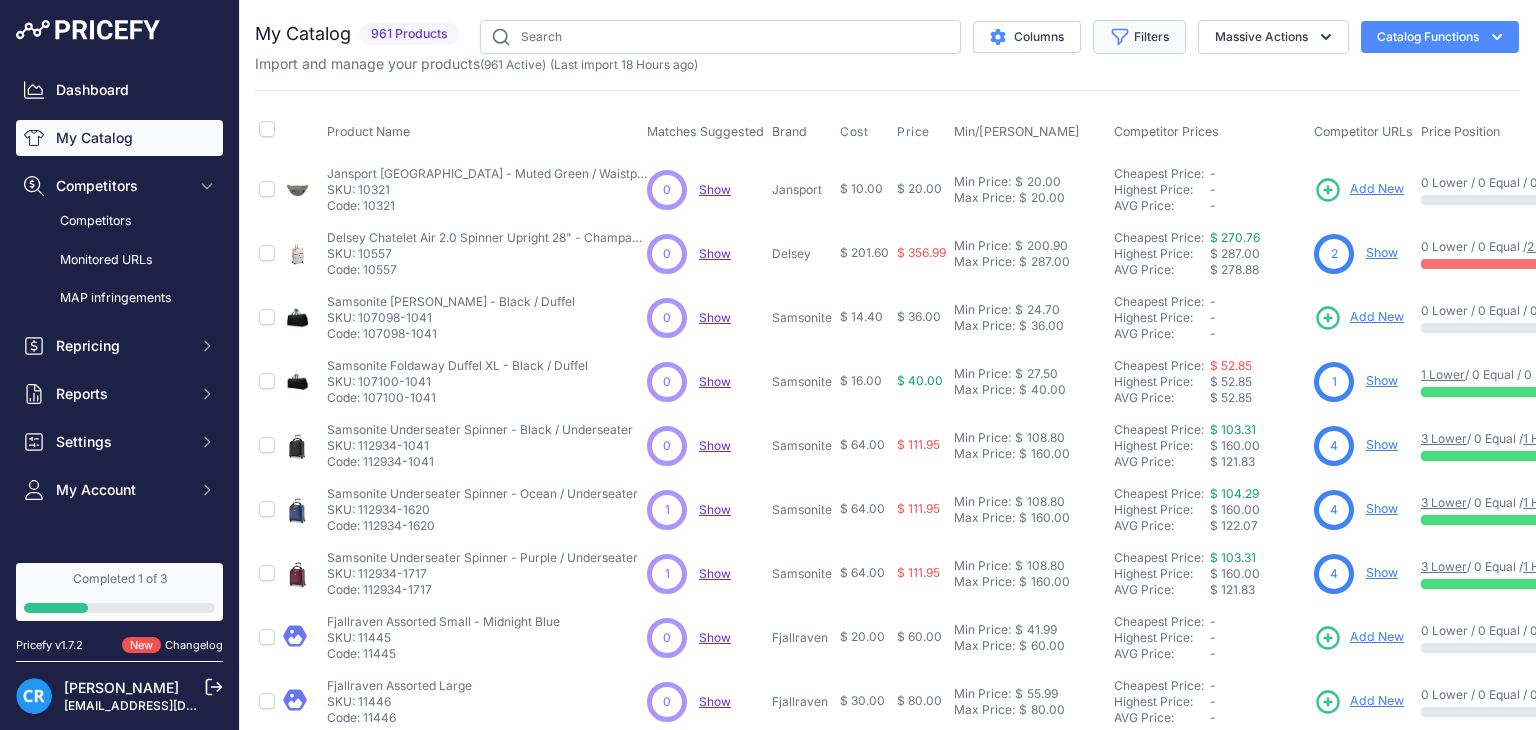 click on "Filters" at bounding box center (1139, 37) 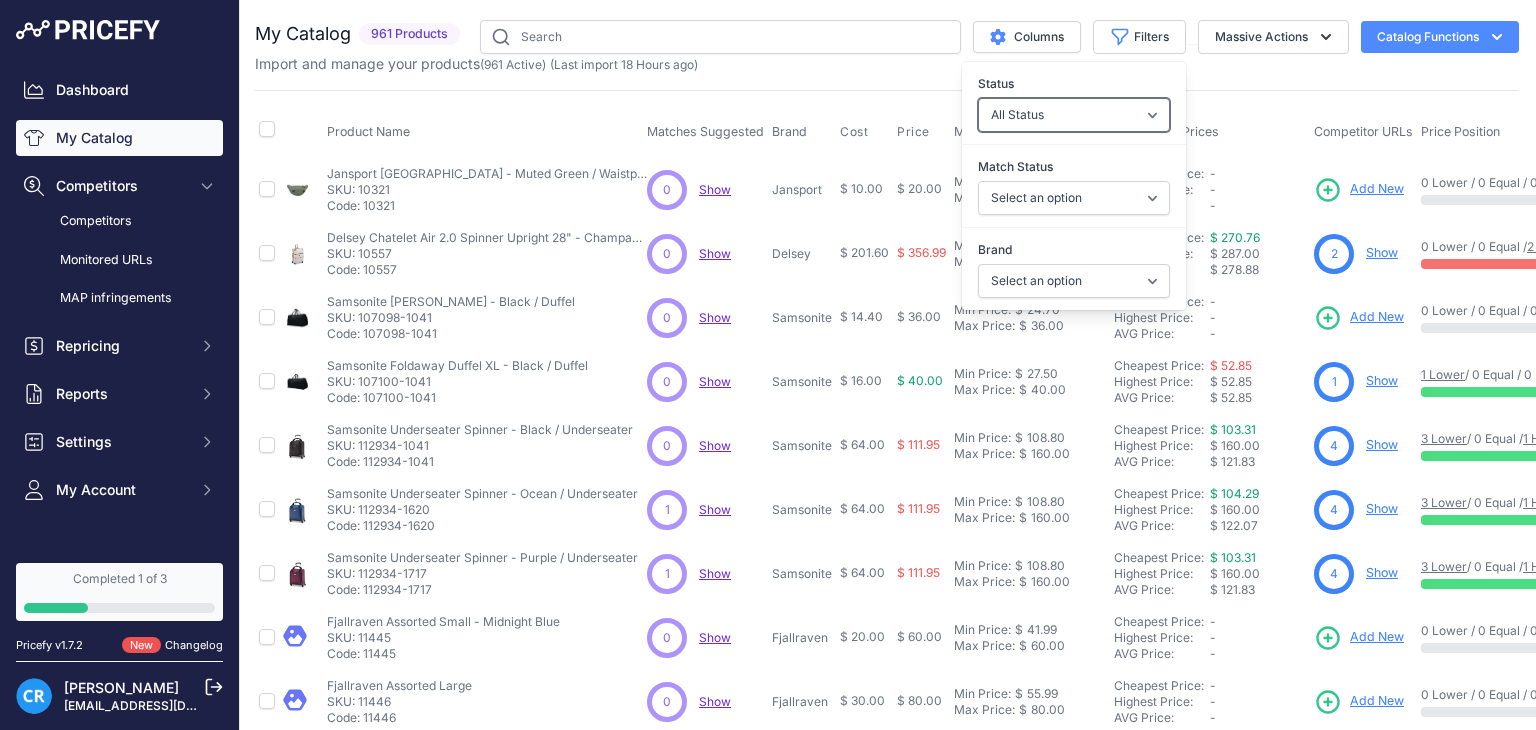 click on "All Status
Only Enabled
Only Disabled" at bounding box center [1074, 115] 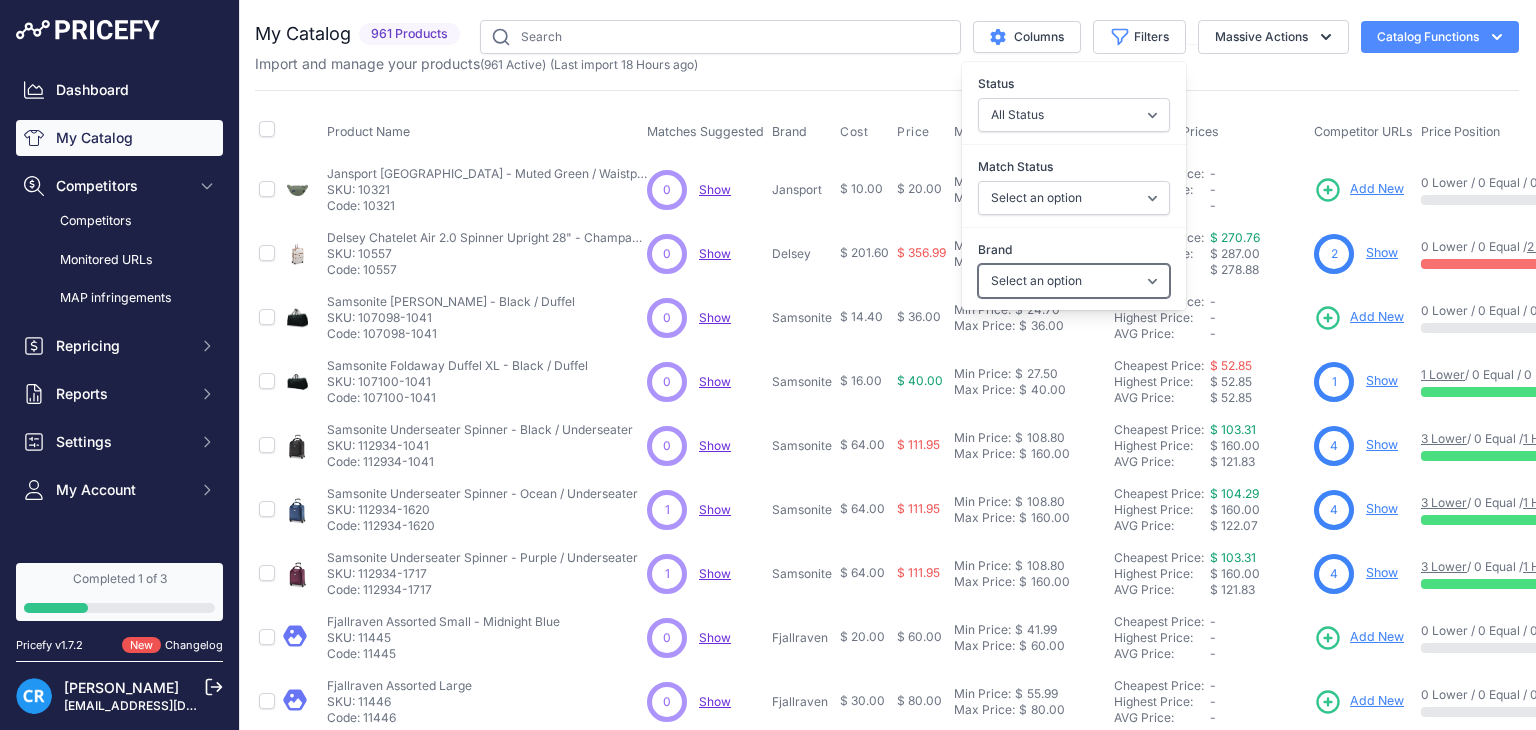 click on "Select an option
American Tourister
Delsey
Fjallraven
Fpm Milano
High Sierra
Jansport
Kipling
Samsonite" at bounding box center [1074, 281] 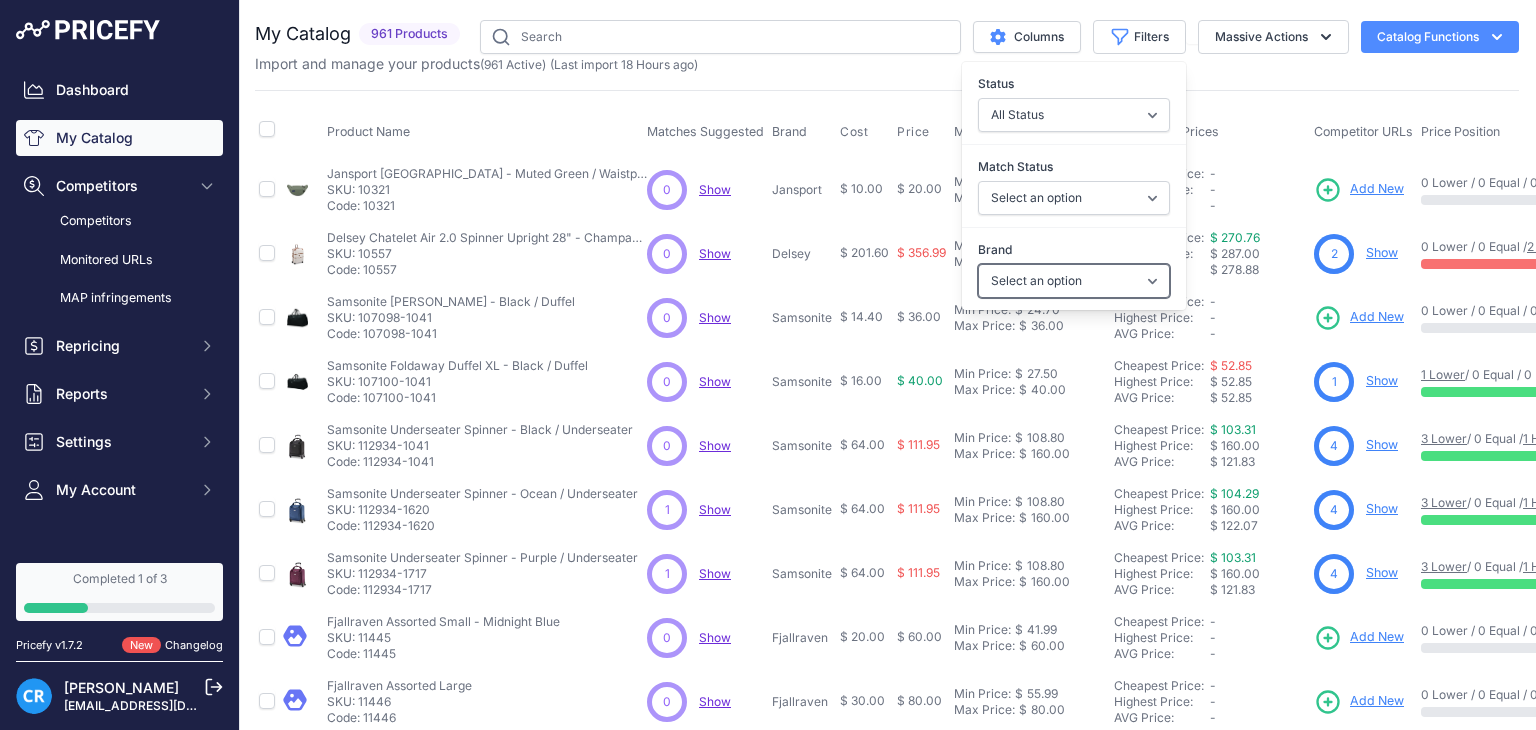 select on "Samsonite" 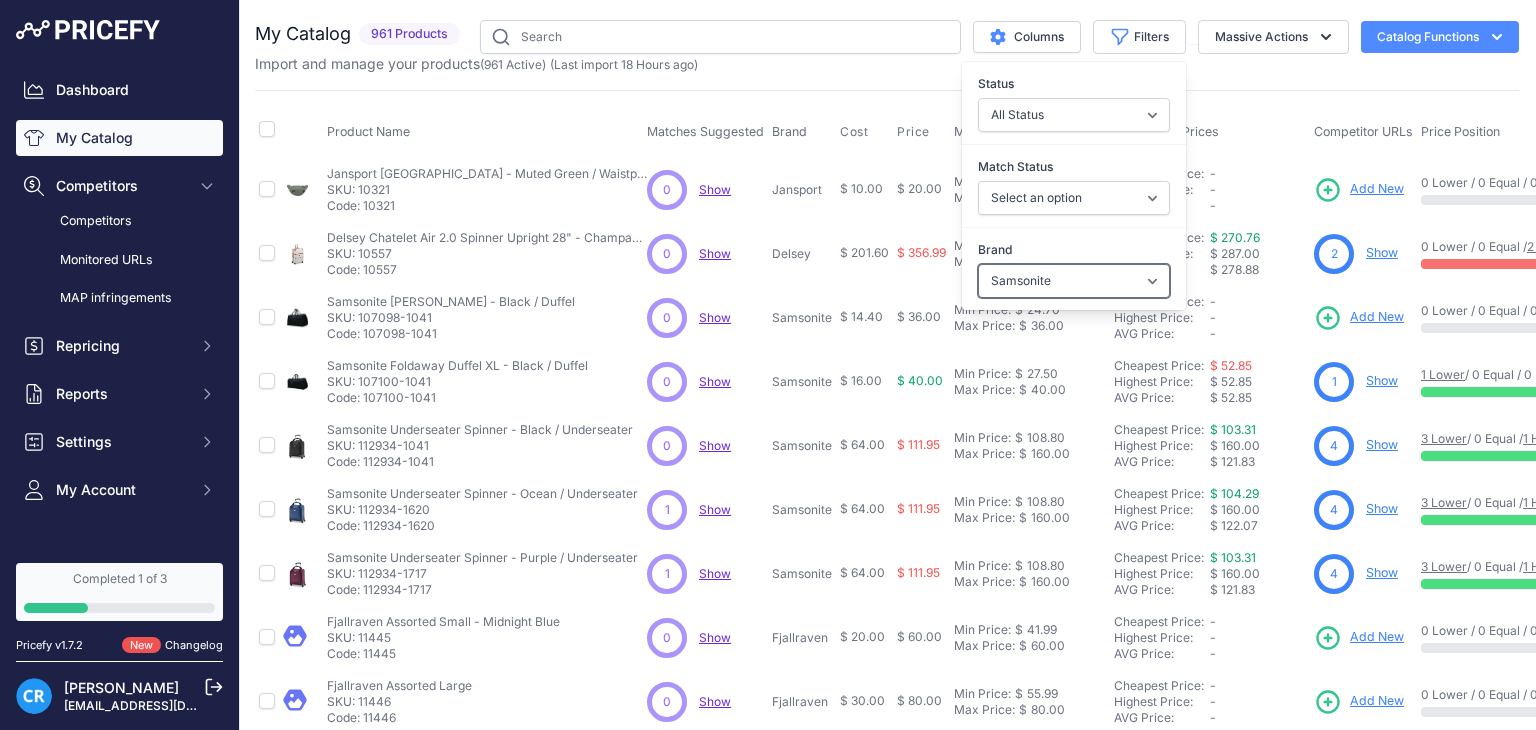 click on "Select an option
American Tourister
Delsey
Fjallraven
Fpm Milano
High Sierra
Jansport
Kipling
Samsonite" at bounding box center [1074, 281] 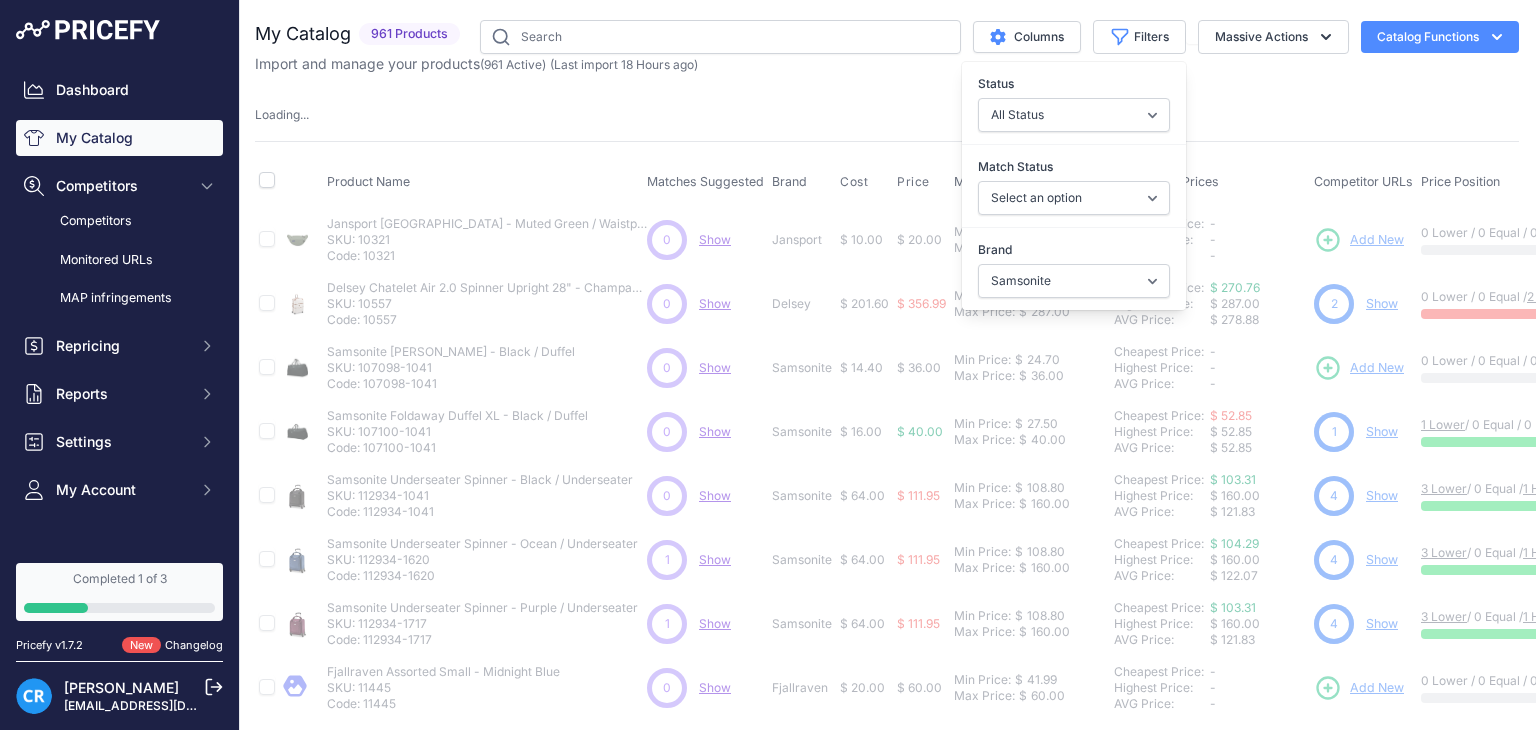 click on "Loading  ..." at bounding box center [887, 115] 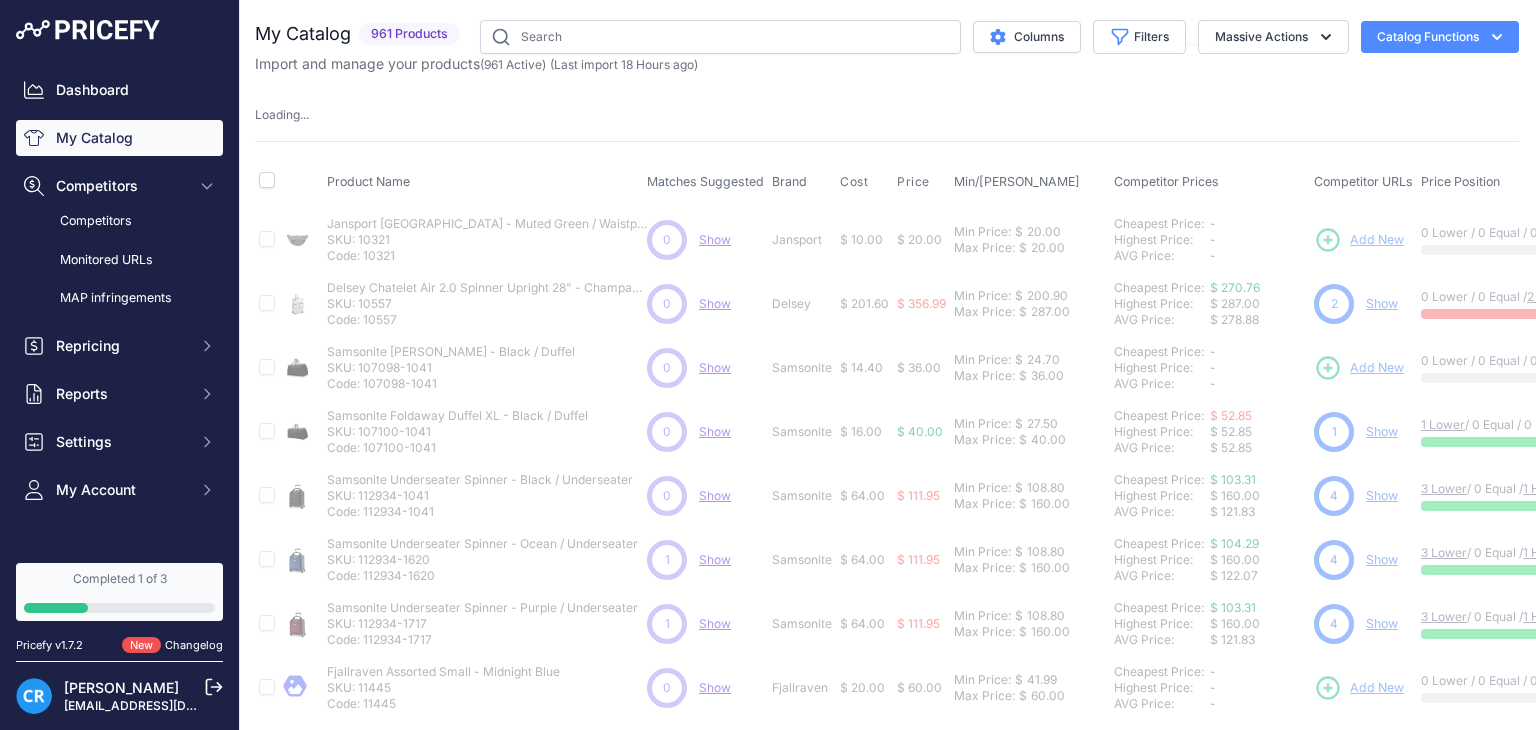 type 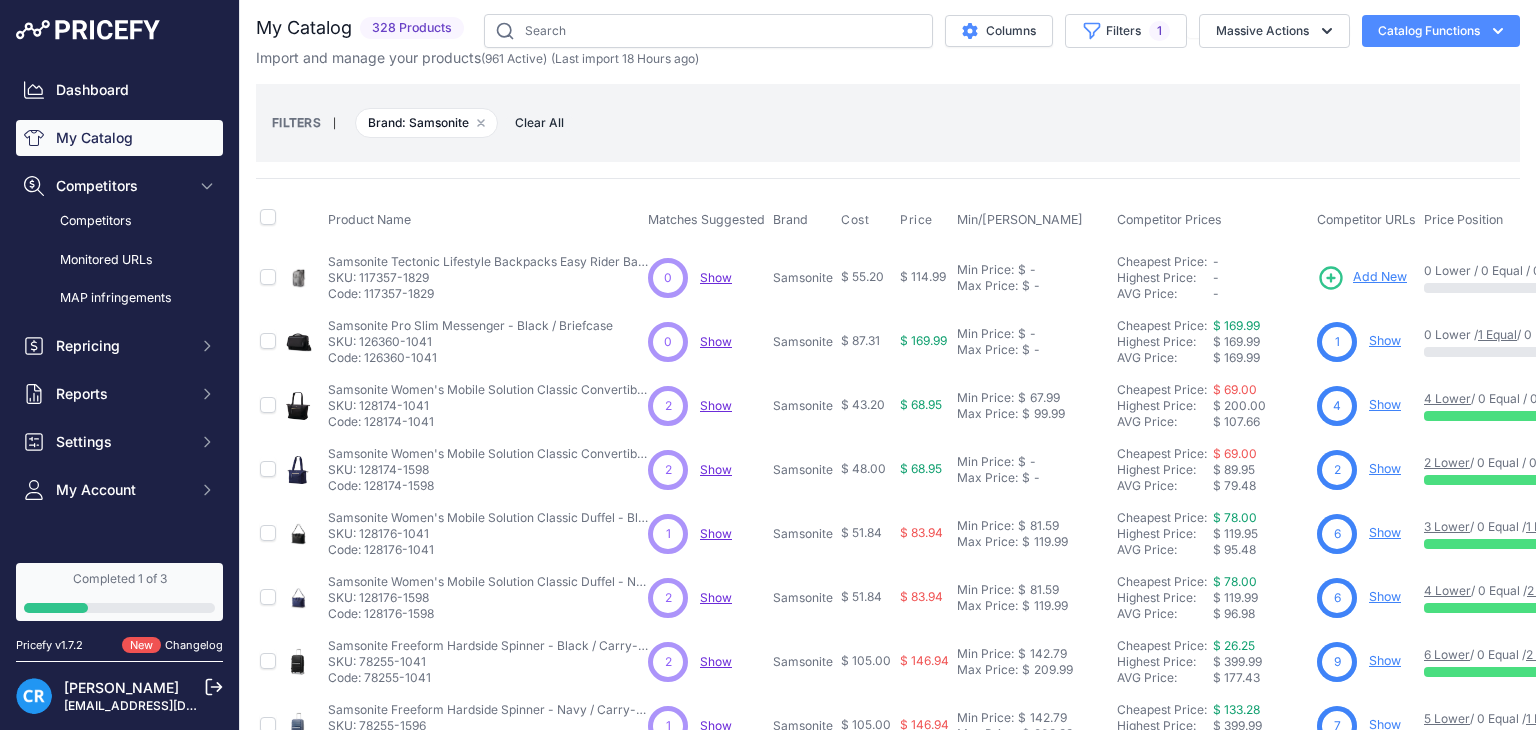 scroll, scrollTop: 0, scrollLeft: 0, axis: both 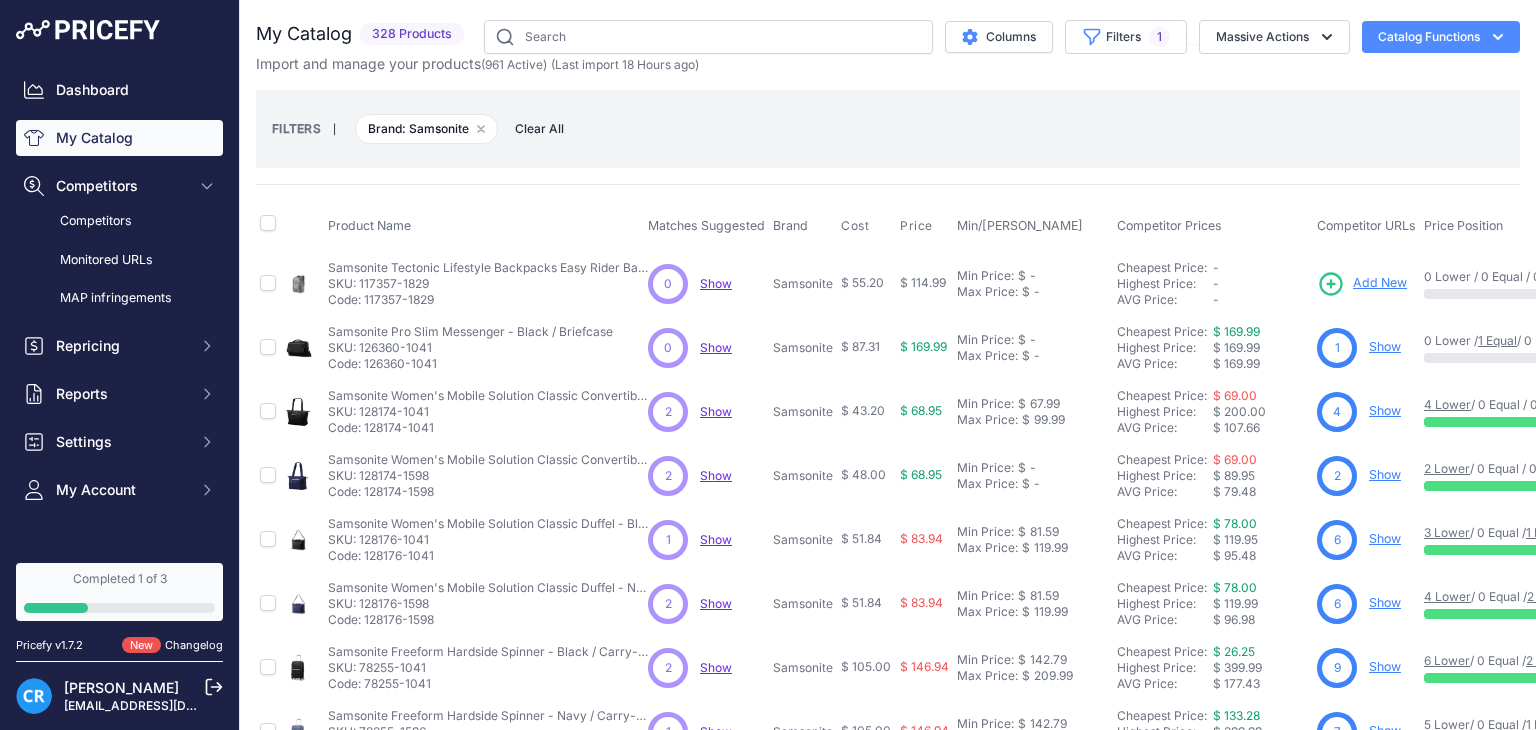 click on "SKU: 117357-1829" at bounding box center (488, 284) 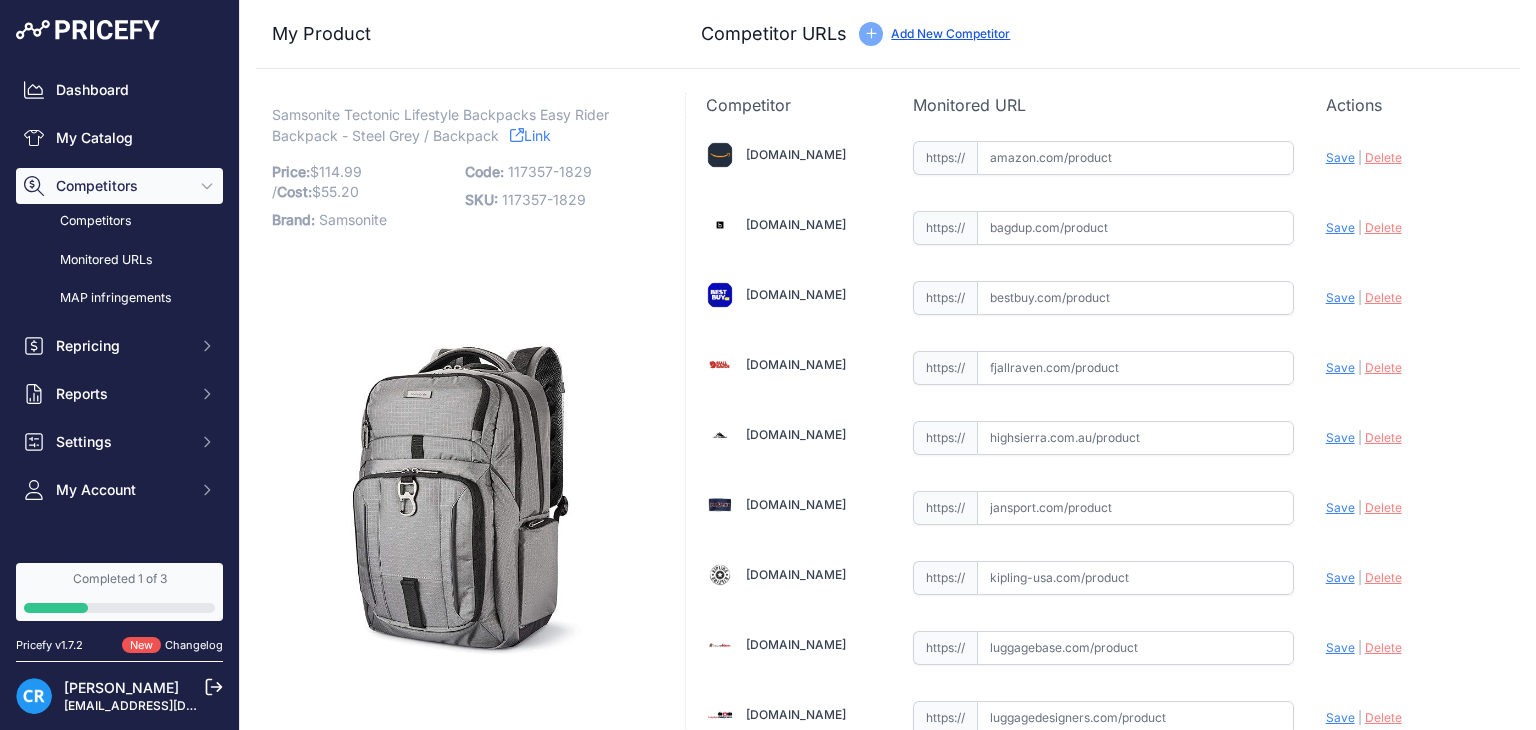 scroll, scrollTop: 0, scrollLeft: 0, axis: both 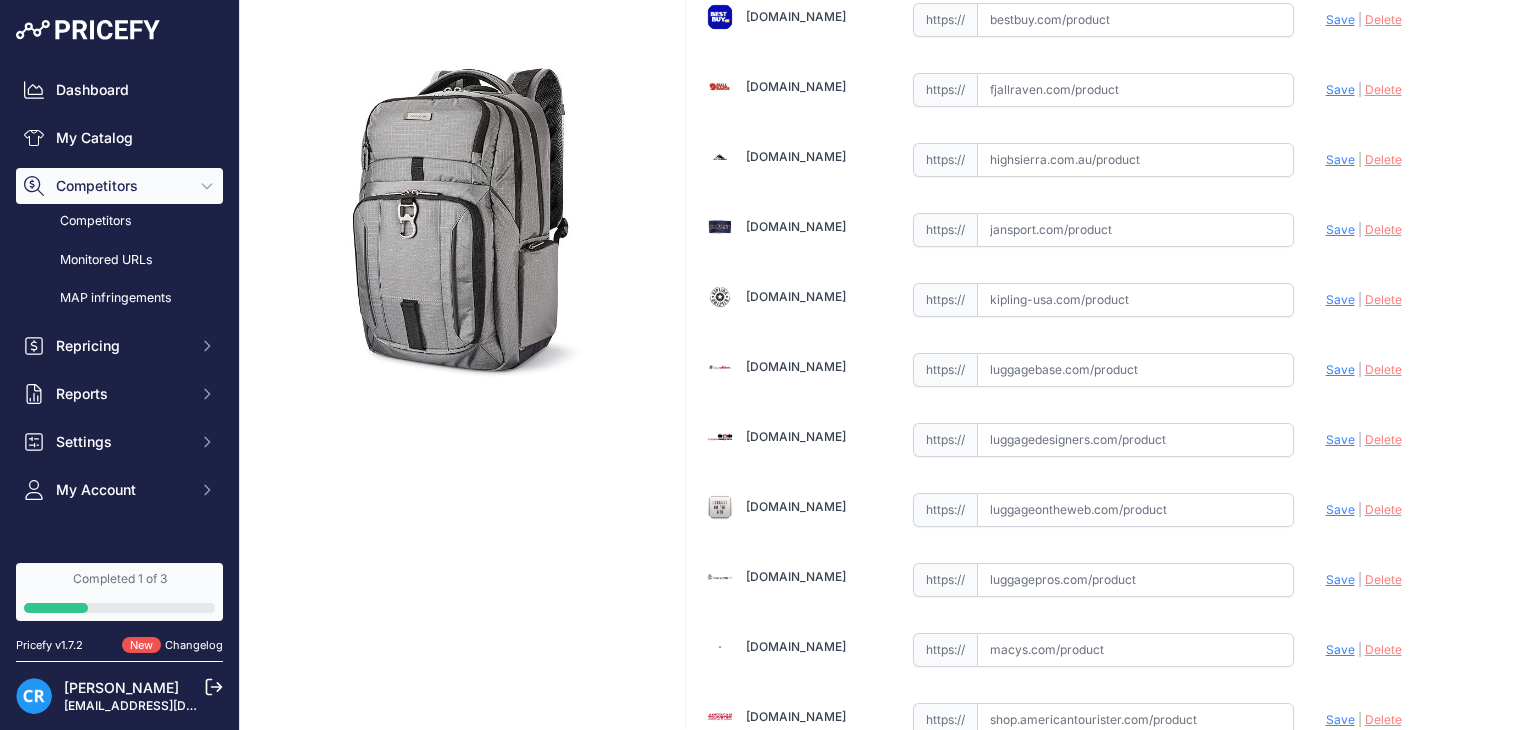 drag, startPoint x: 739, startPoint y: 570, endPoint x: 843, endPoint y: 585, distance: 105.076164 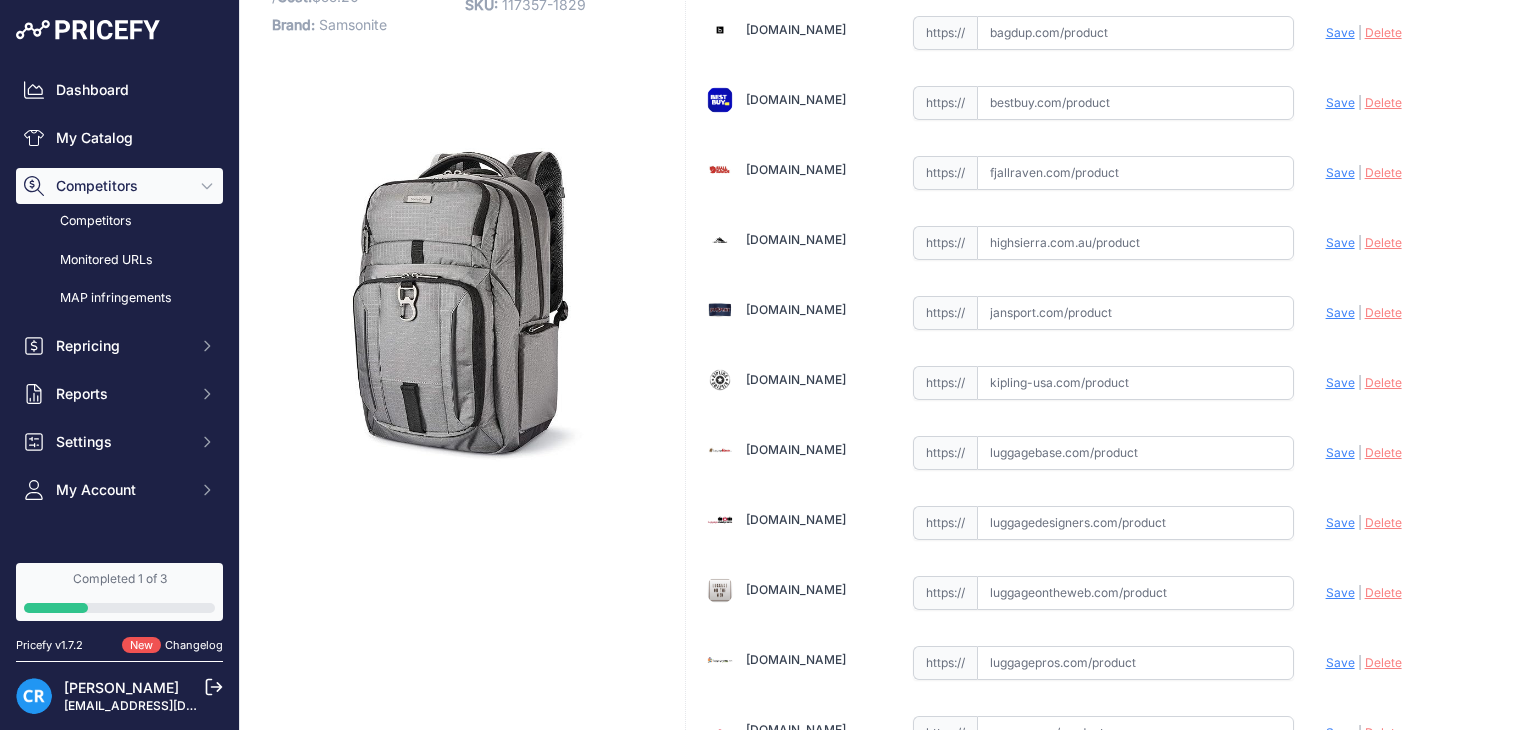 scroll, scrollTop: 178, scrollLeft: 0, axis: vertical 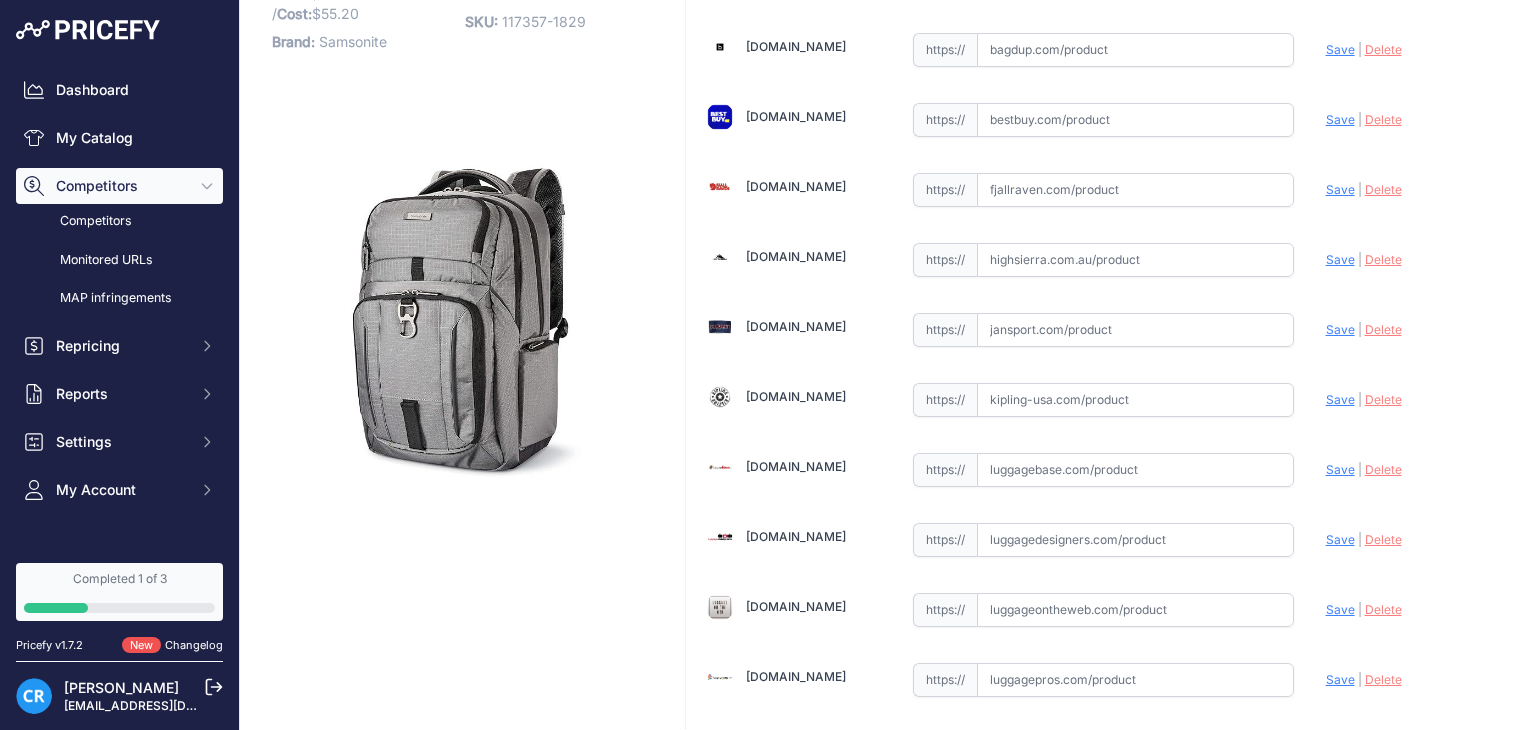 click at bounding box center (1135, 330) 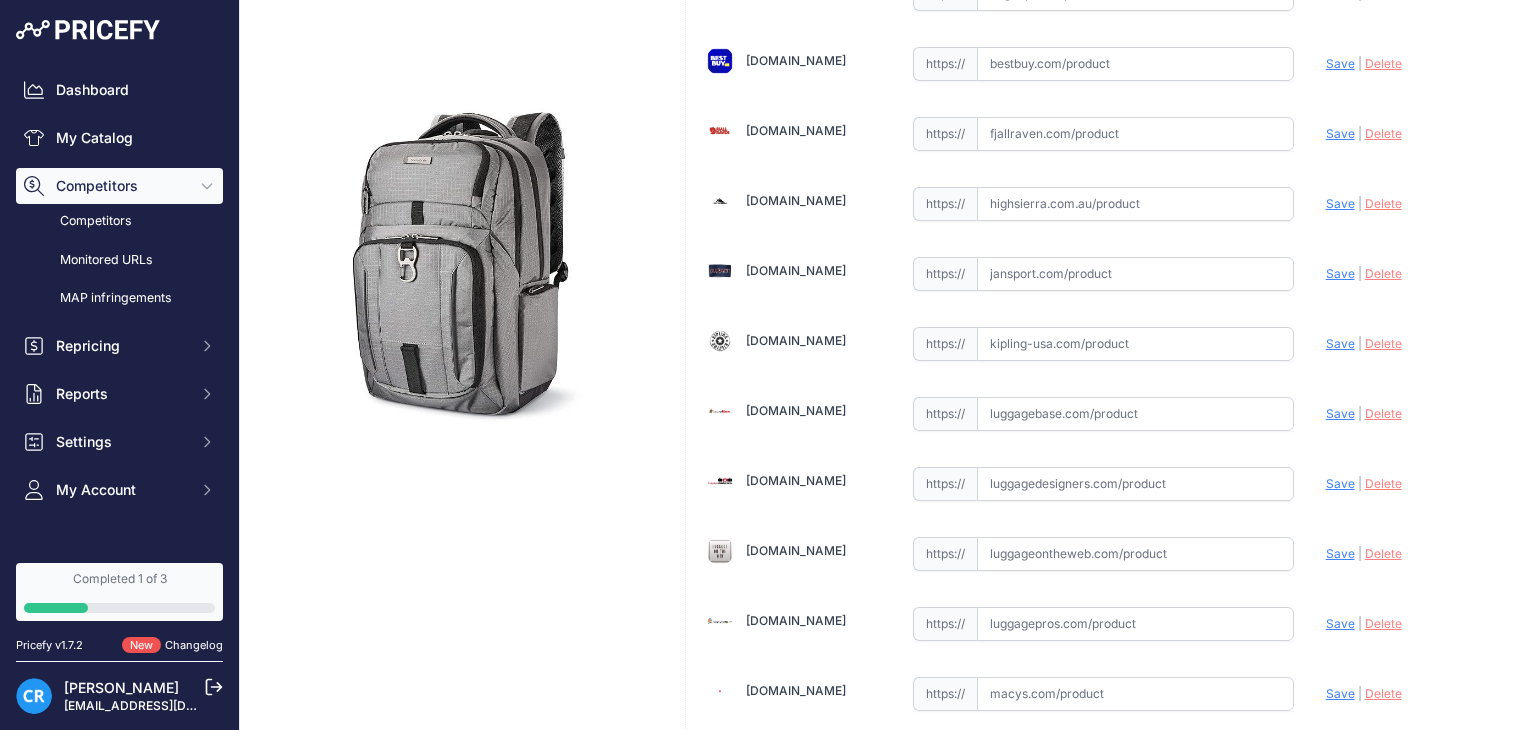 scroll, scrollTop: 0, scrollLeft: 0, axis: both 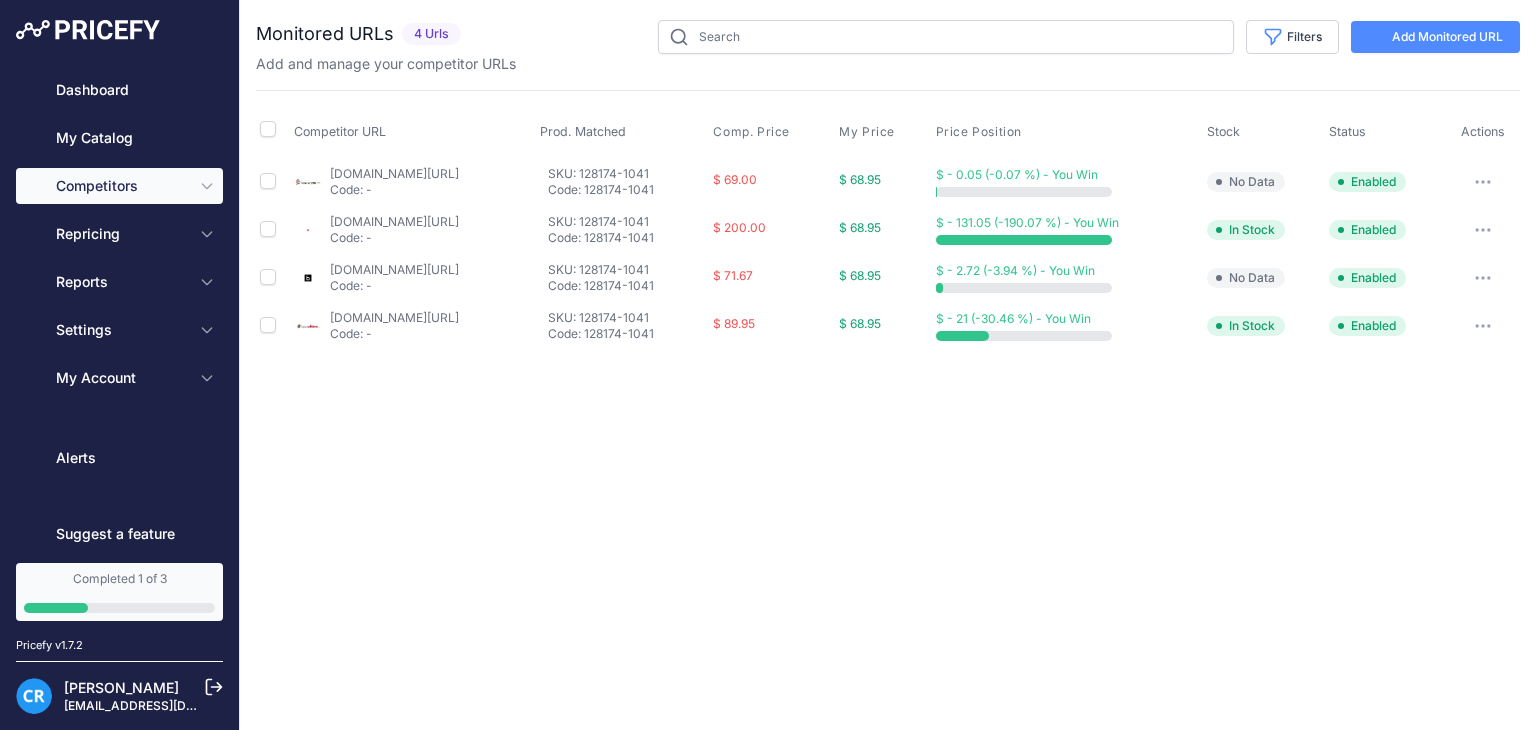type 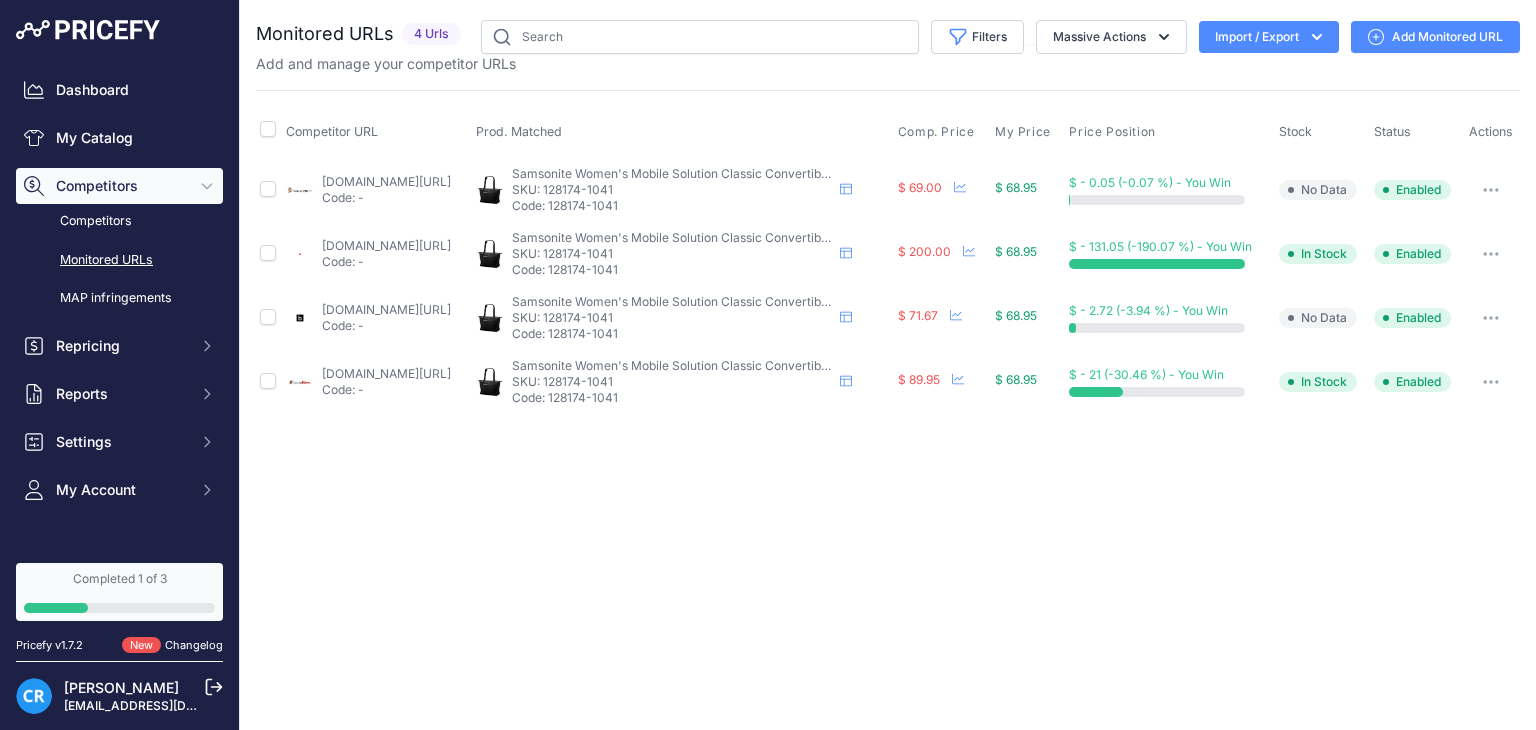 click on "Add Monitored URL" at bounding box center [1435, 37] 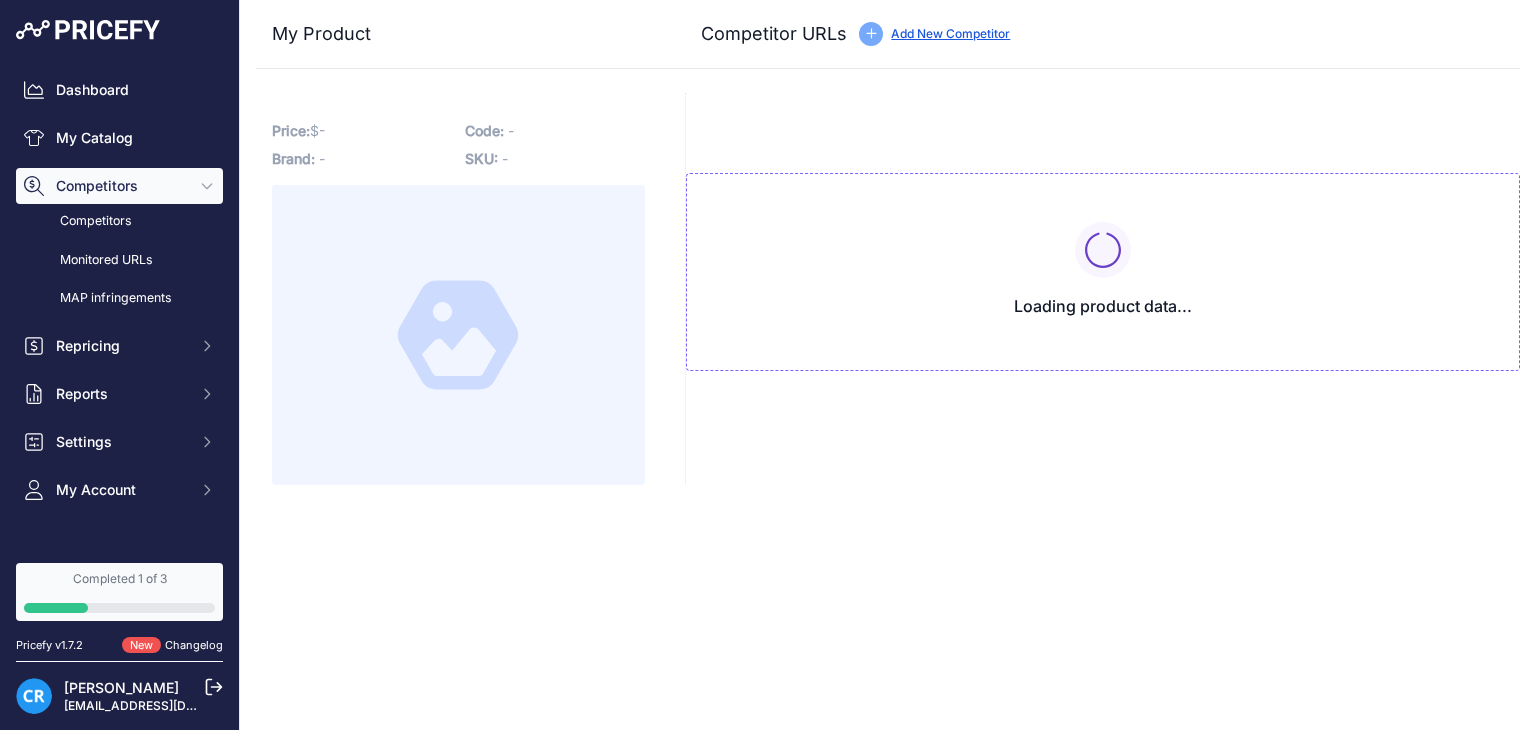 scroll, scrollTop: 0, scrollLeft: 0, axis: both 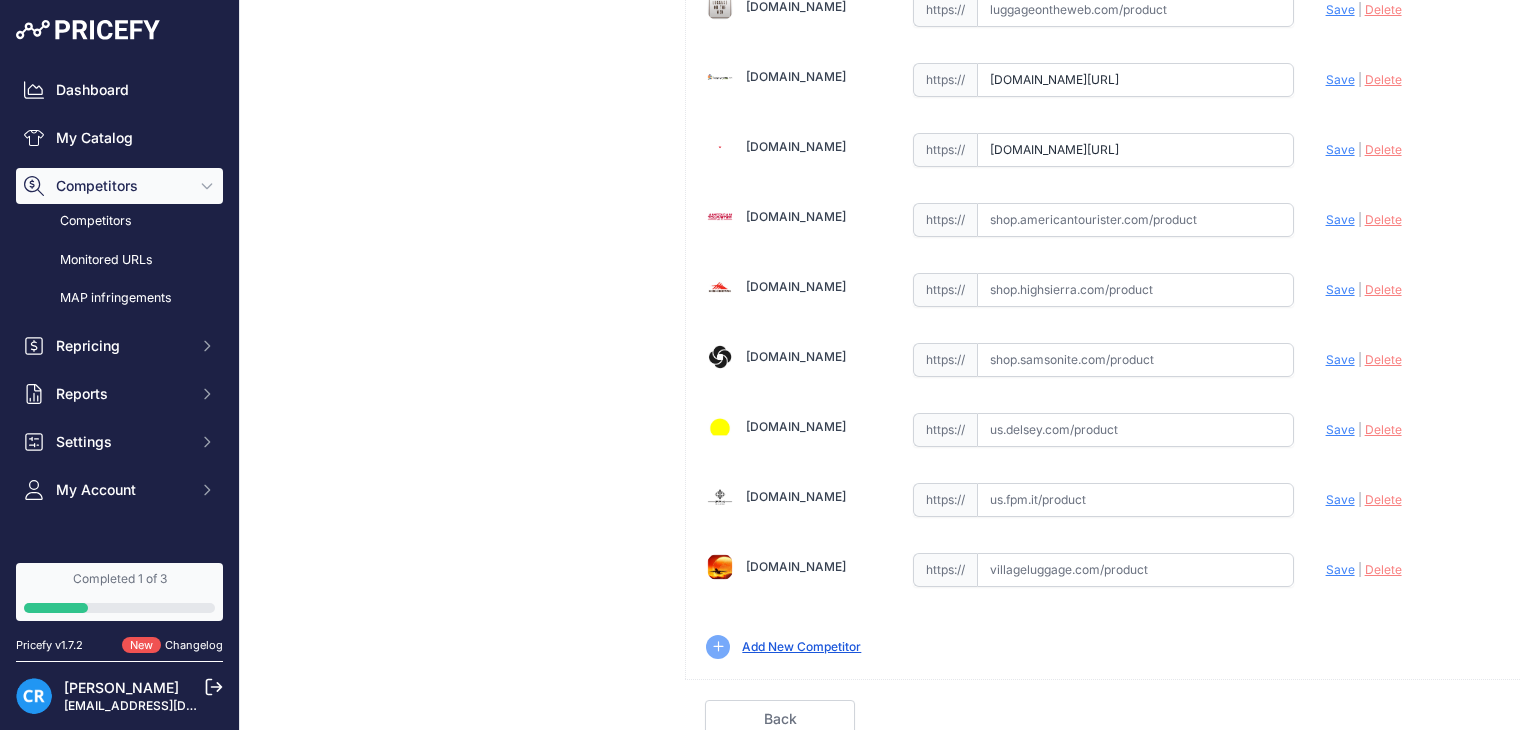 click at bounding box center [1135, 360] 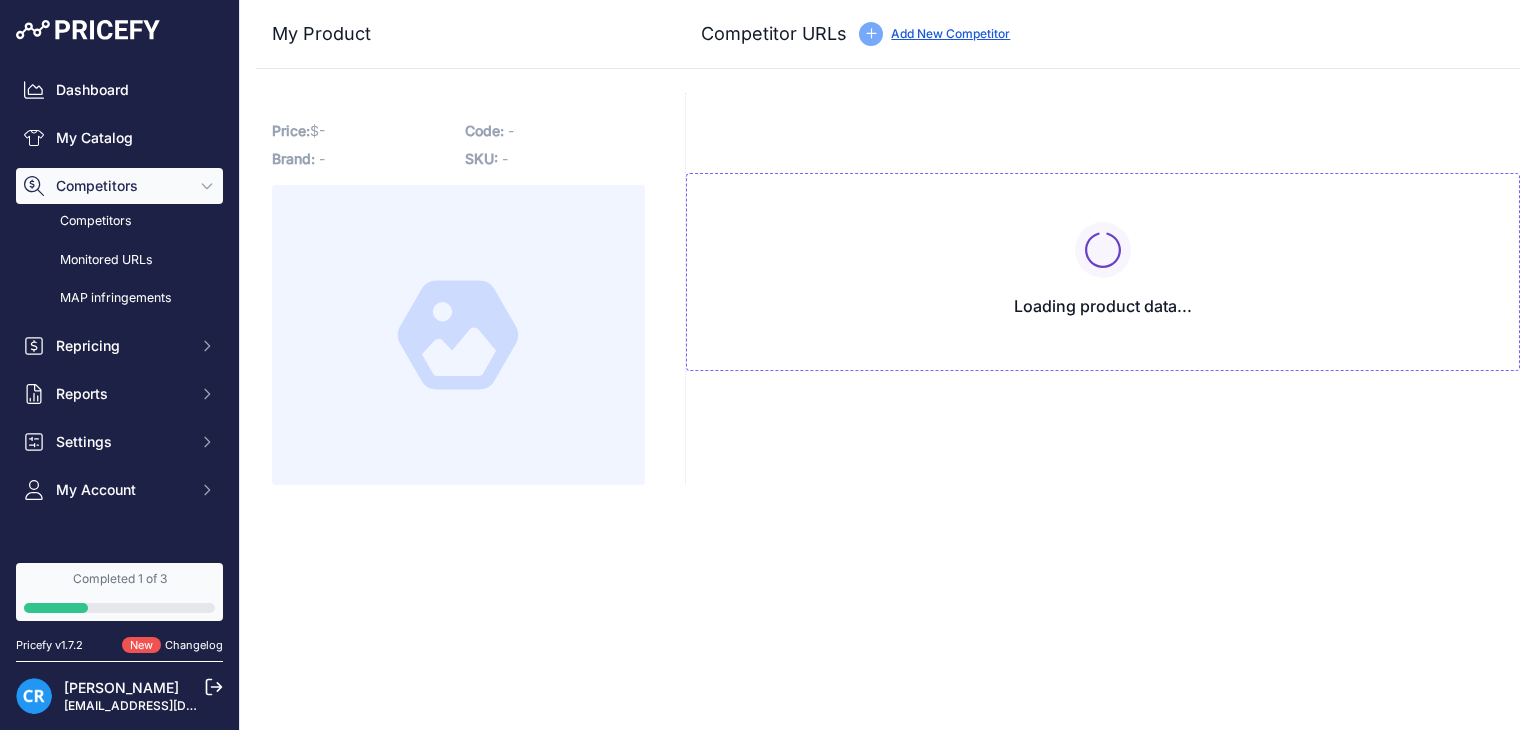 scroll, scrollTop: 0, scrollLeft: 0, axis: both 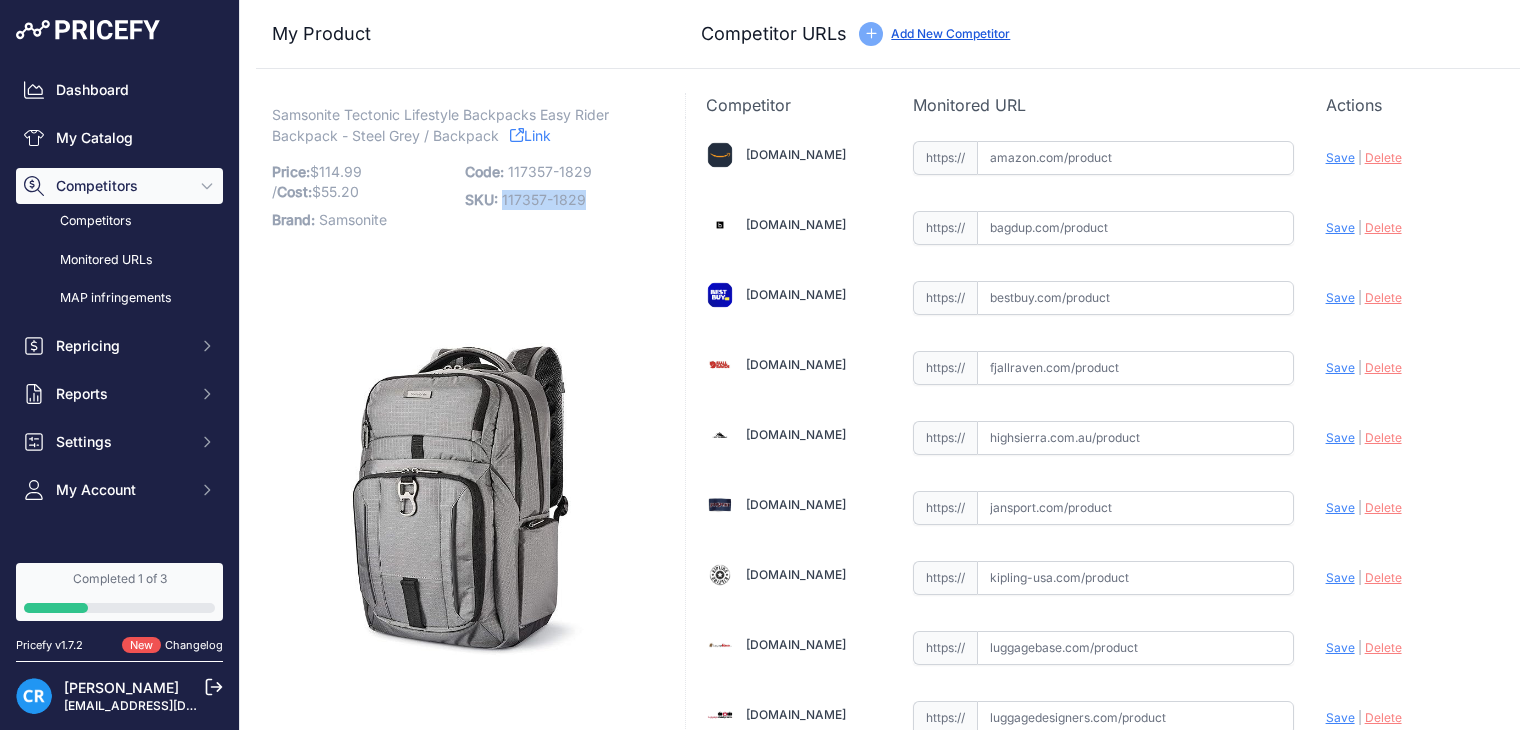 copy on "117357-1829" 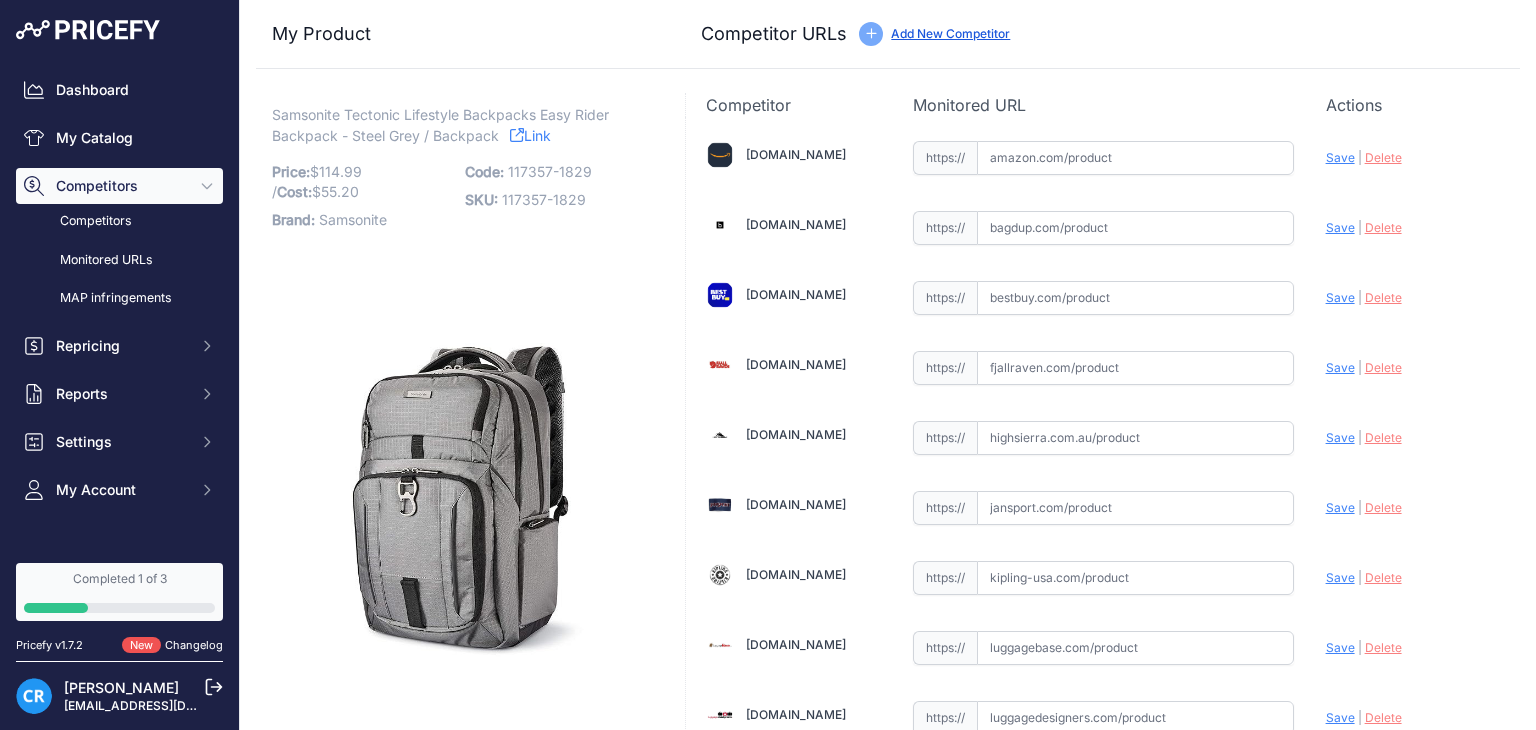 click on "Samsonite Tectonic Lifestyle Backpacks Easy Rider Backpack - Steel Grey / Backpack
Link
Price:
$  114.99   /  Cost:
$  55.20
Brand:   Samsonite
Code:   SKU:" at bounding box center (458, 424) 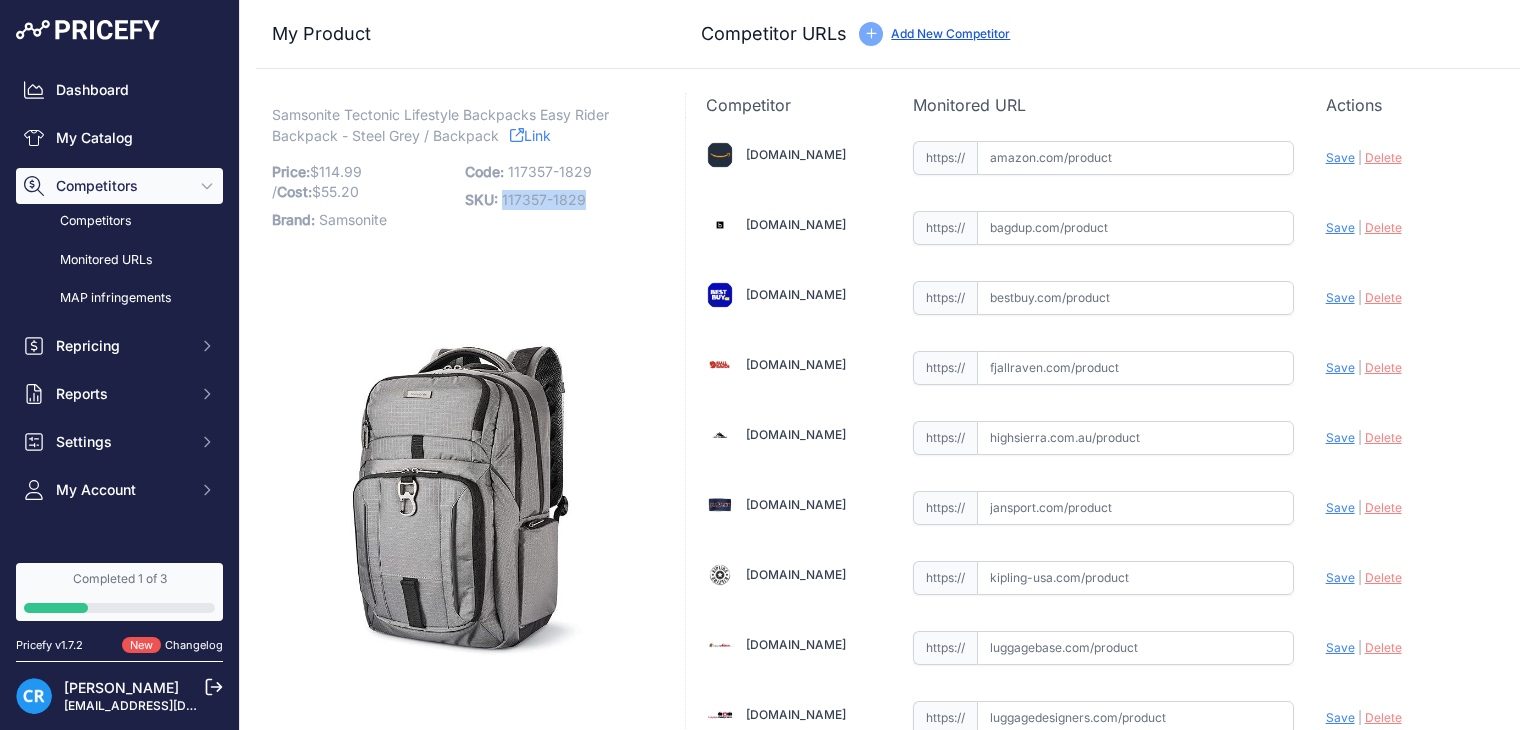 drag, startPoint x: 501, startPoint y: 198, endPoint x: 582, endPoint y: 200, distance: 81.02469 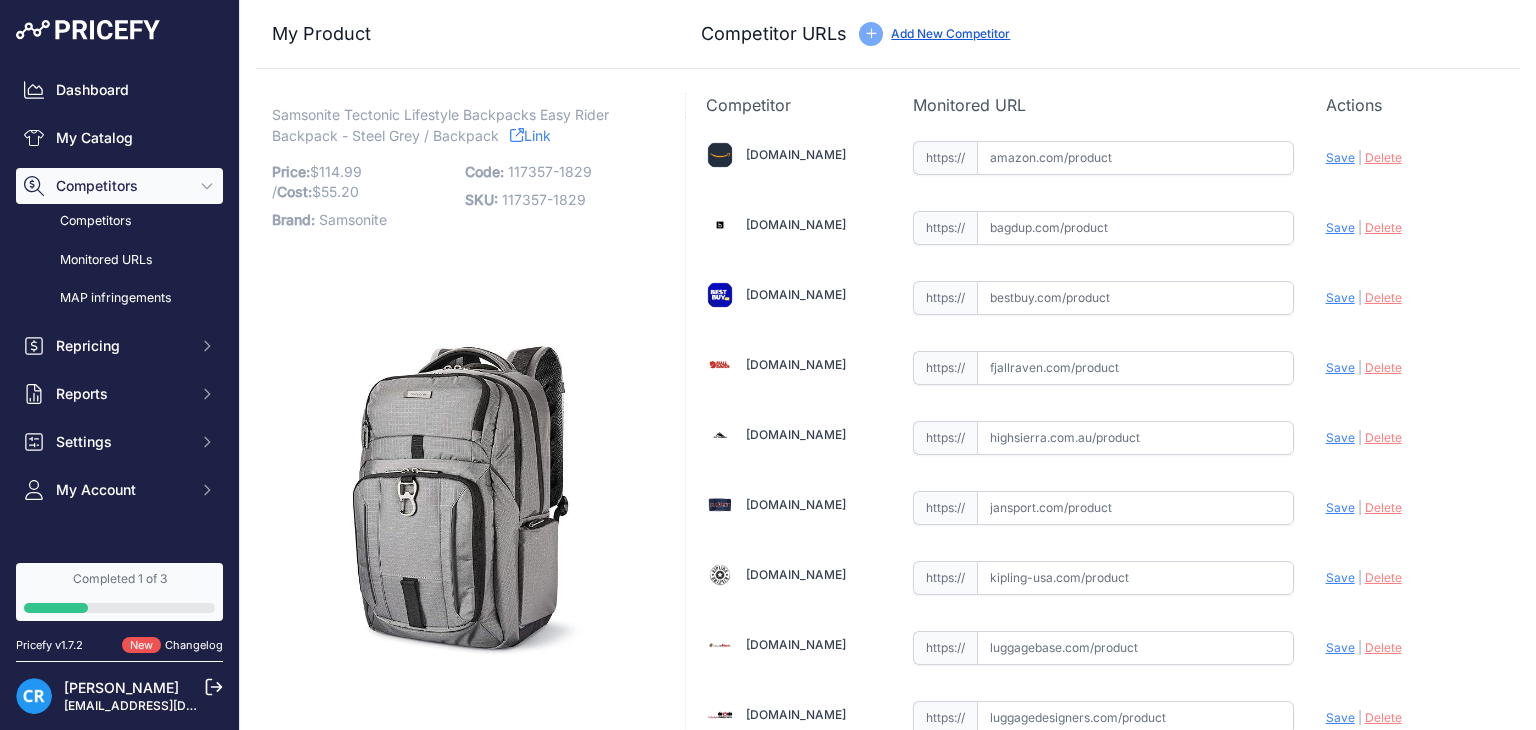 click at bounding box center [1135, 228] 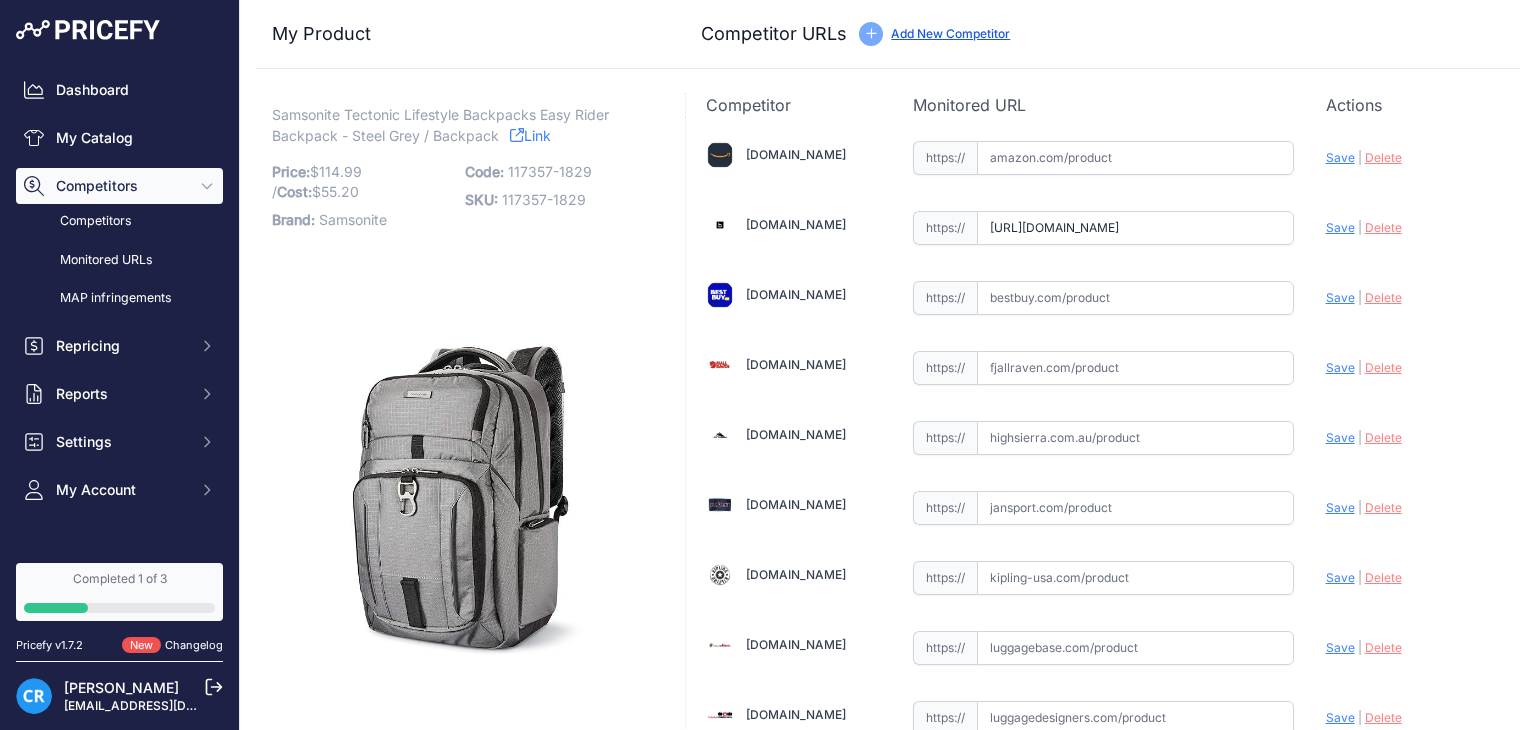 scroll, scrollTop: 0, scrollLeft: 119, axis: horizontal 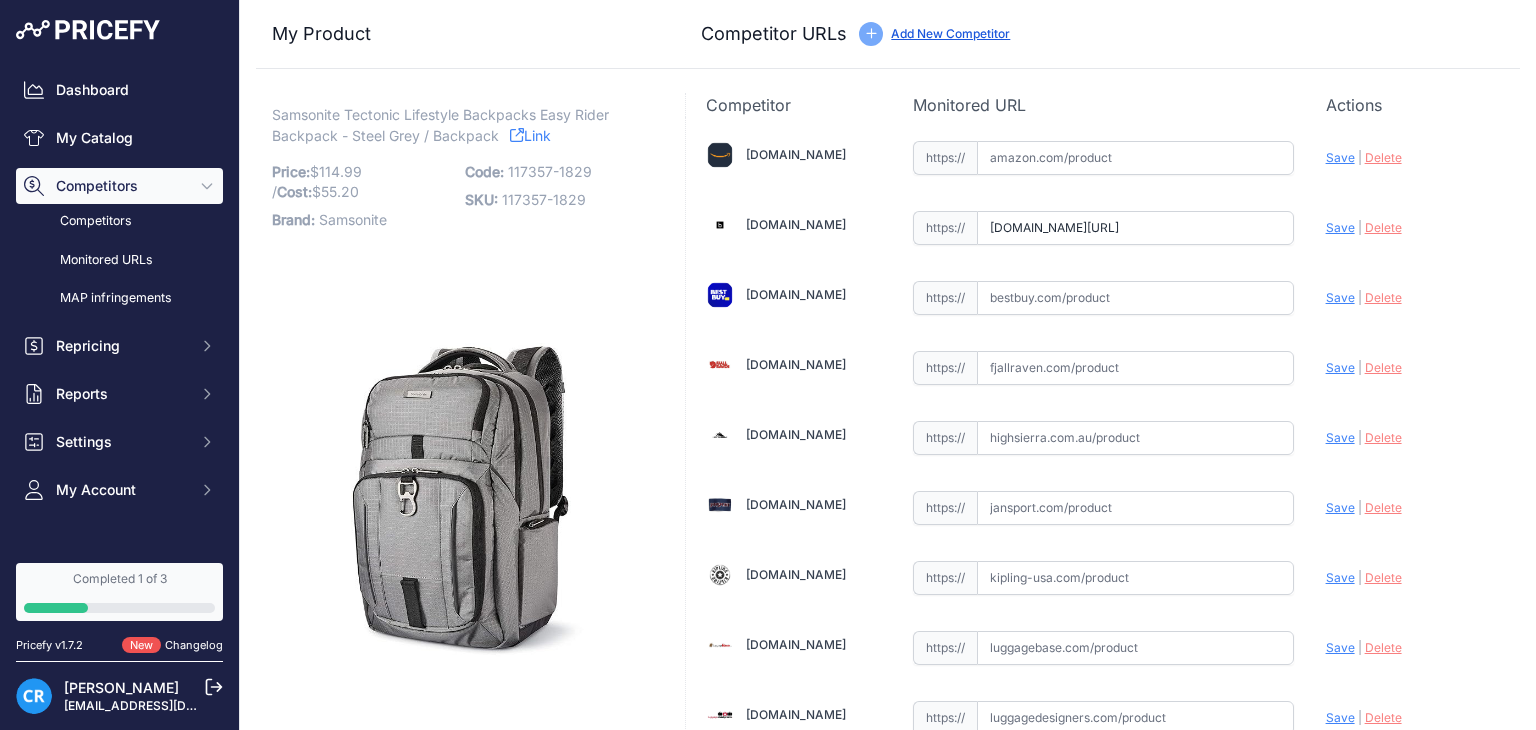 click on "Amazon.com
Valid Invalid | |" at bounding box center (1103, 787) 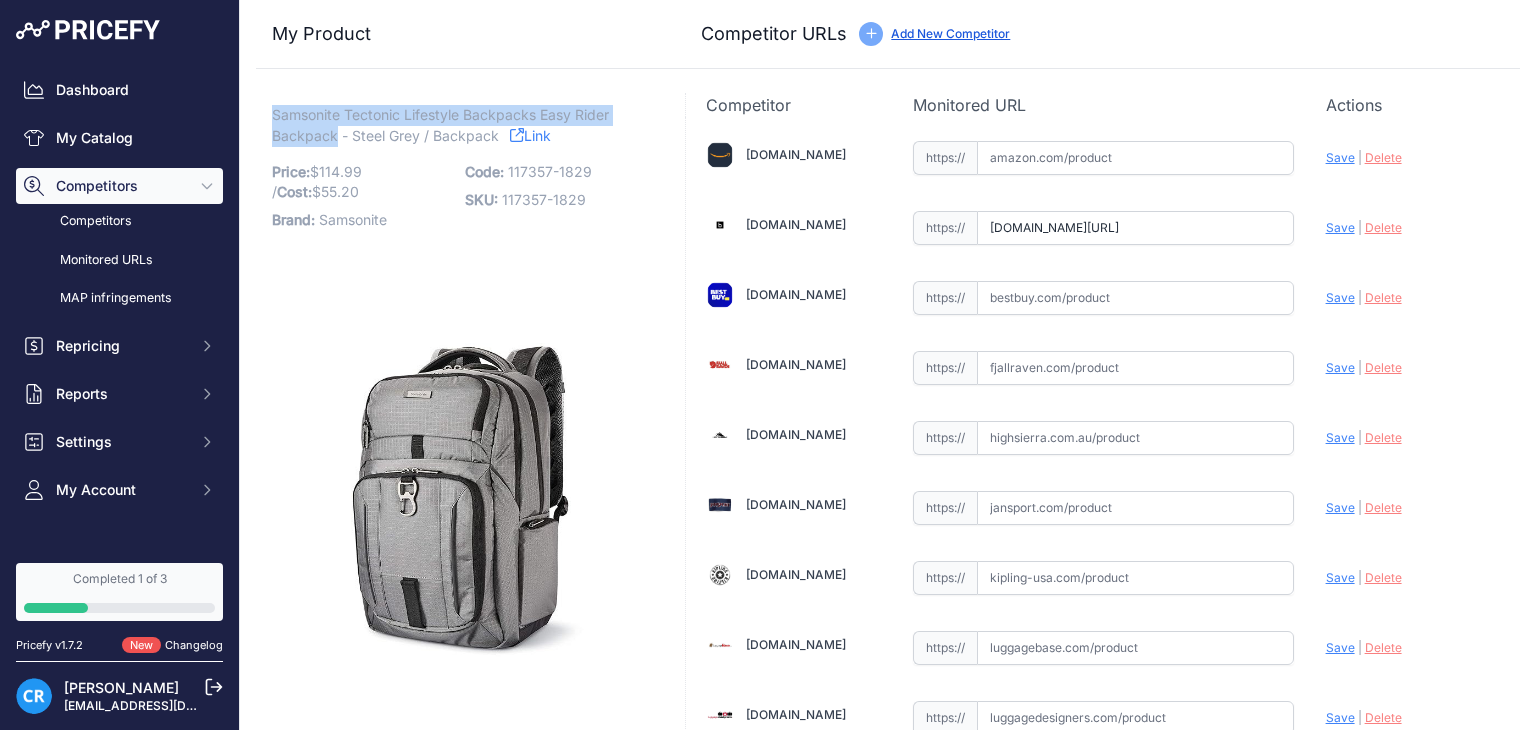 drag, startPoint x: 269, startPoint y: 114, endPoint x: 335, endPoint y: 137, distance: 69.89278 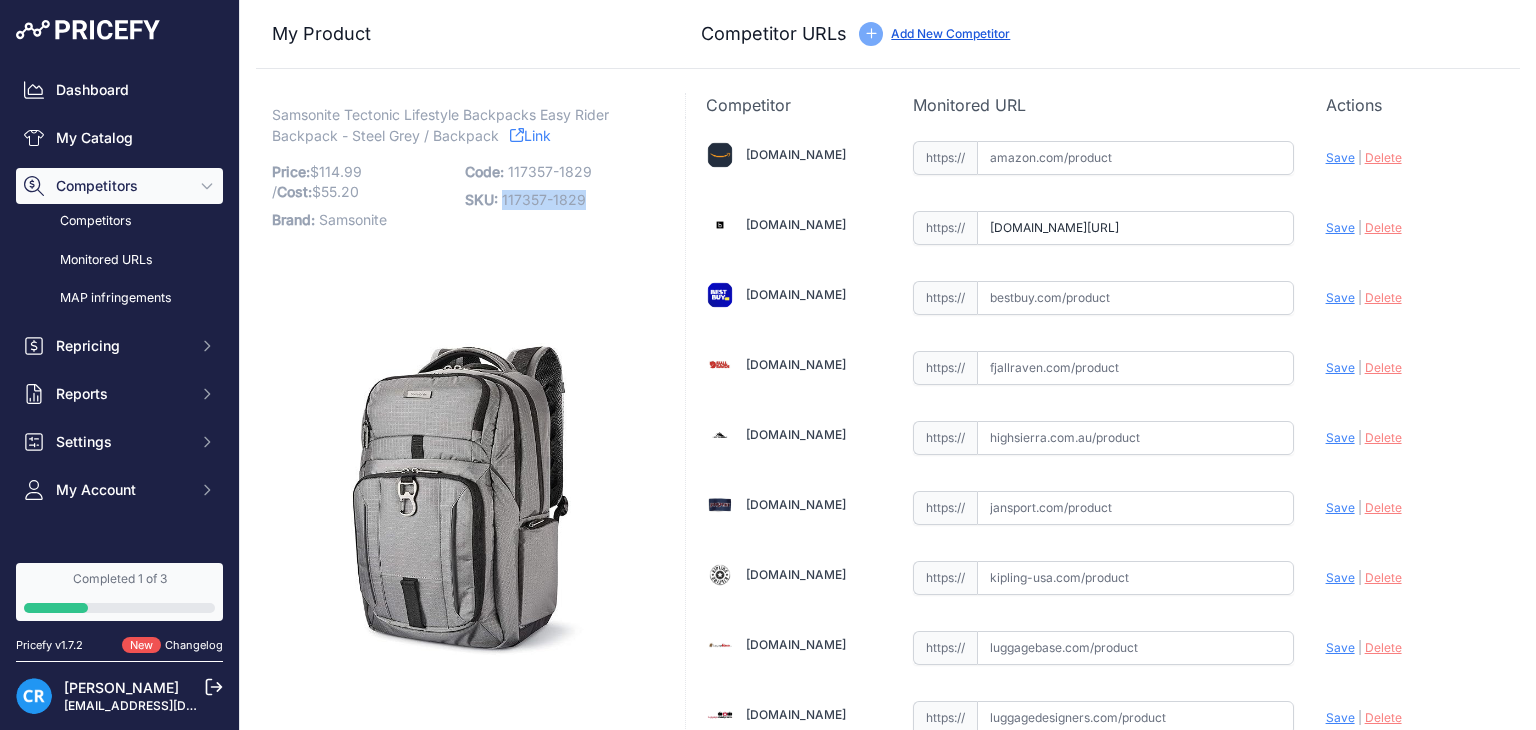 drag, startPoint x: 499, startPoint y: 202, endPoint x: 594, endPoint y: 198, distance: 95.084175 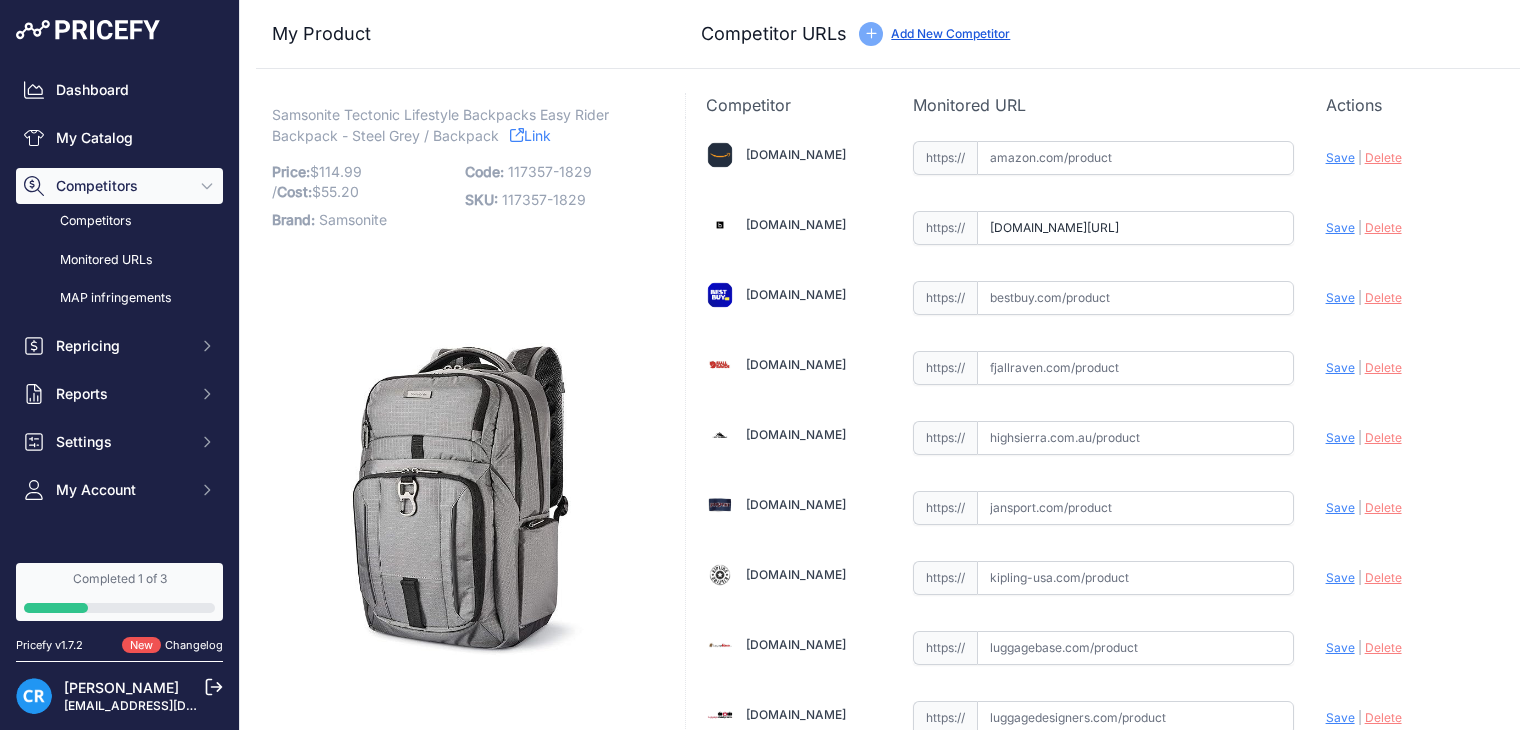 scroll, scrollTop: 0, scrollLeft: 78, axis: horizontal 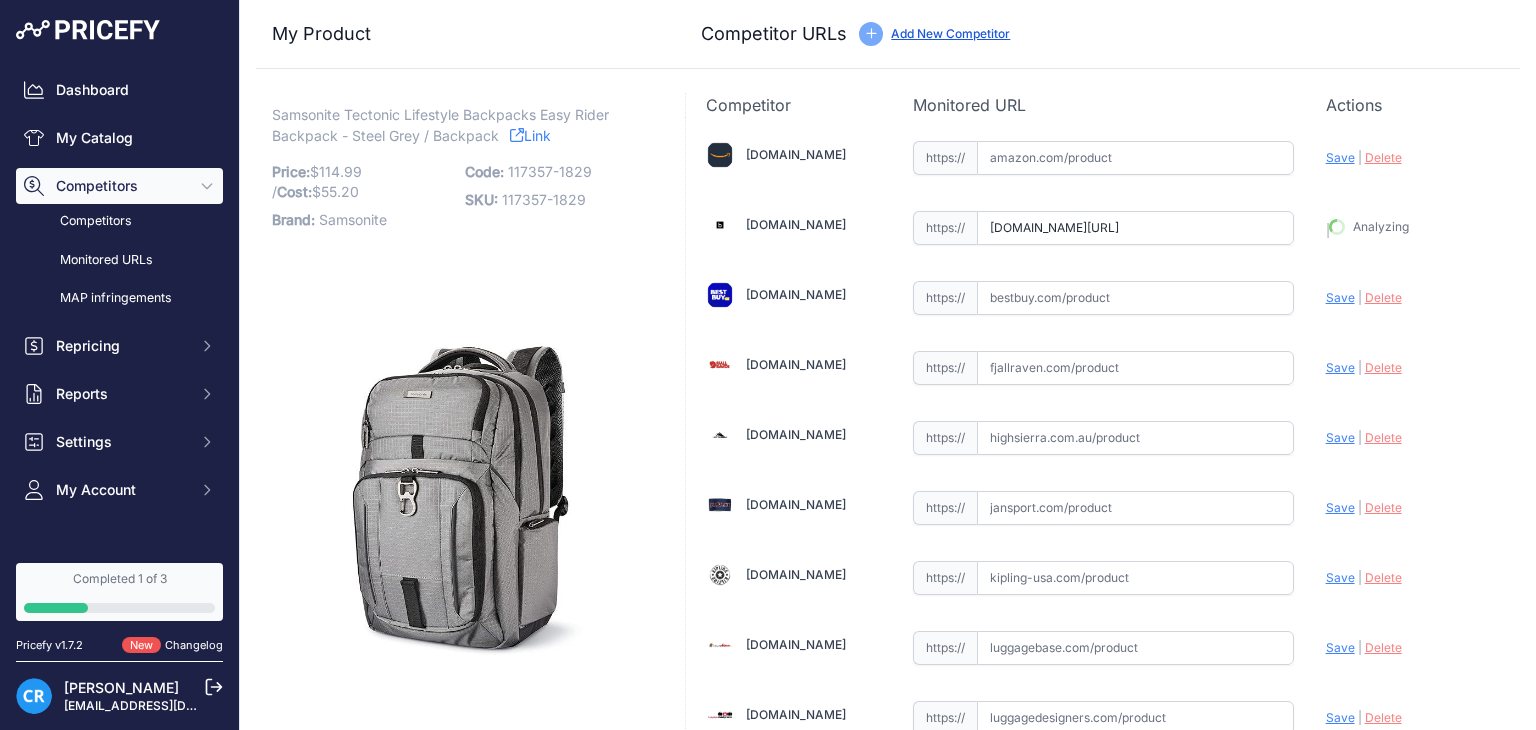 type on "https://bagdup.com/products/samsonite-tectonic-easy-rider-backpack?prirule_jdsnikfkfjsd=8955" 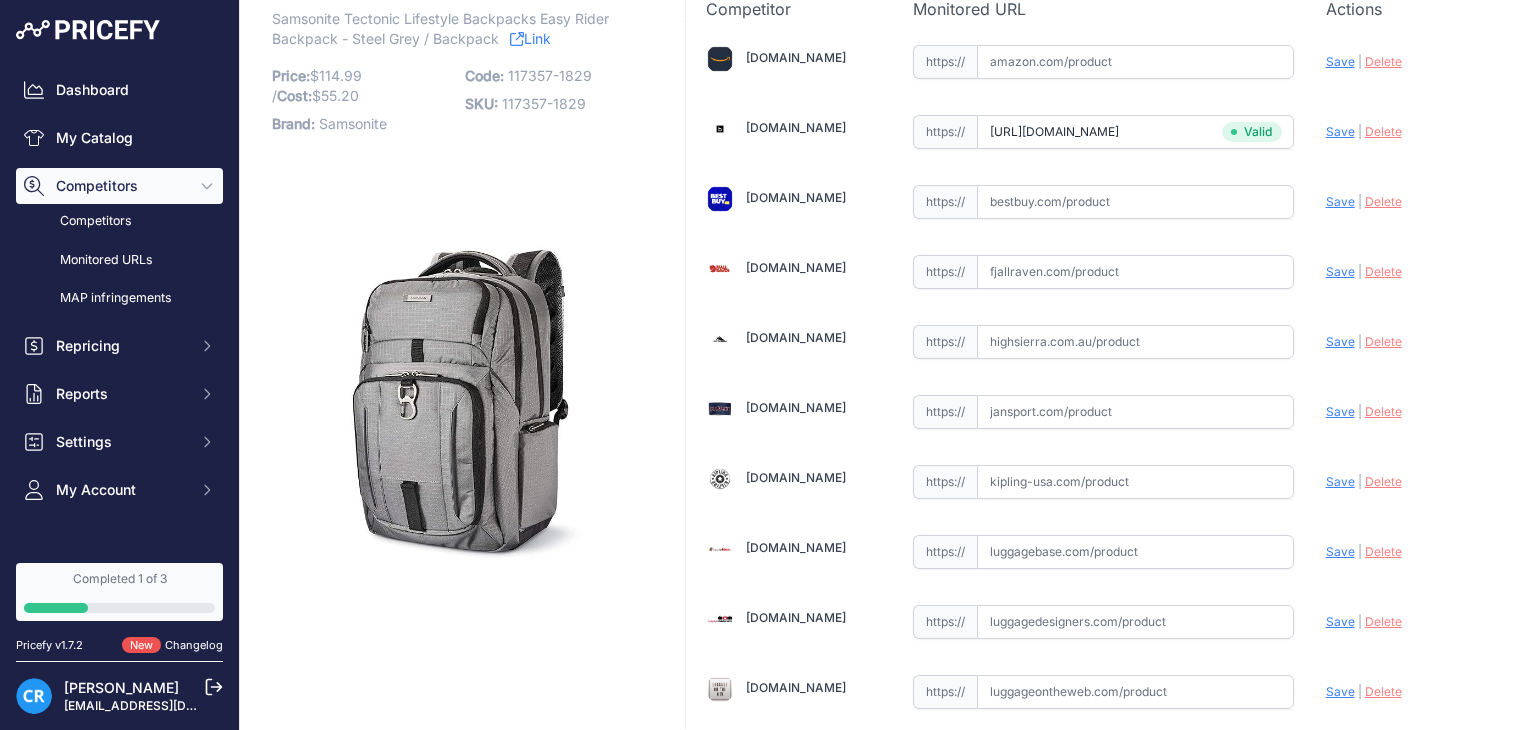 scroll, scrollTop: 823, scrollLeft: 0, axis: vertical 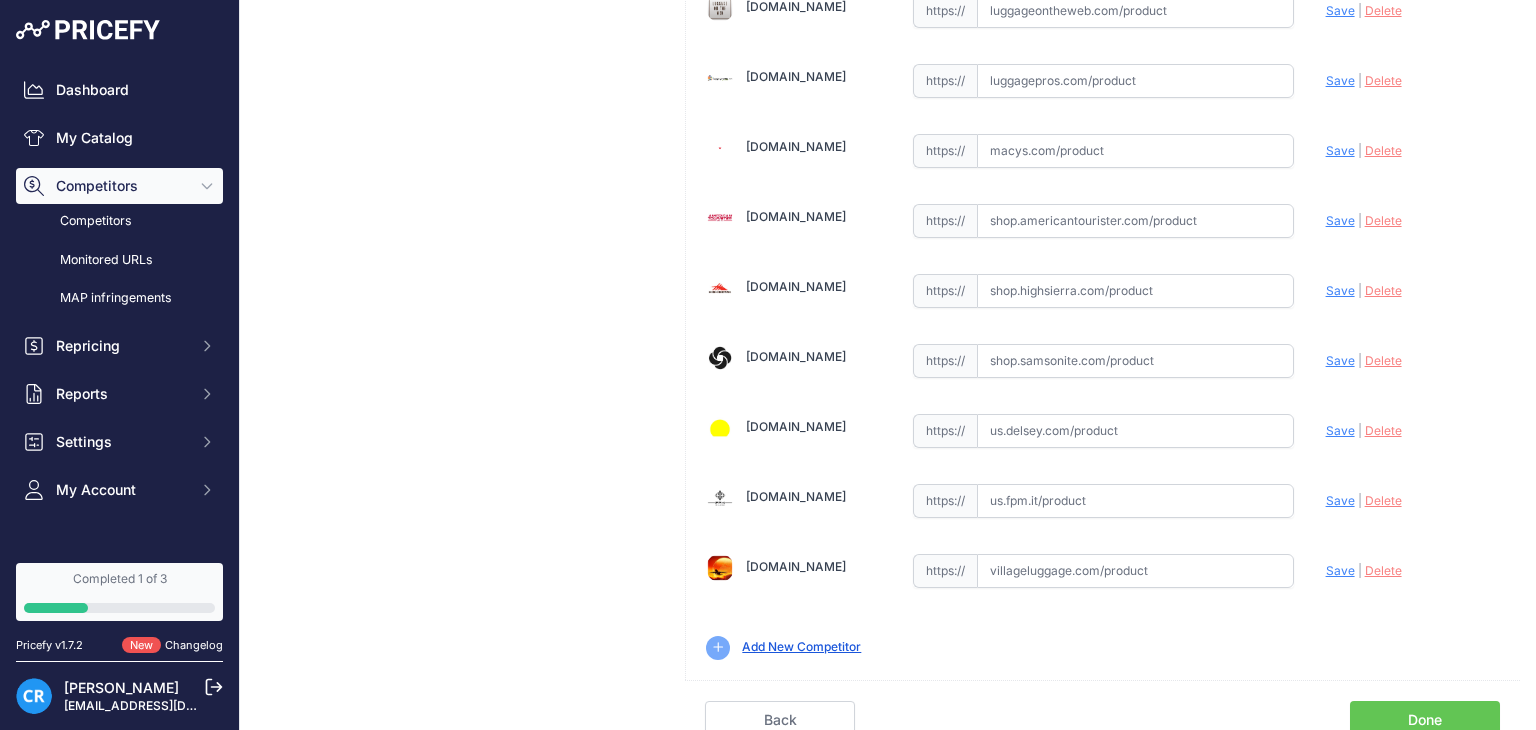 click on "Done" at bounding box center (1425, 720) 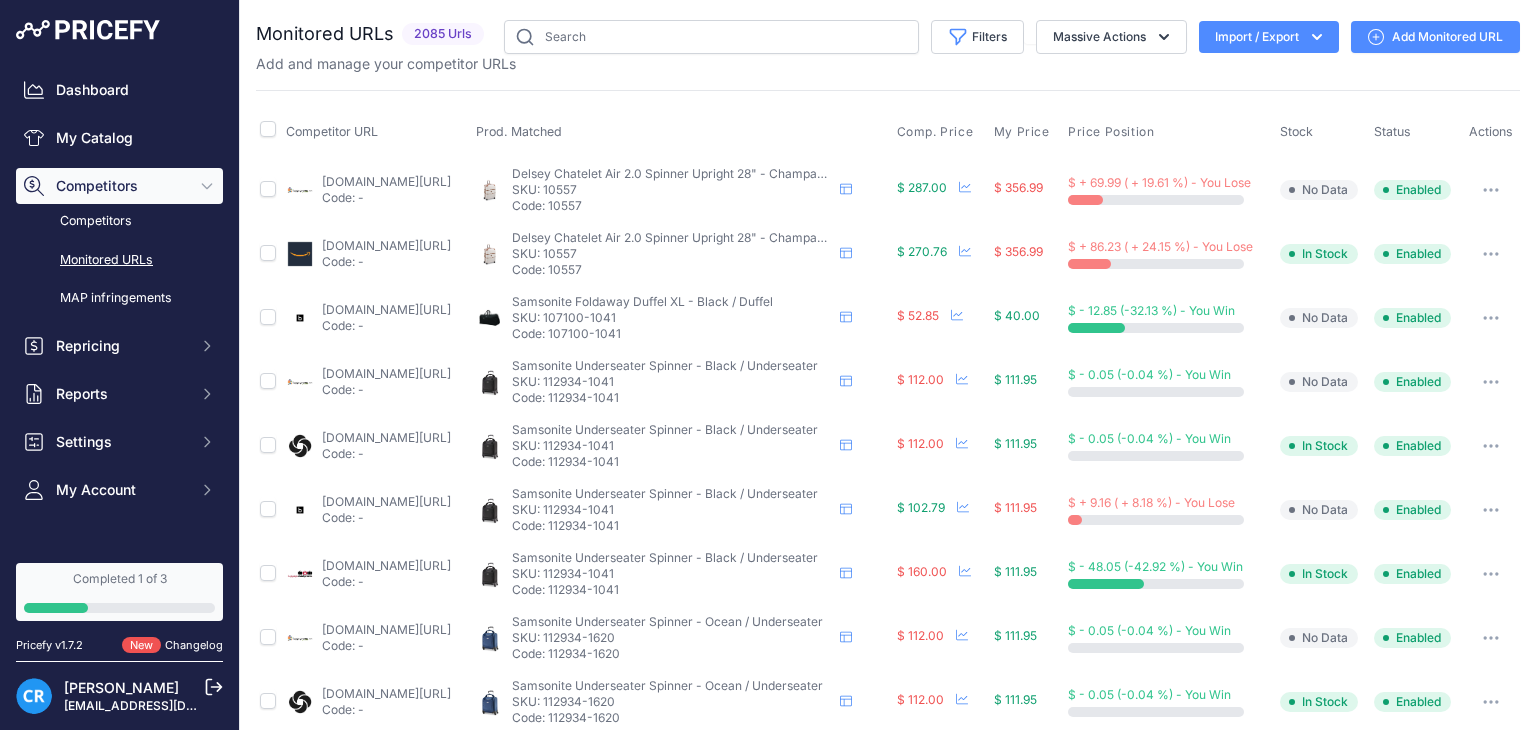 scroll, scrollTop: 0, scrollLeft: 0, axis: both 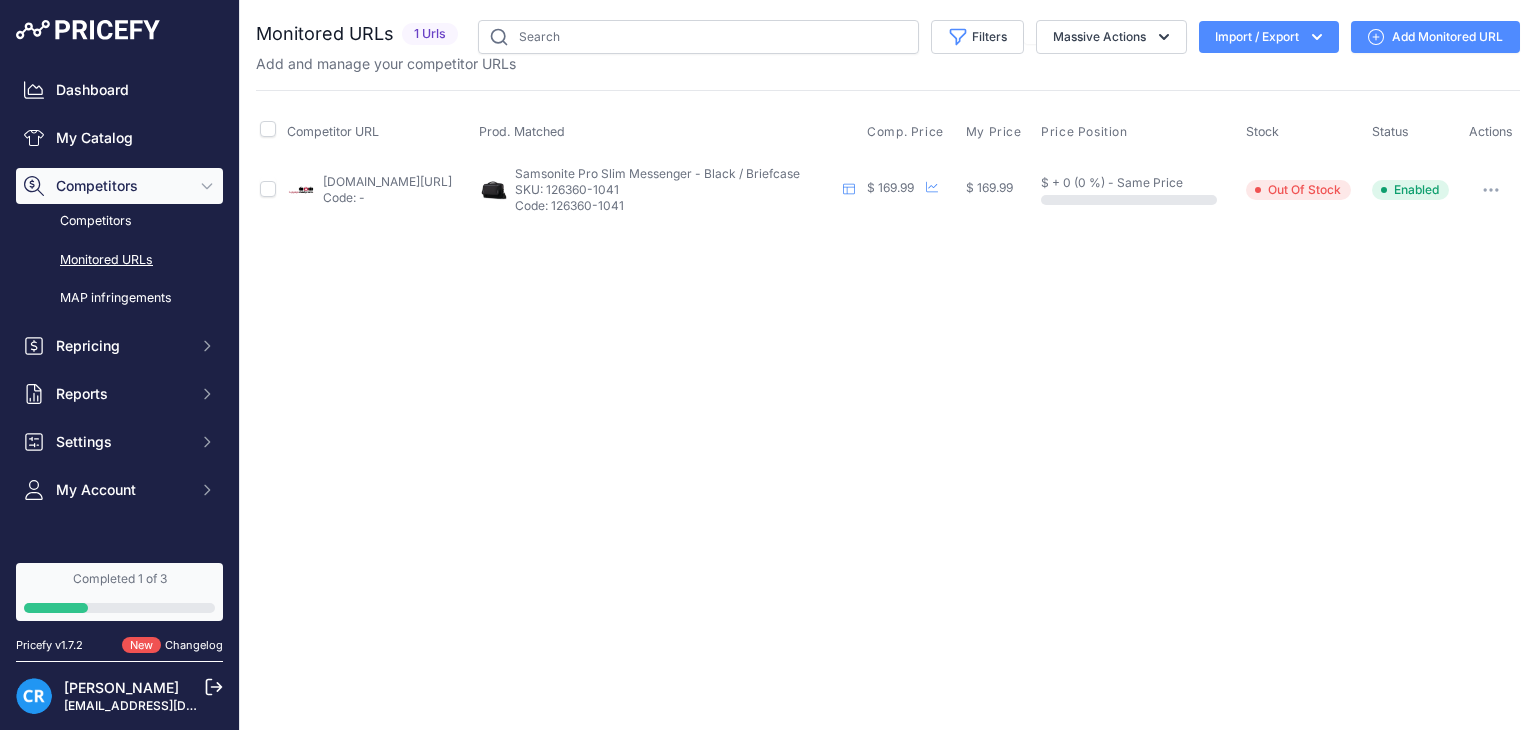 drag, startPoint x: 1489, startPoint y: 186, endPoint x: 1510, endPoint y: 213, distance: 34.20526 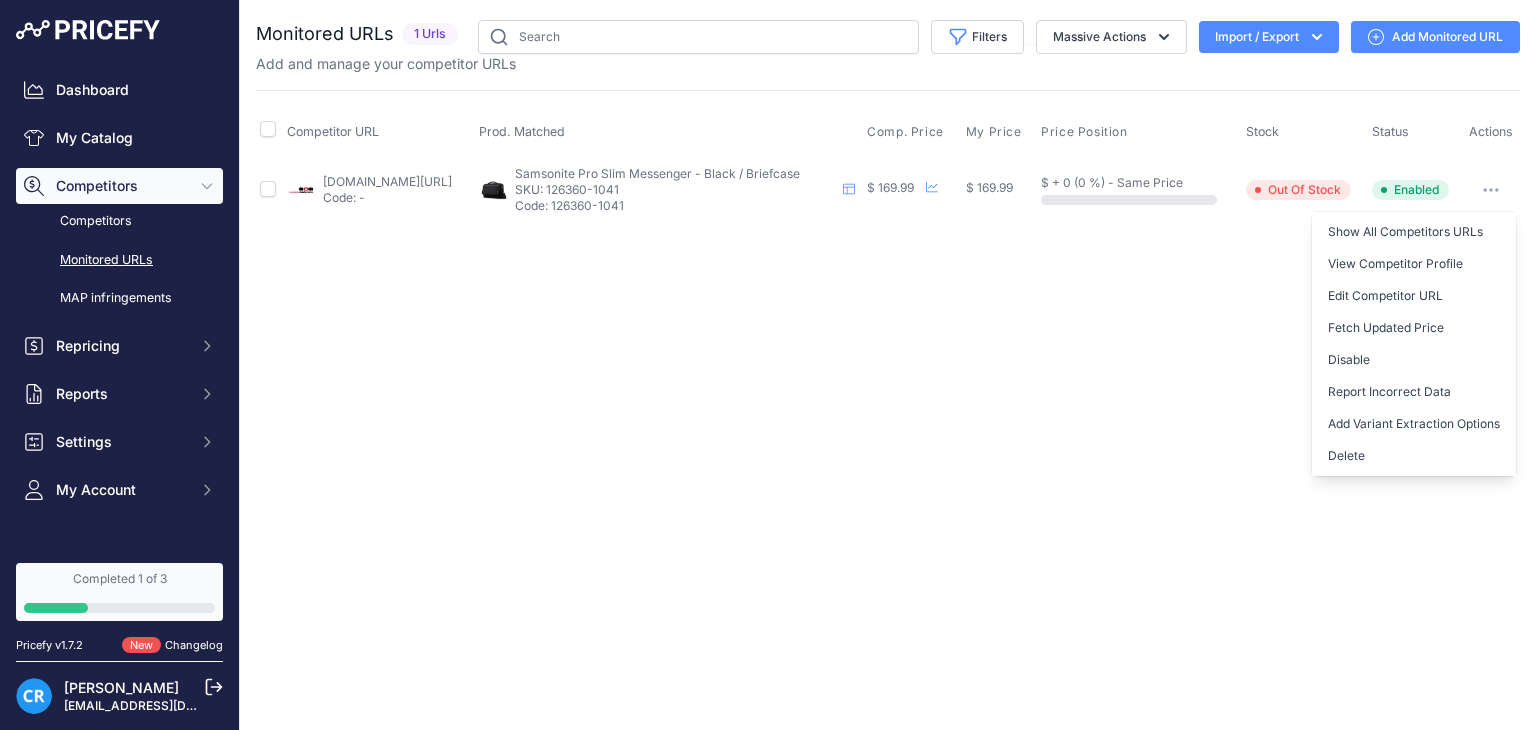 click on "Close
You are not connected to the internet." at bounding box center [888, 365] 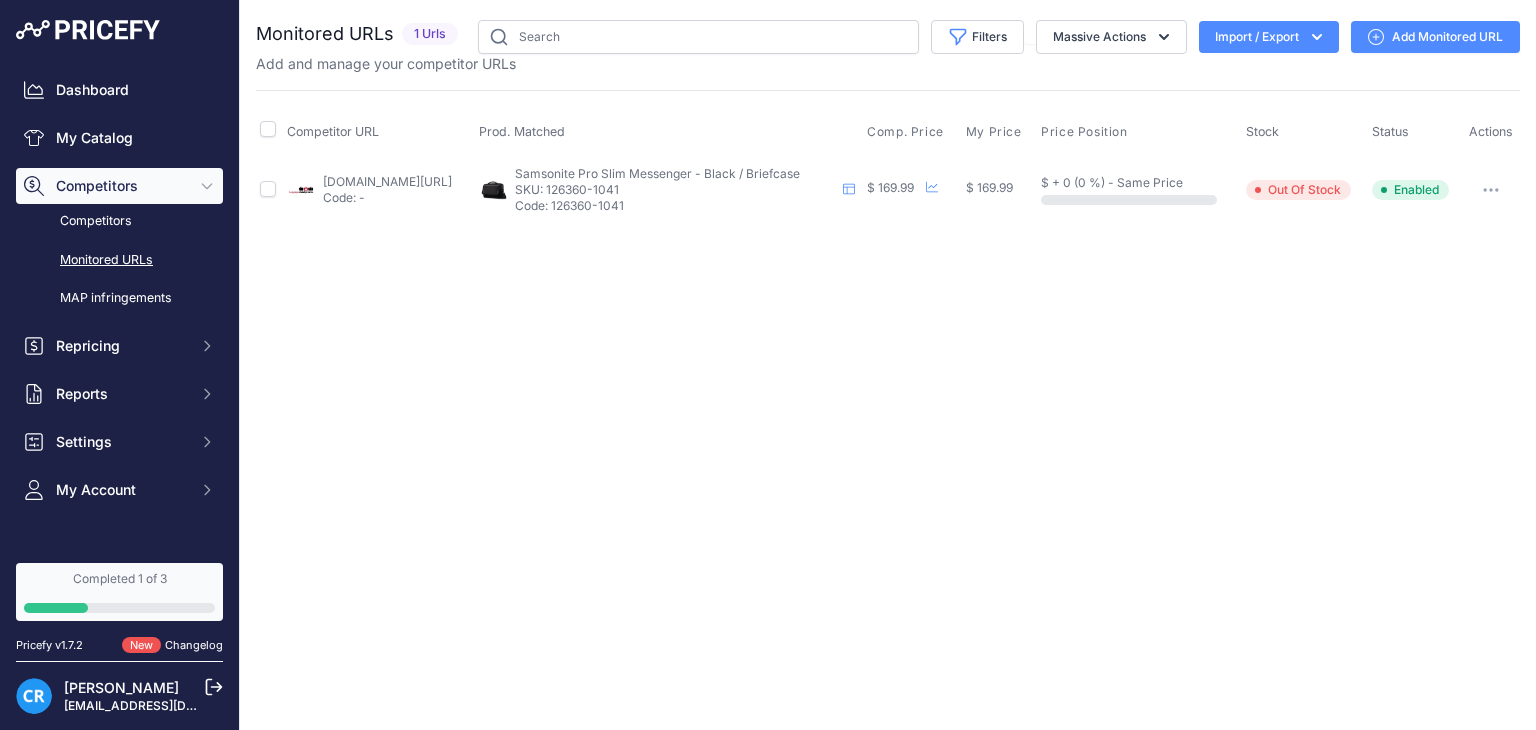 click on "[DOMAIN_NAME][URL]" at bounding box center (387, 181) 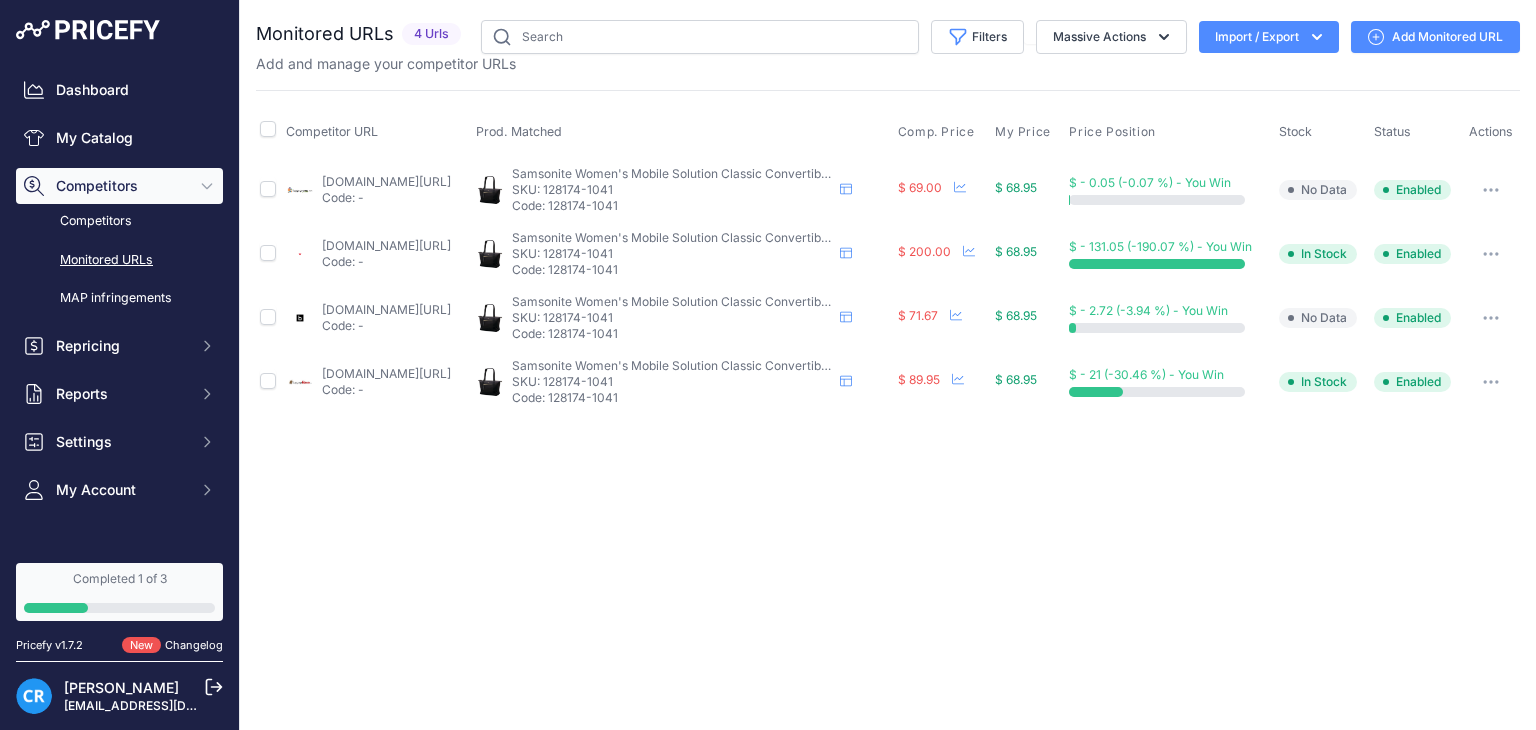 scroll, scrollTop: 0, scrollLeft: 0, axis: both 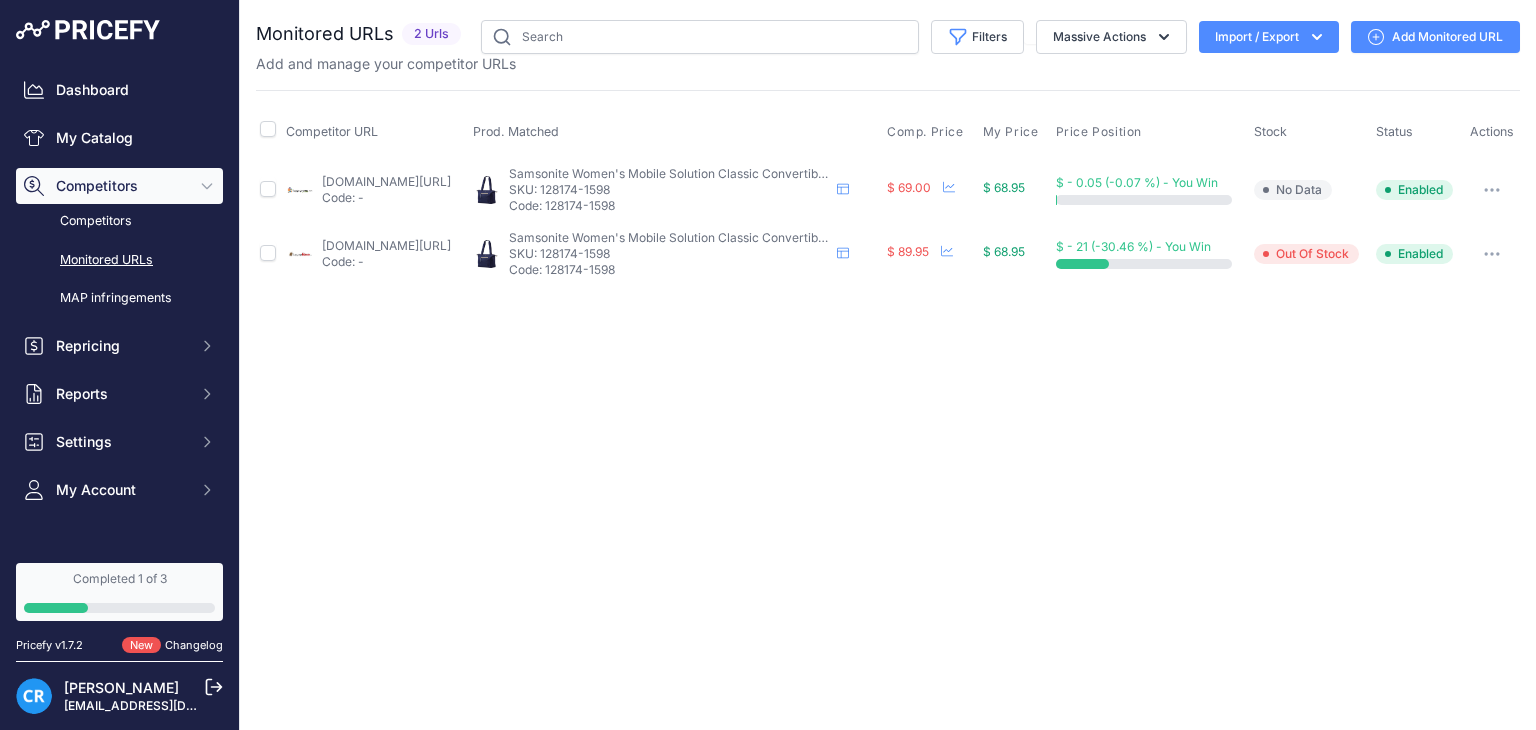 click on "Add Monitored URL" at bounding box center [1435, 37] 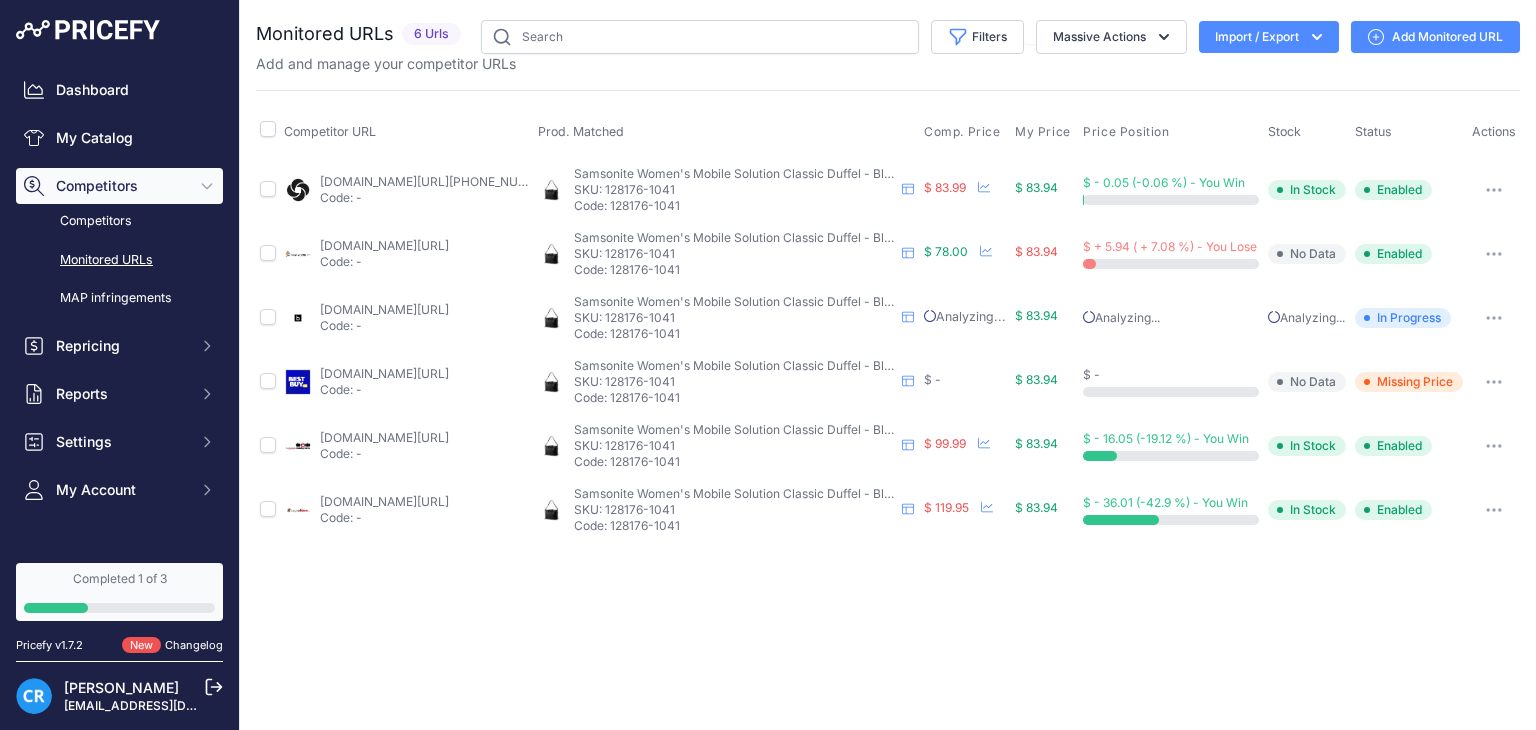 scroll, scrollTop: 0, scrollLeft: 0, axis: both 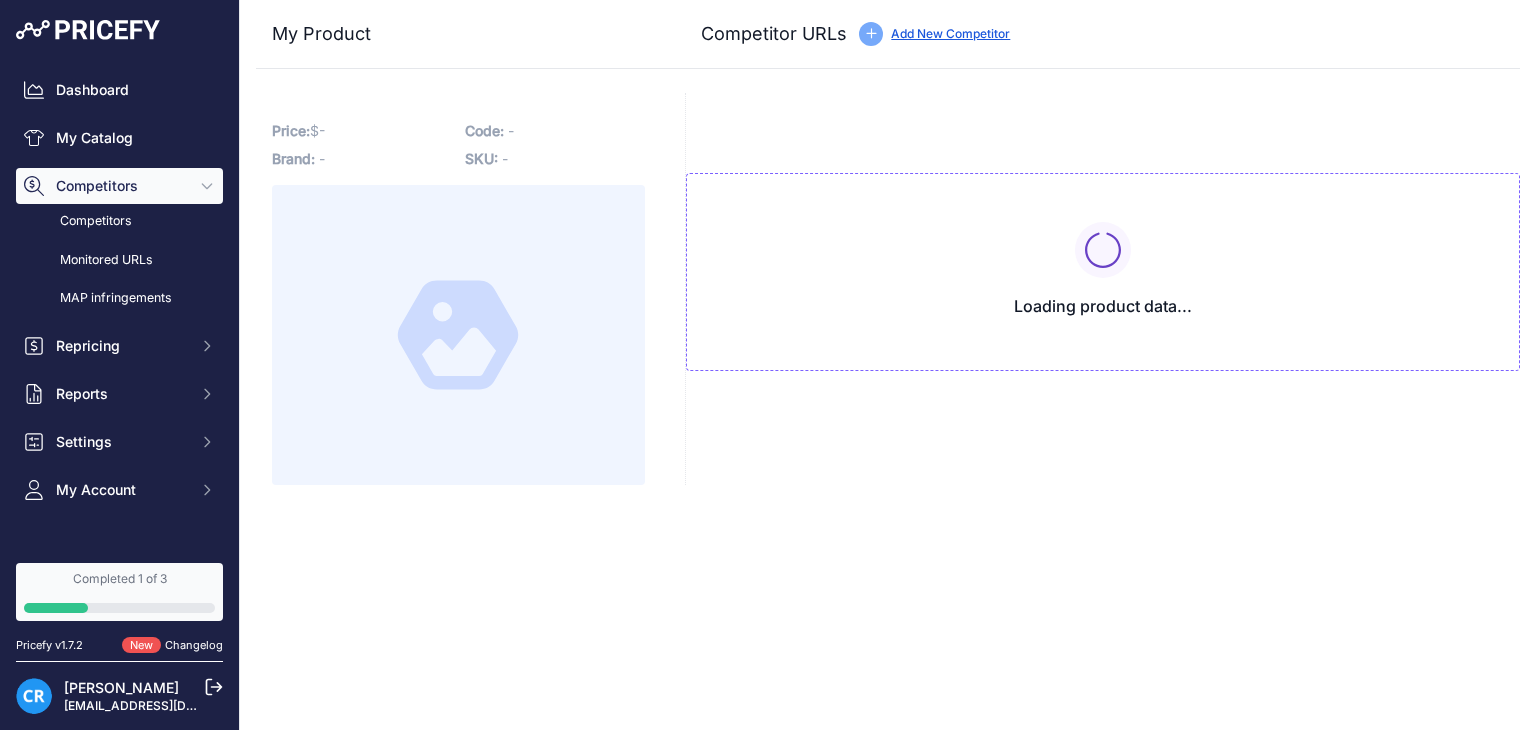 type on "[DOMAIN_NAME][URL]" 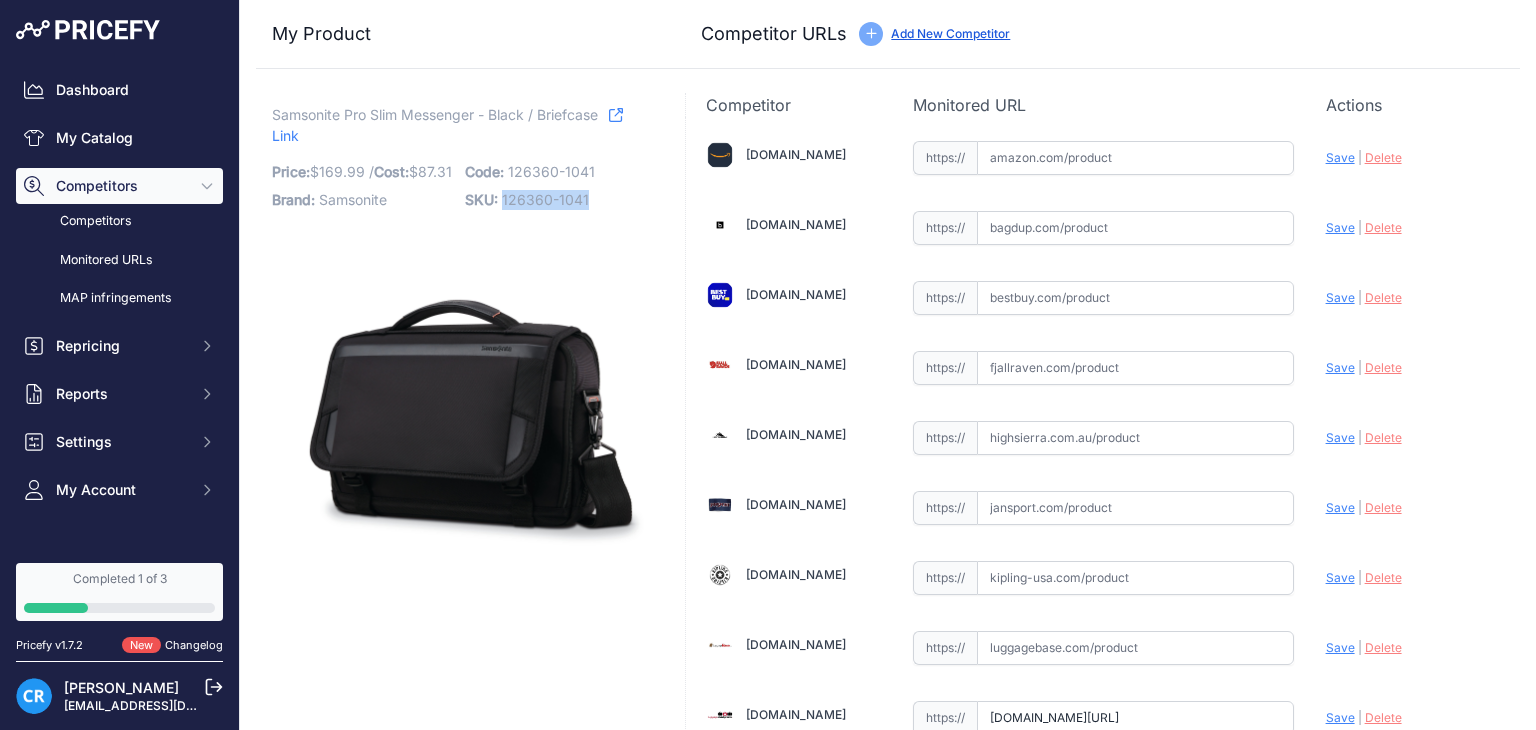 copy on "126360-1041" 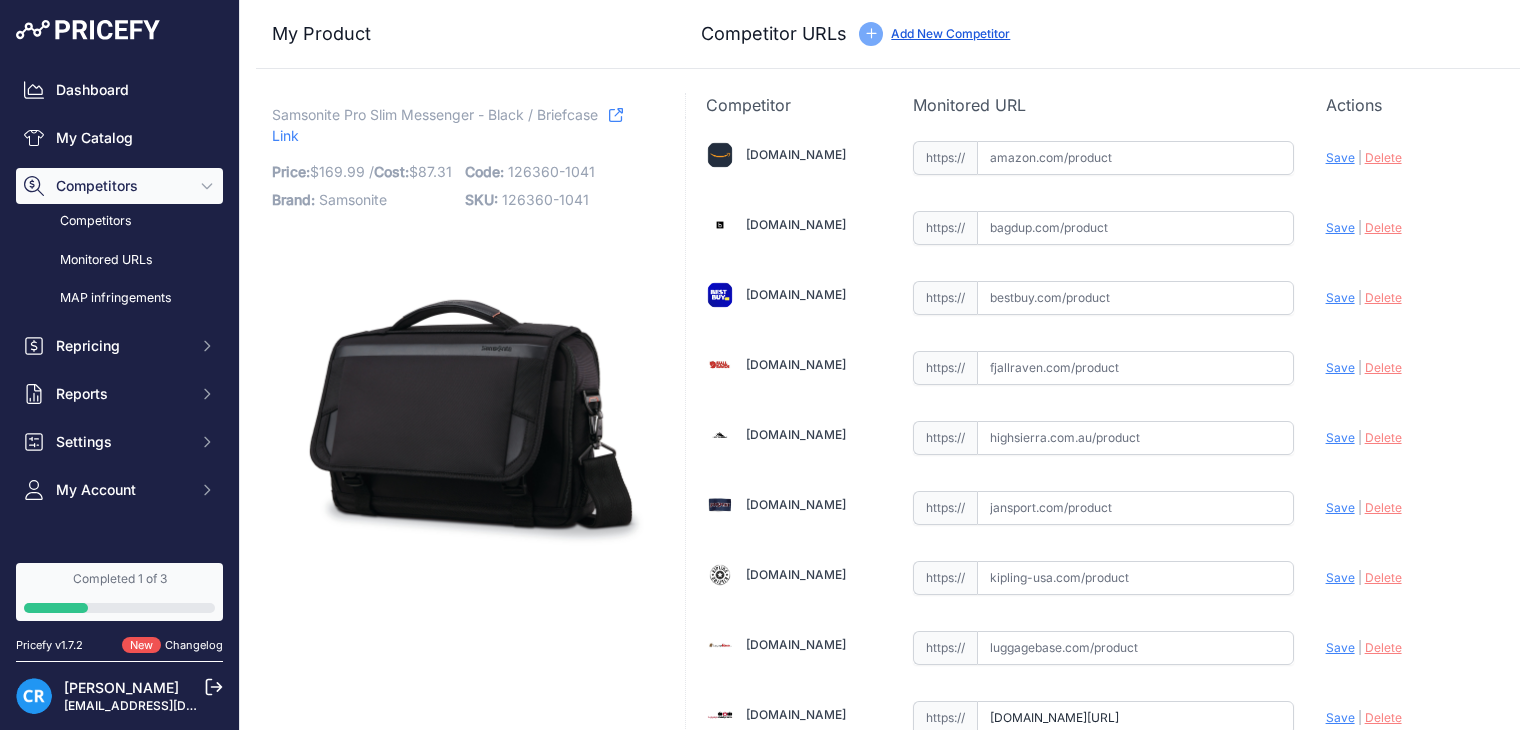 click on "My Product
Competitor URLs
Price: 169.99" at bounding box center [888, 758] 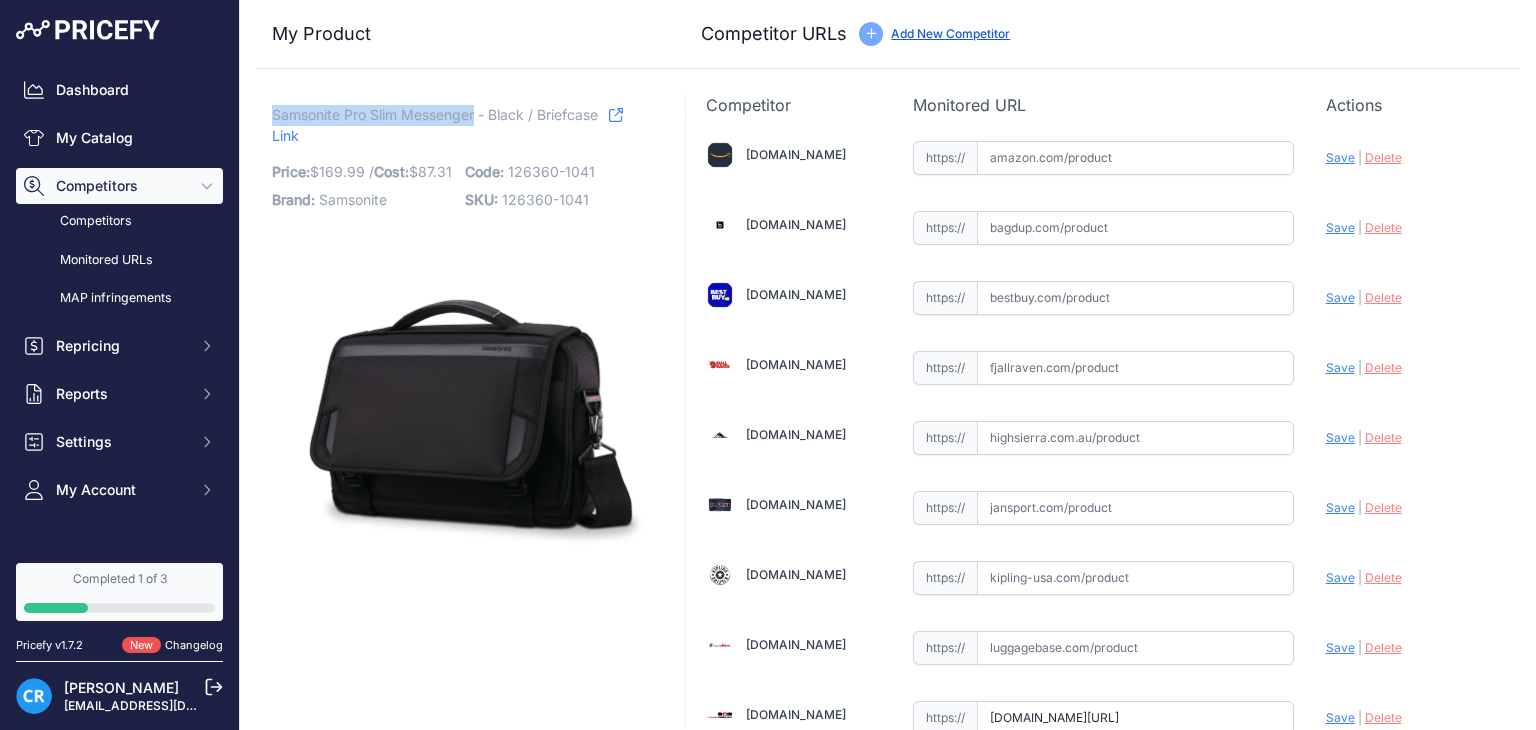drag, startPoint x: 269, startPoint y: 114, endPoint x: 476, endPoint y: 117, distance: 207.02174 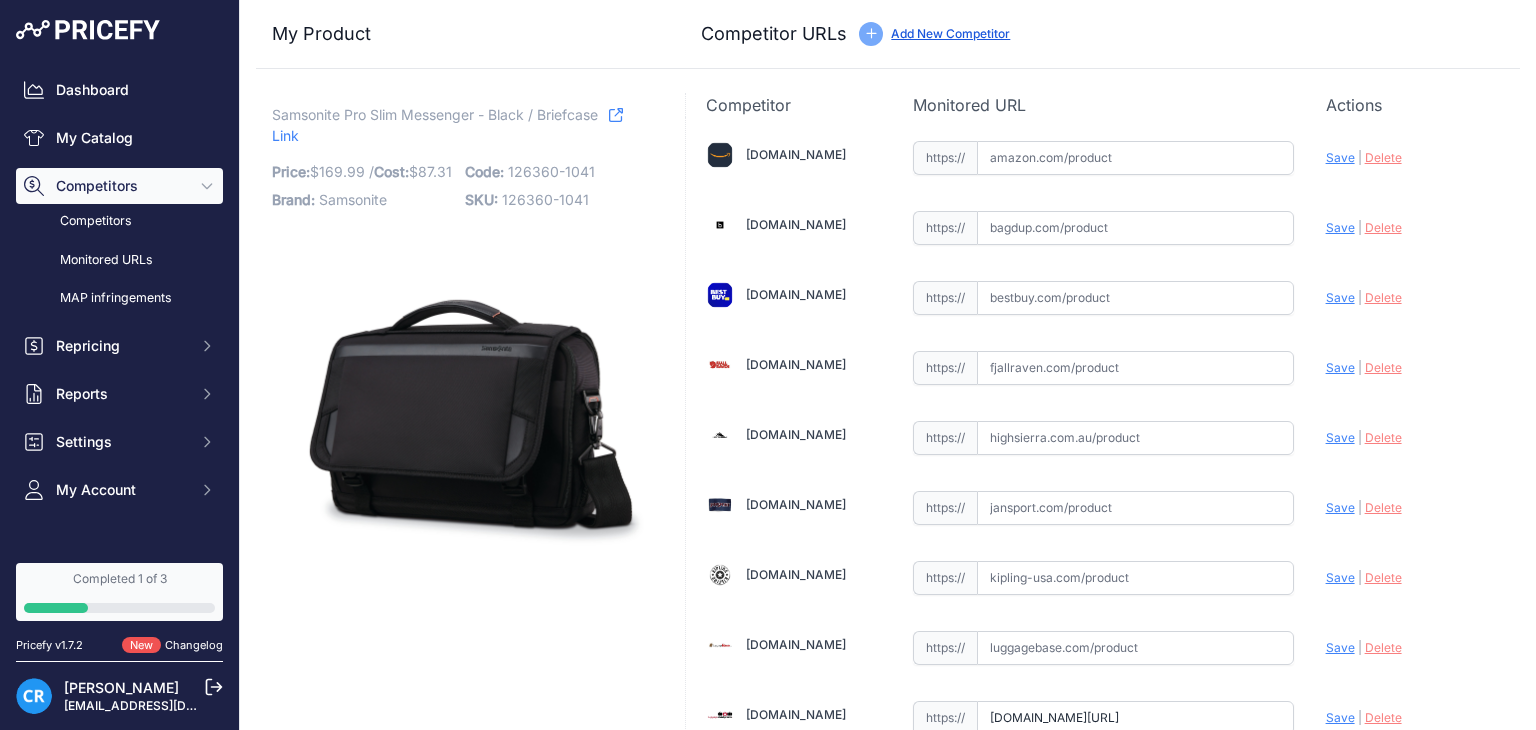 click on "My Product
Competitor URLs
Price: 169.99" at bounding box center (888, 758) 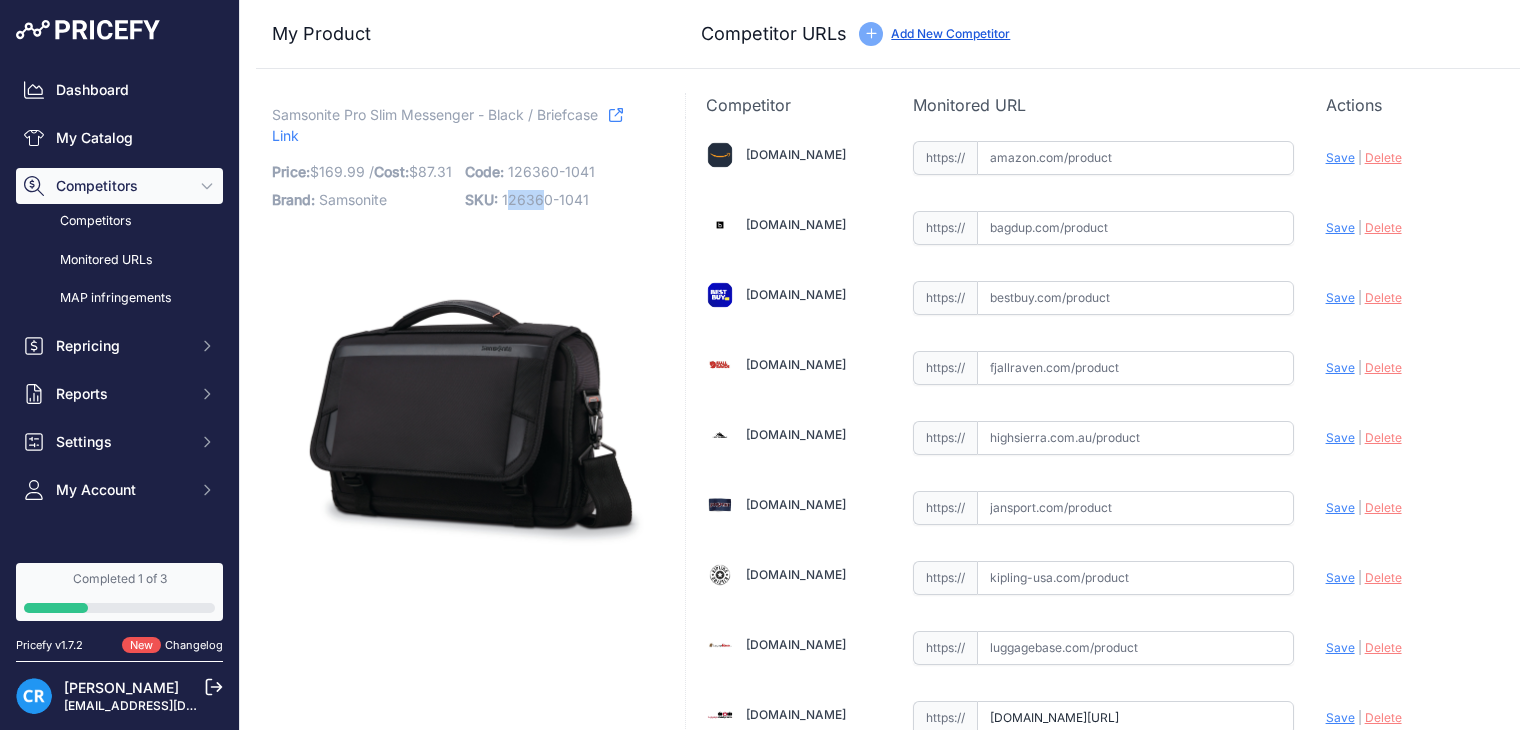 drag, startPoint x: 502, startPoint y: 195, endPoint x: 527, endPoint y: 197, distance: 25.079872 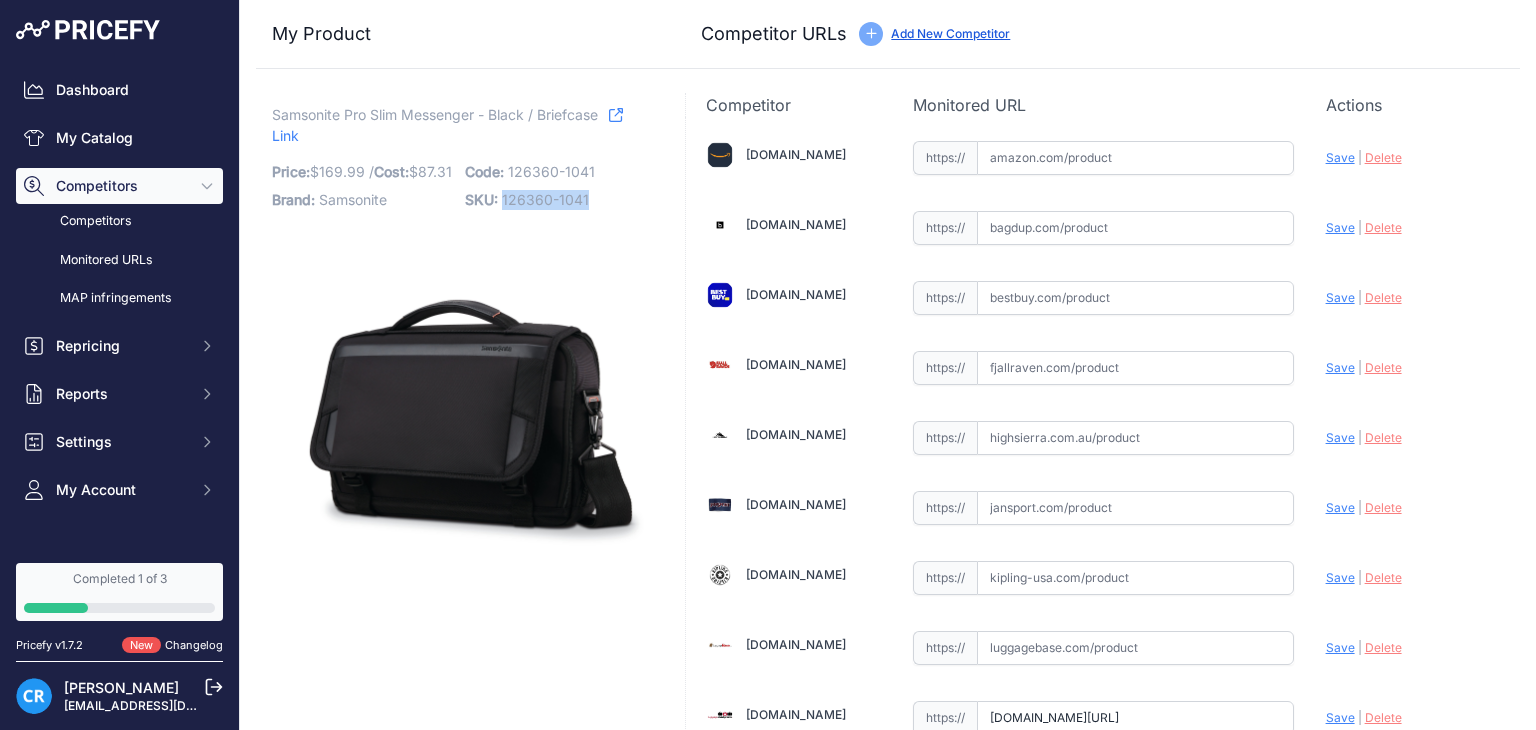 drag, startPoint x: 498, startPoint y: 196, endPoint x: 587, endPoint y: 201, distance: 89.140335 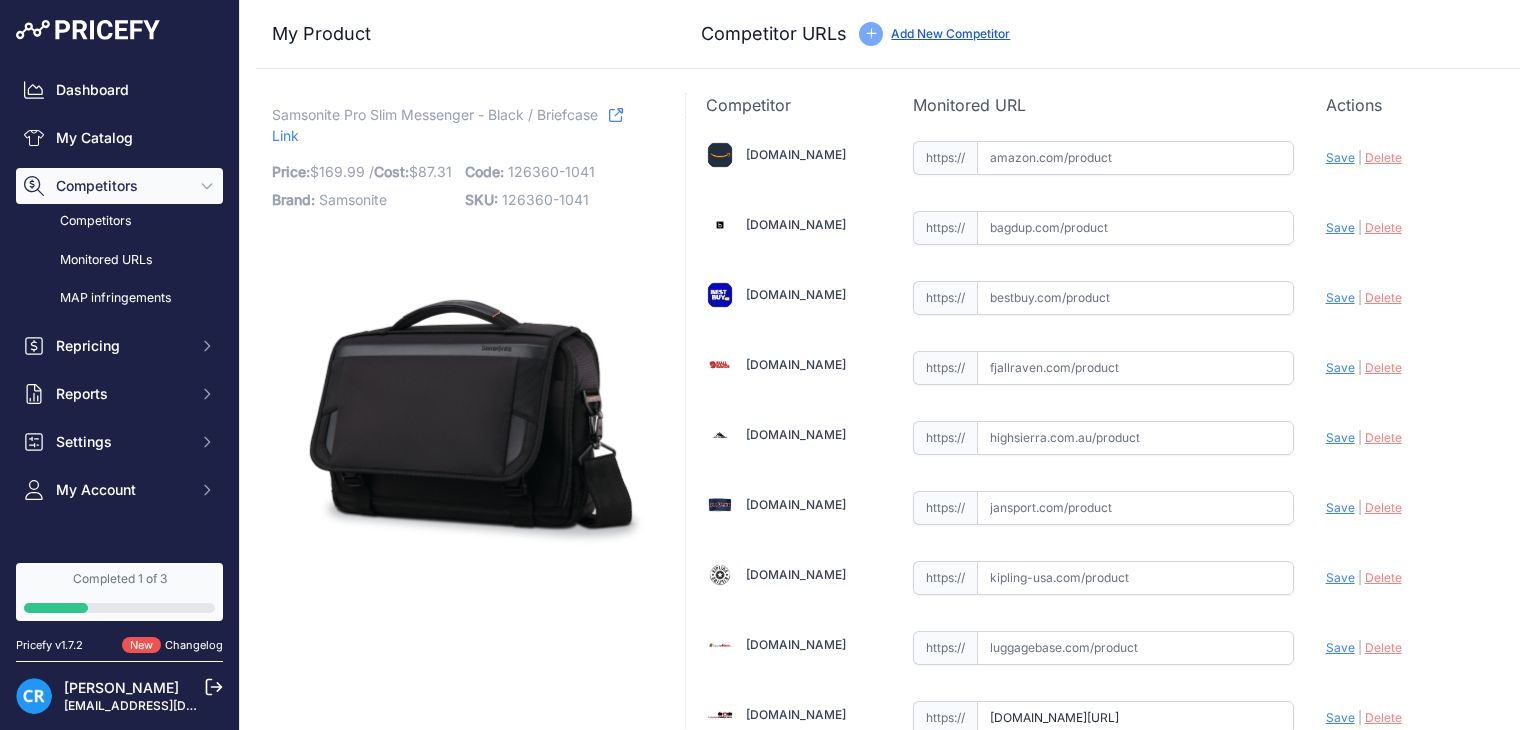 click at bounding box center (1135, 298) 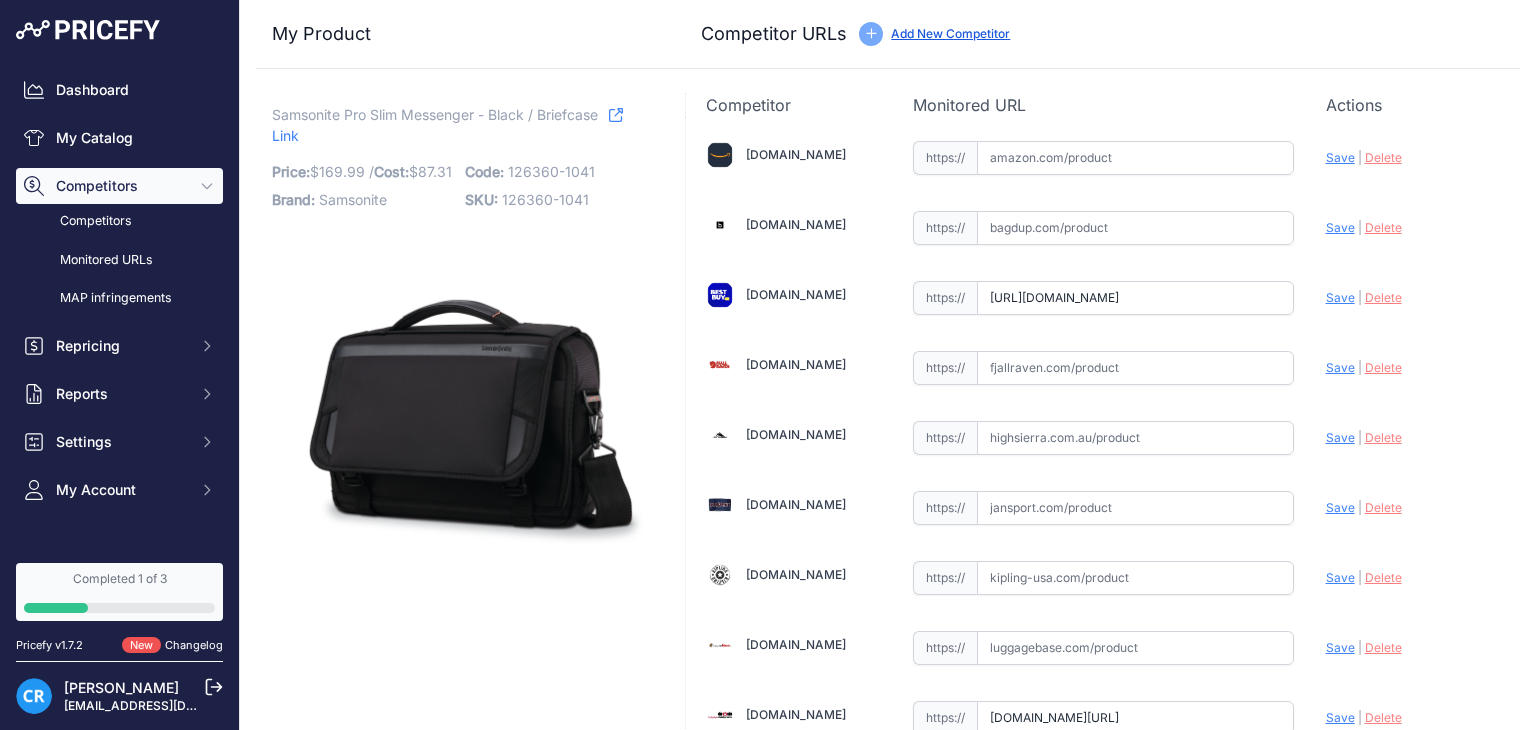 scroll, scrollTop: 0, scrollLeft: 369, axis: horizontal 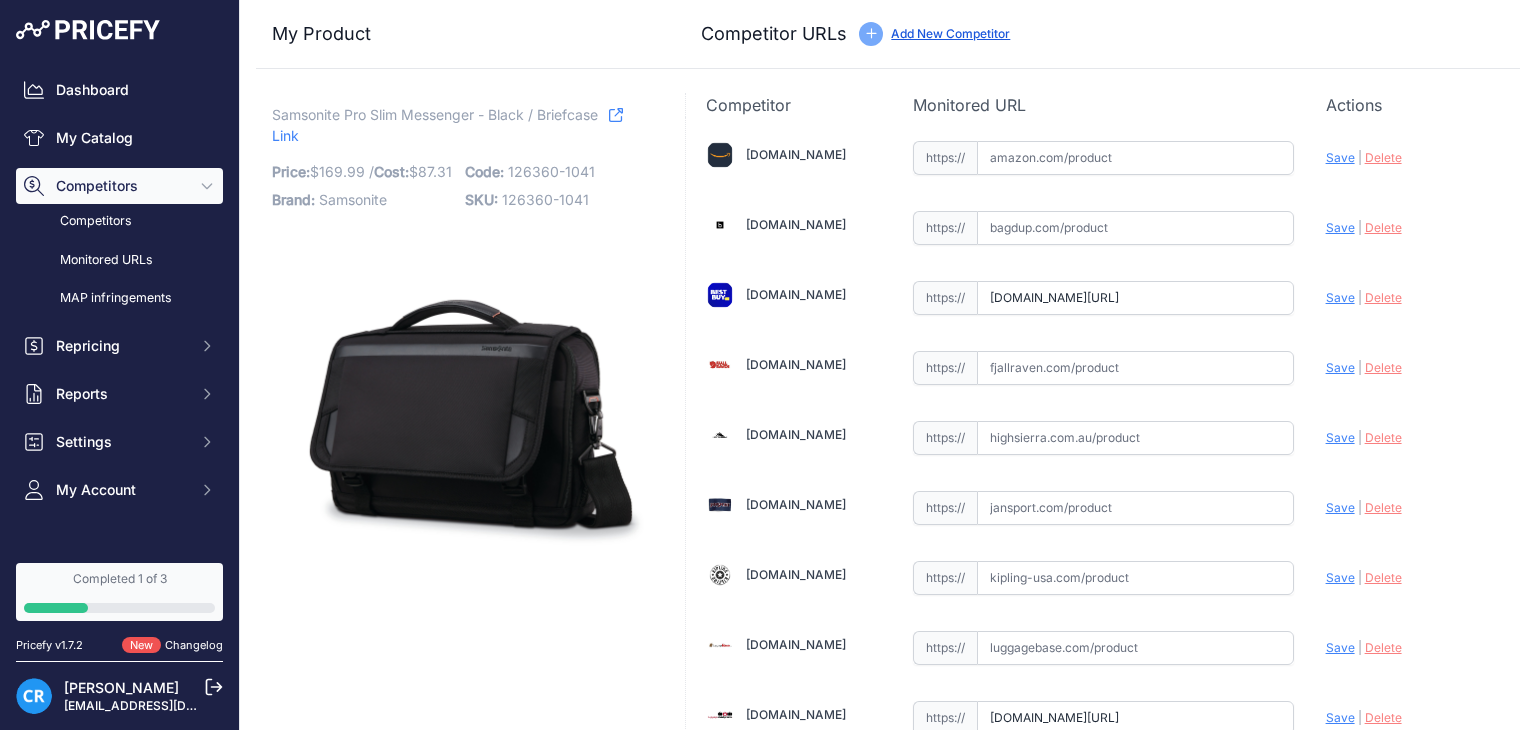 click on "Amazon.com
Valid Invalid | |" at bounding box center [1103, 787] 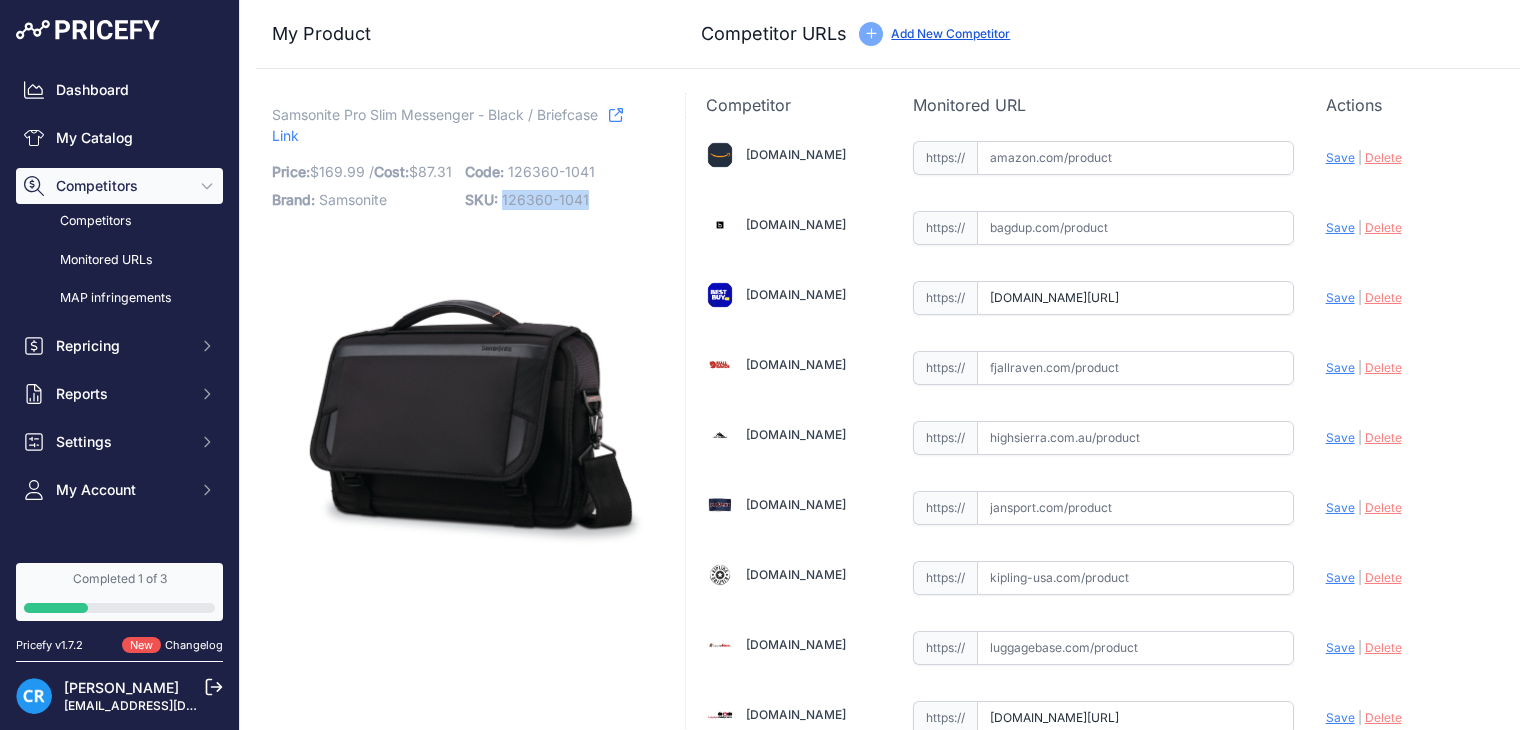 drag, startPoint x: 500, startPoint y: 201, endPoint x: 596, endPoint y: 196, distance: 96.13012 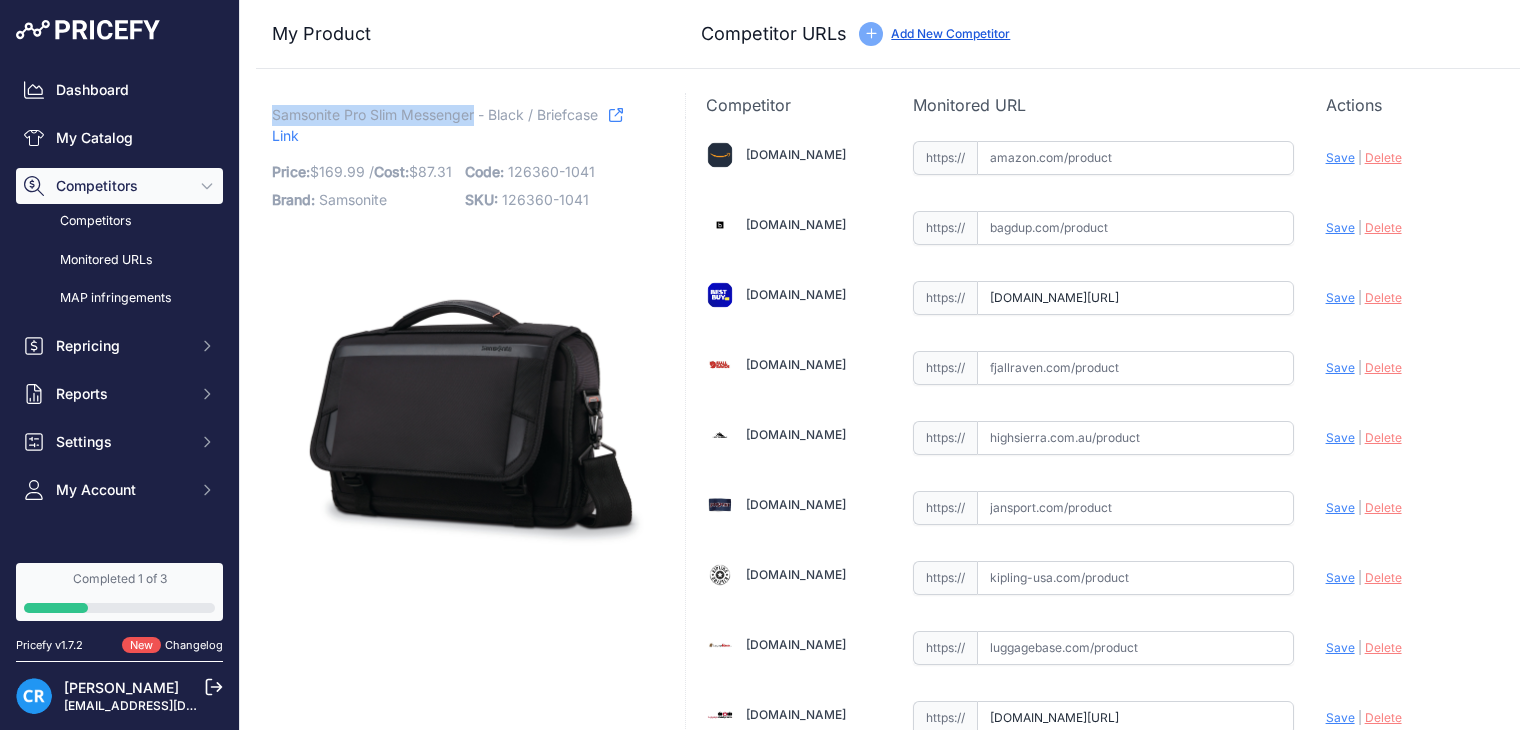 drag, startPoint x: 272, startPoint y: 117, endPoint x: 476, endPoint y: 113, distance: 204.03922 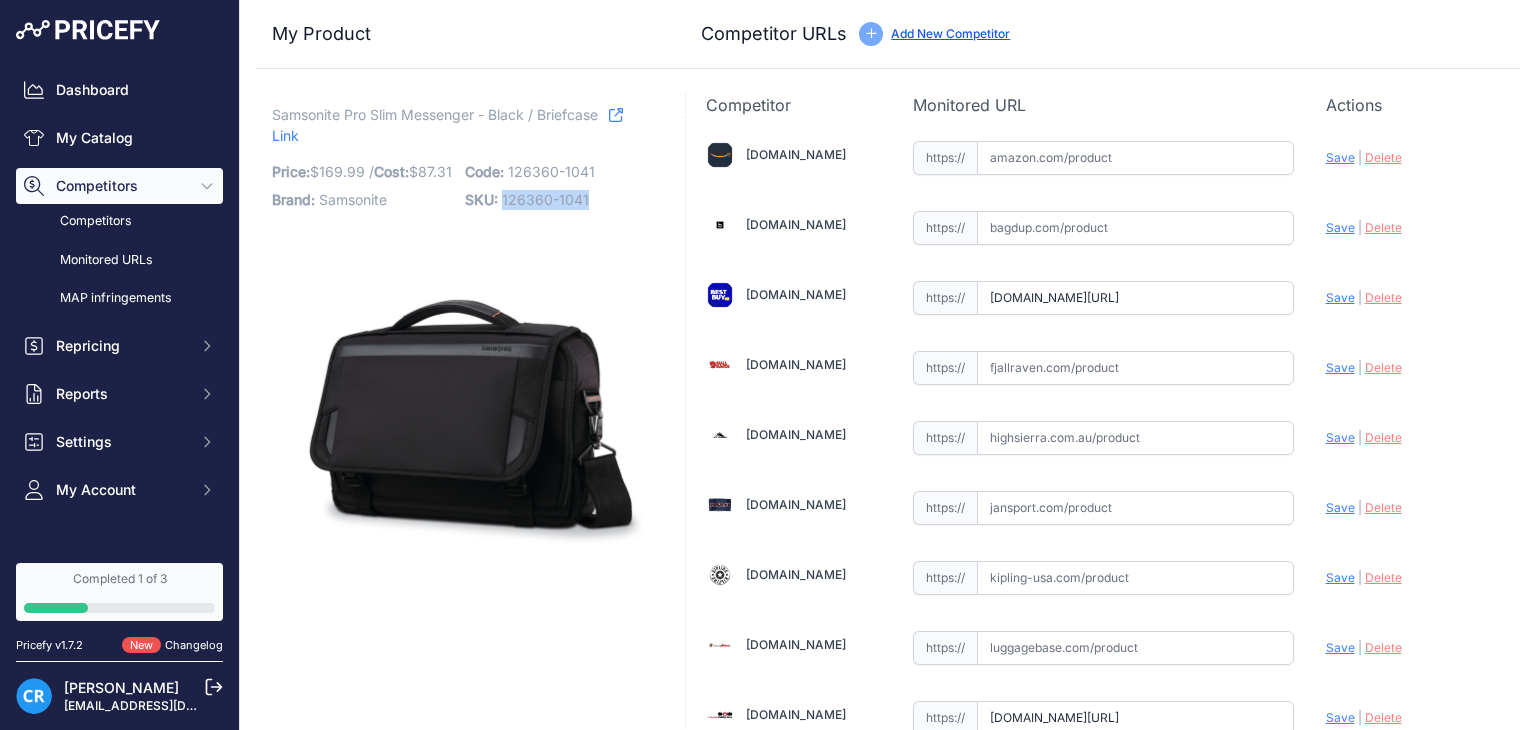 drag, startPoint x: 500, startPoint y: 201, endPoint x: 588, endPoint y: 203, distance: 88.02273 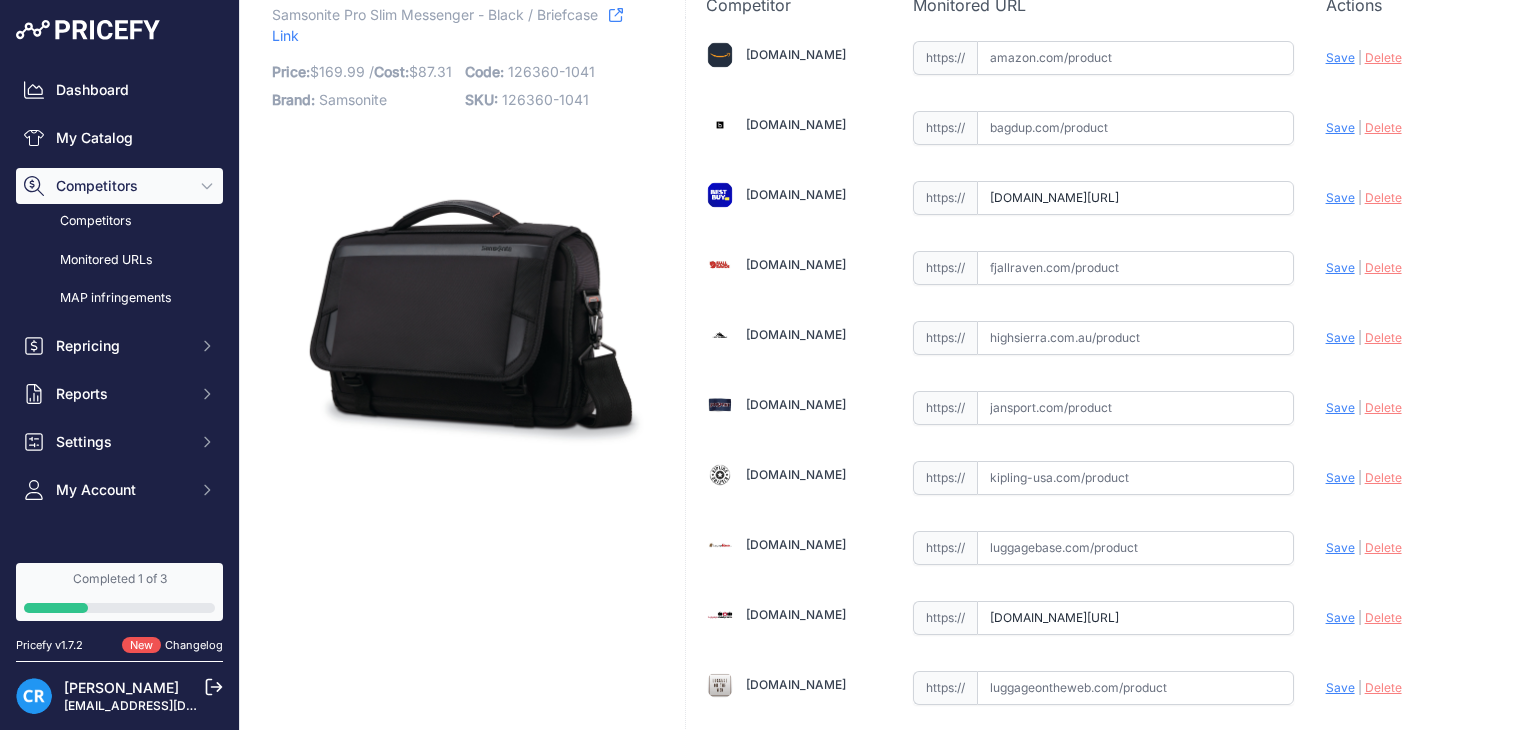 click on "My Product
Competitor URLs
Price: 169.99" at bounding box center [888, 658] 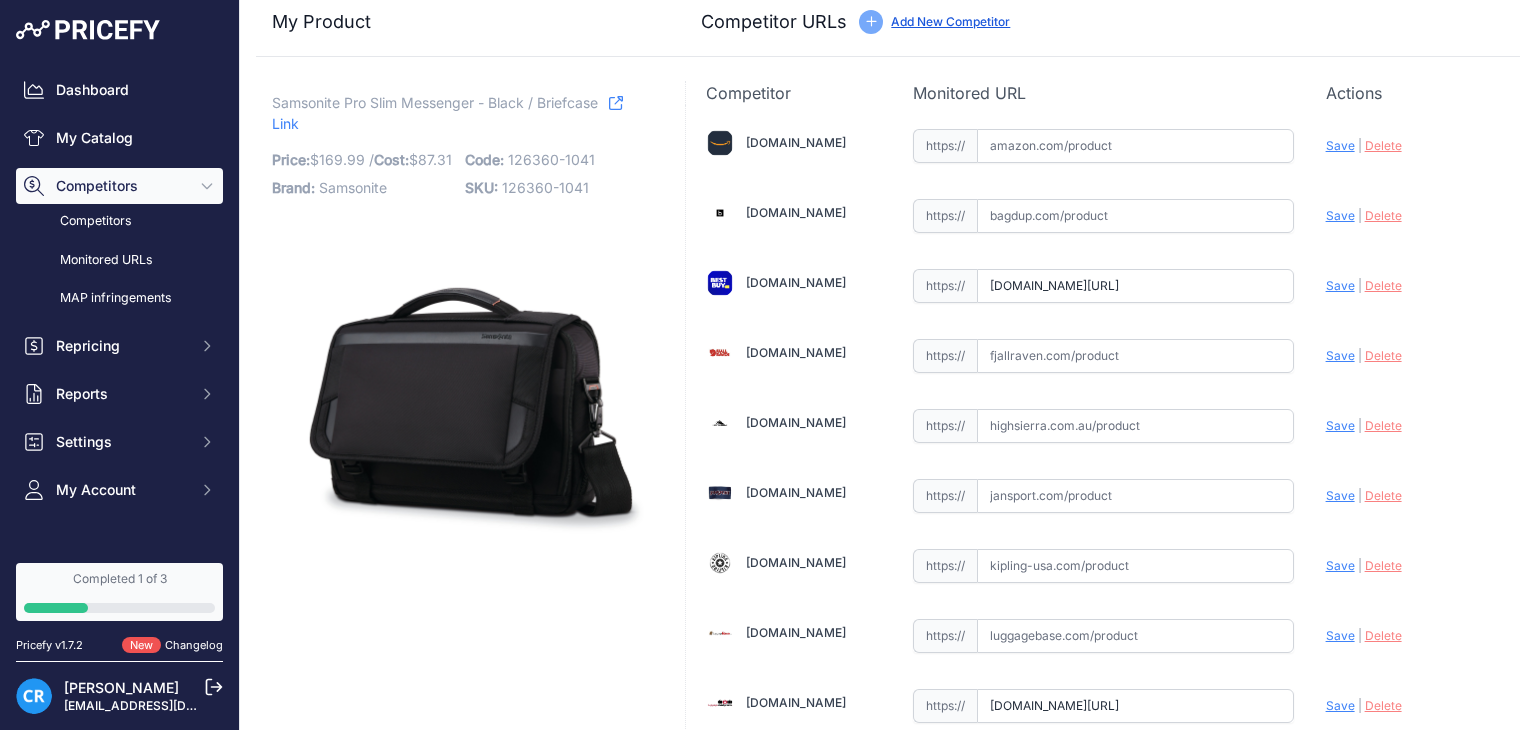scroll, scrollTop: 0, scrollLeft: 0, axis: both 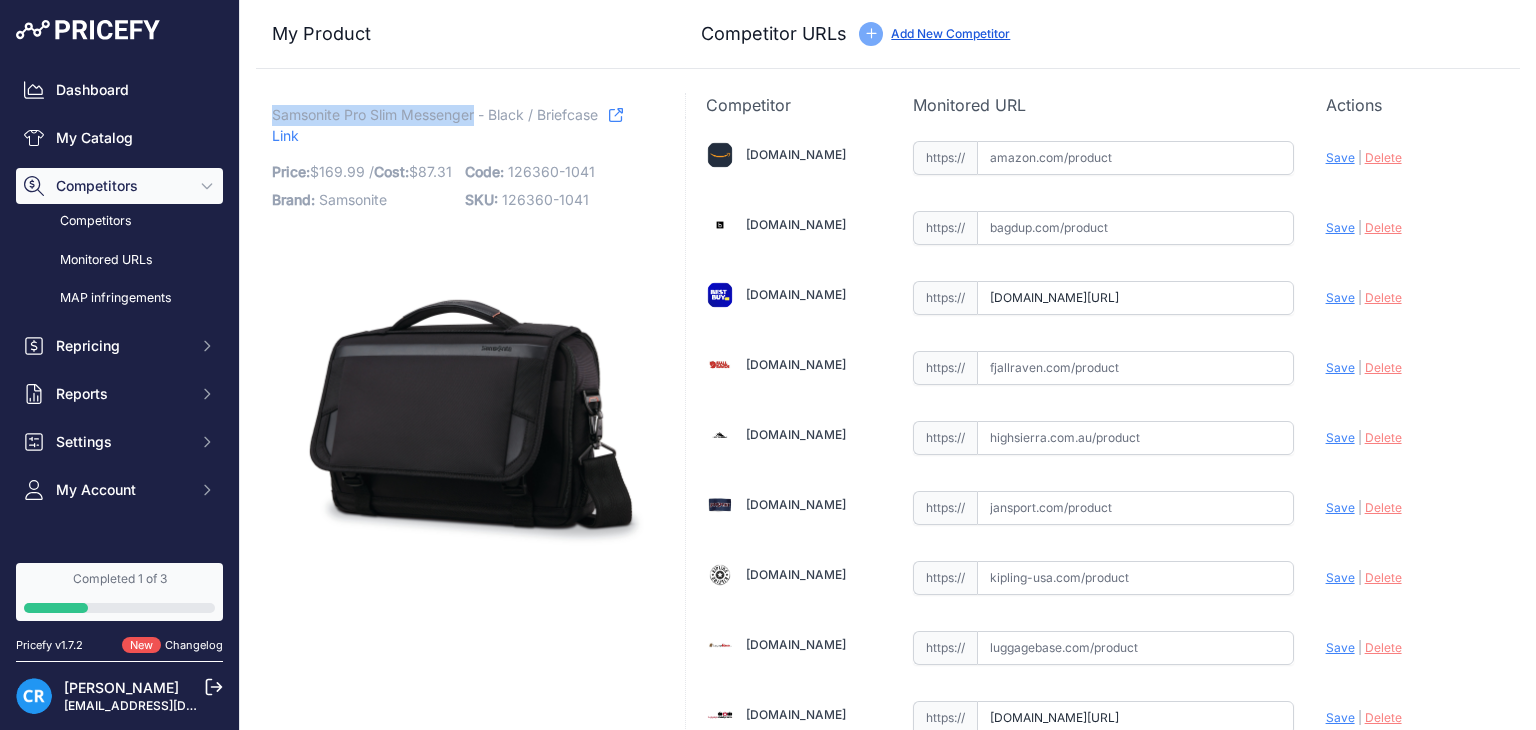 drag, startPoint x: 272, startPoint y: 109, endPoint x: 475, endPoint y: 109, distance: 203 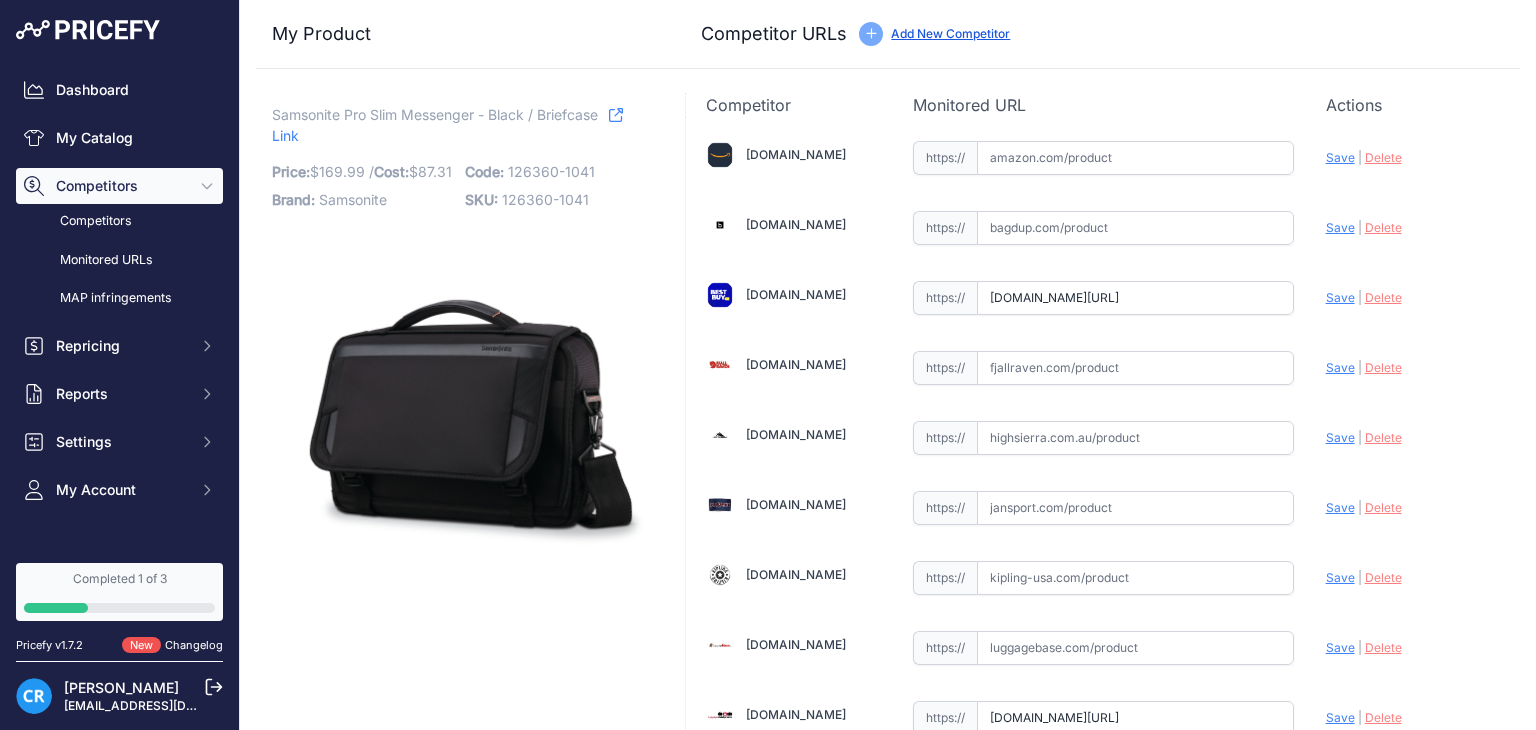 click on "My Product
Competitor URLs
Price: 169.99" at bounding box center (888, 758) 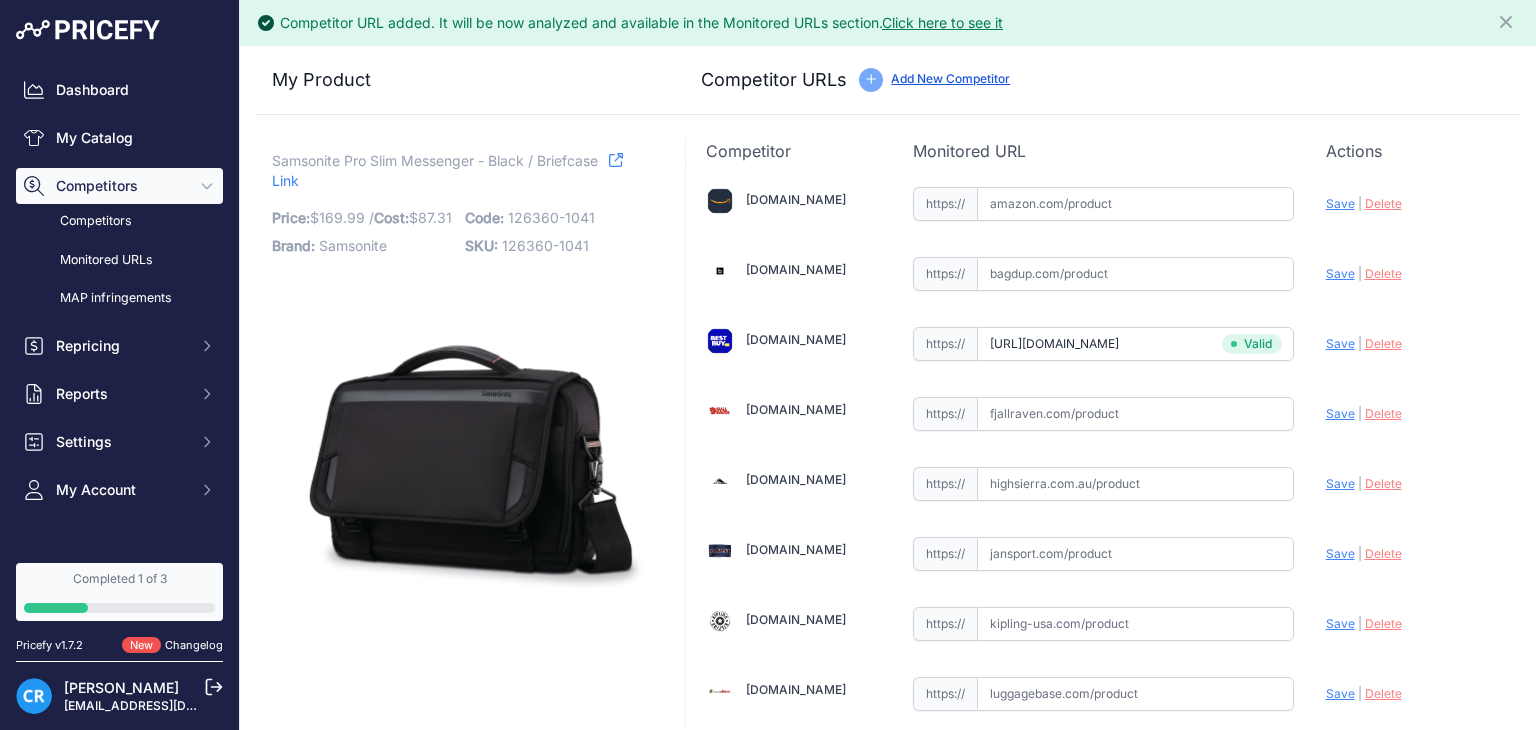 type on "www.bestbuy.com/site/reviews/samsonite-pro-slim-messenger-shoulder-bag-for-13-laptop-black/6383632?prirule_jdsnikfkfjsd=8955" 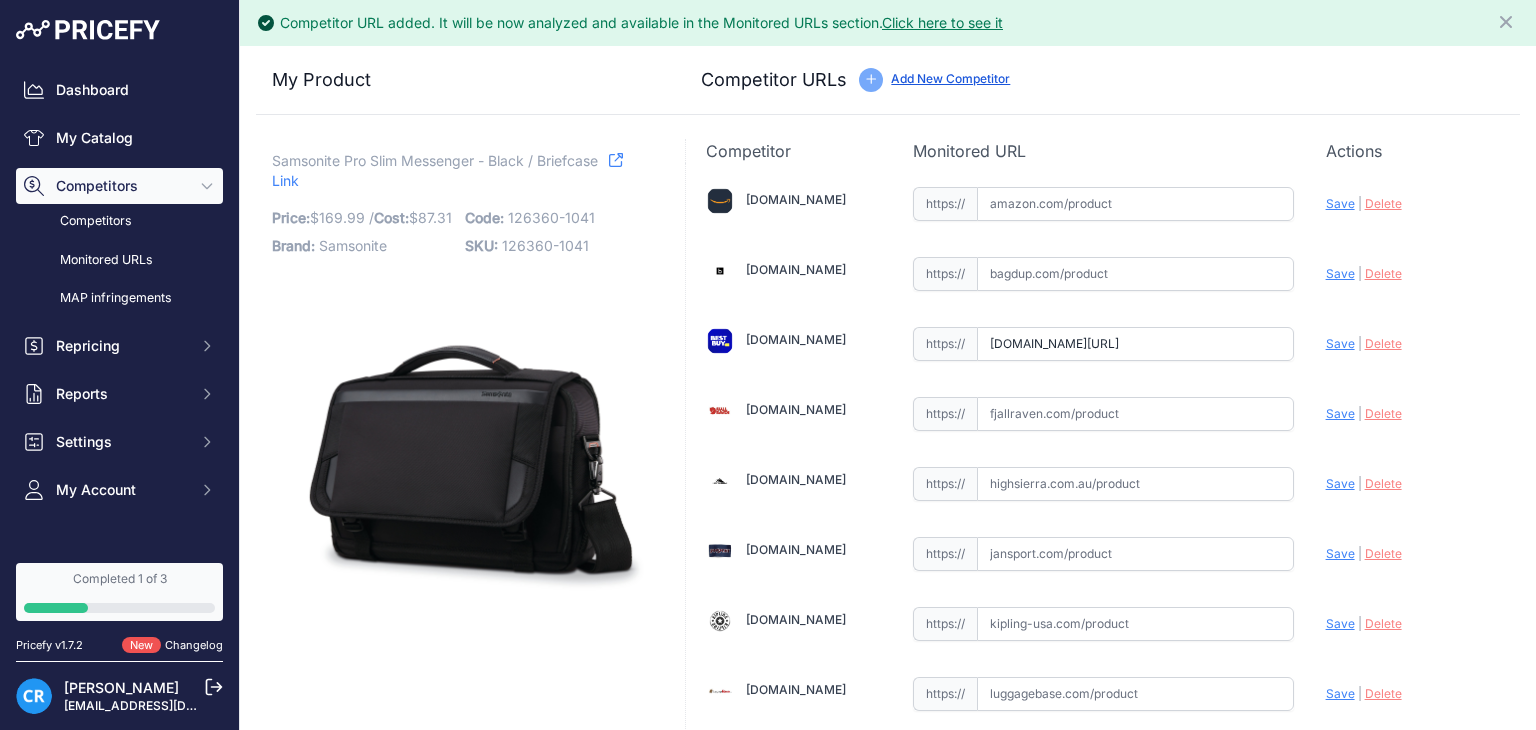 click on "www.bestbuy.com/site/reviews/samsonite-pro-slim-messenger-shoulder-bag-for-13-laptop-black/6383632?prirule_jdsnikfkfjsd=8955" at bounding box center (1135, 344) 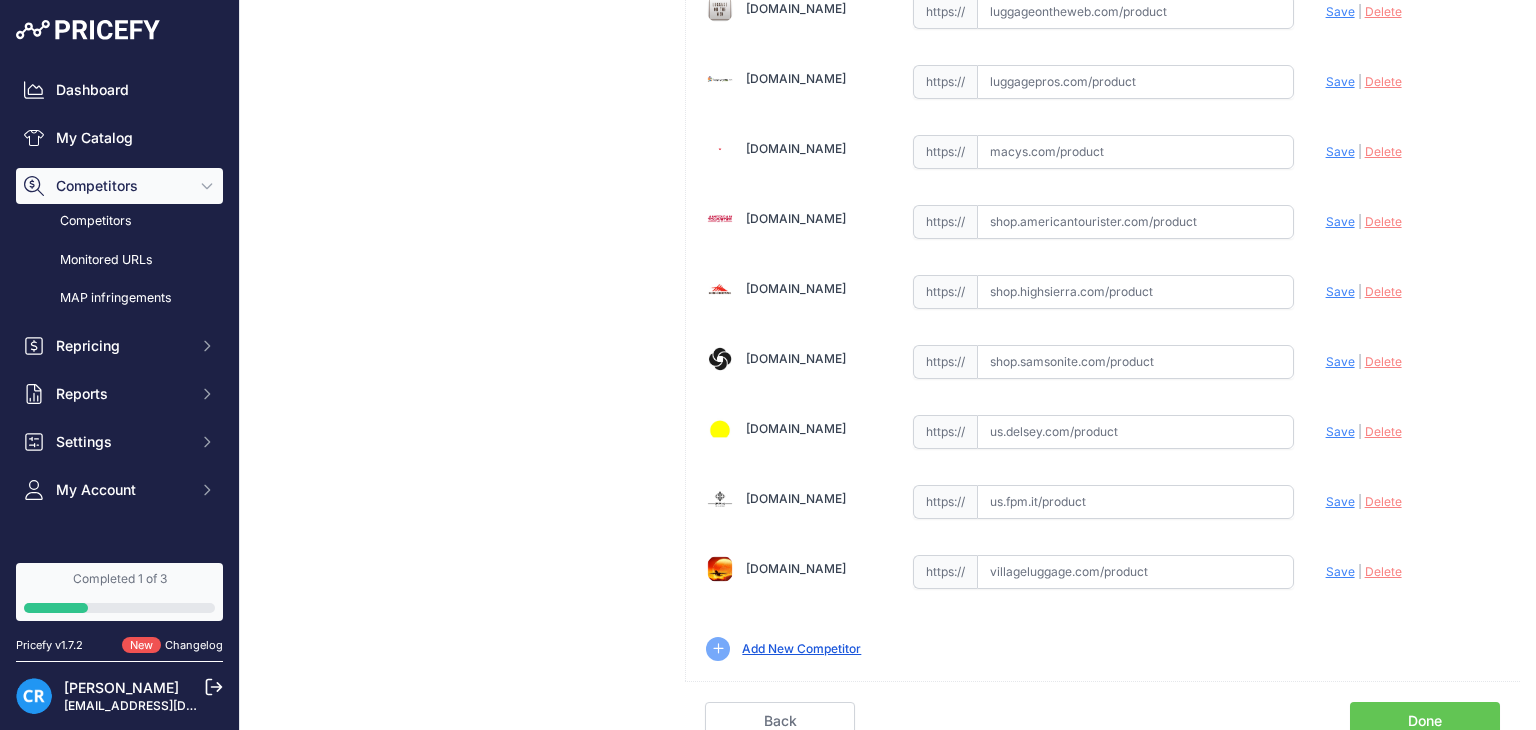 scroll, scrollTop: 778, scrollLeft: 0, axis: vertical 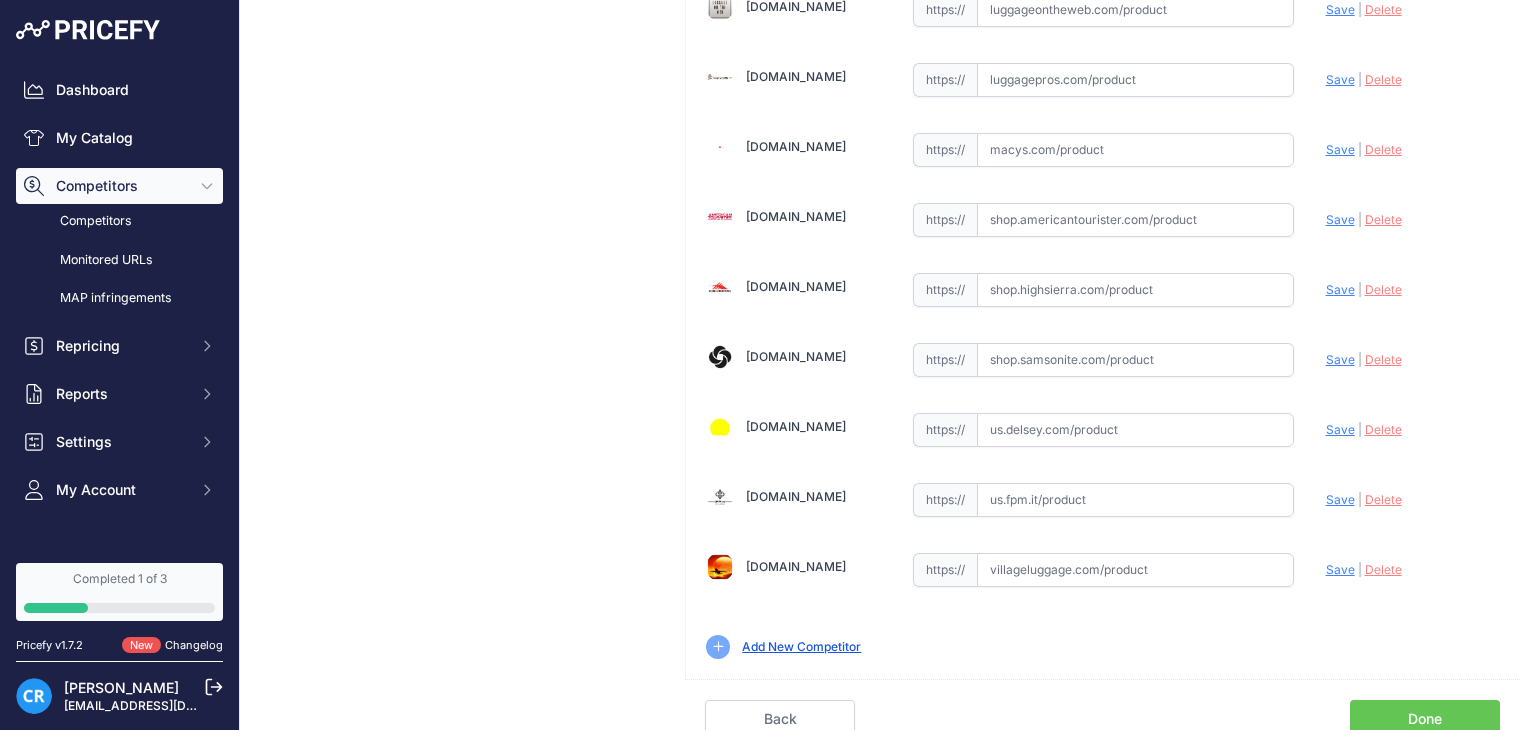 click on "Done" at bounding box center [1425, 719] 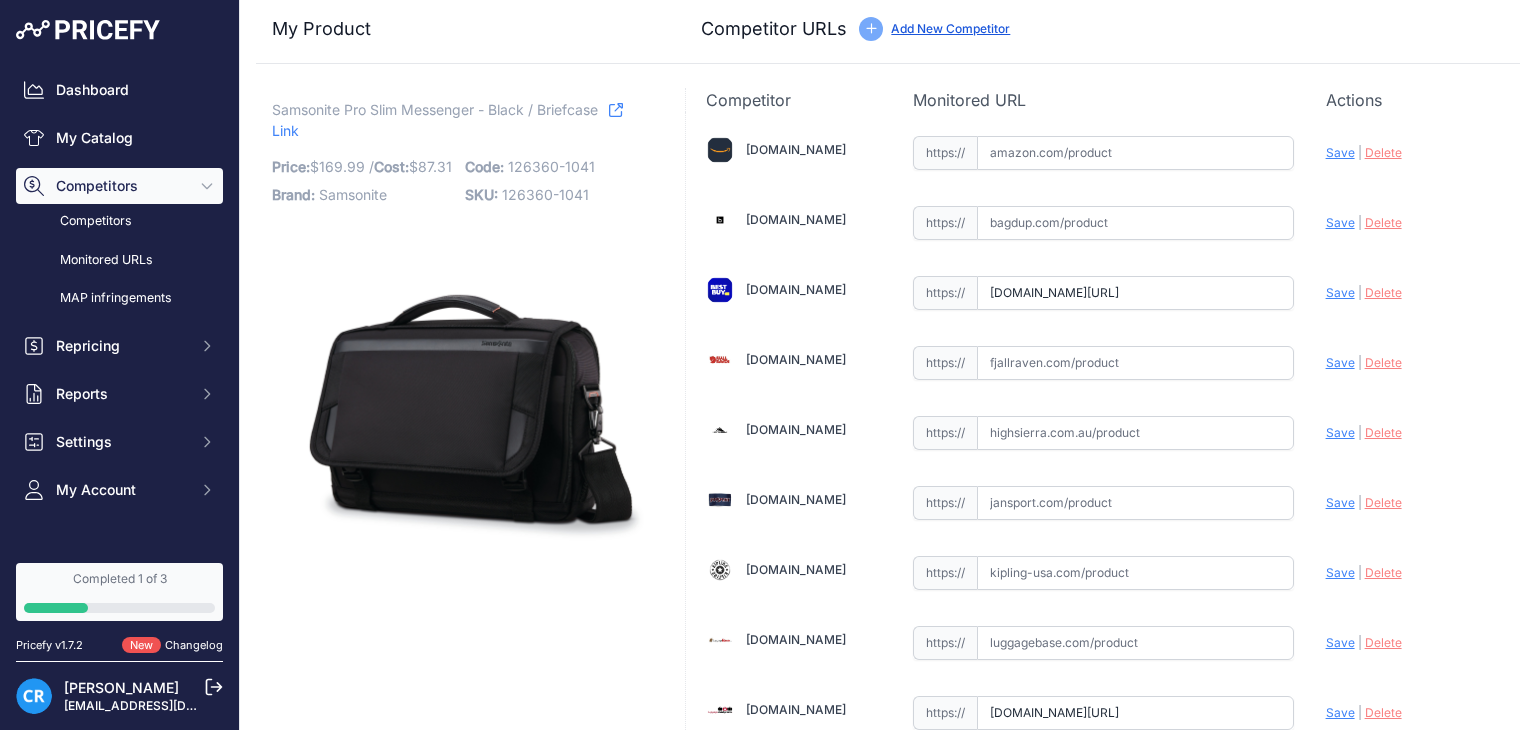 scroll, scrollTop: 0, scrollLeft: 0, axis: both 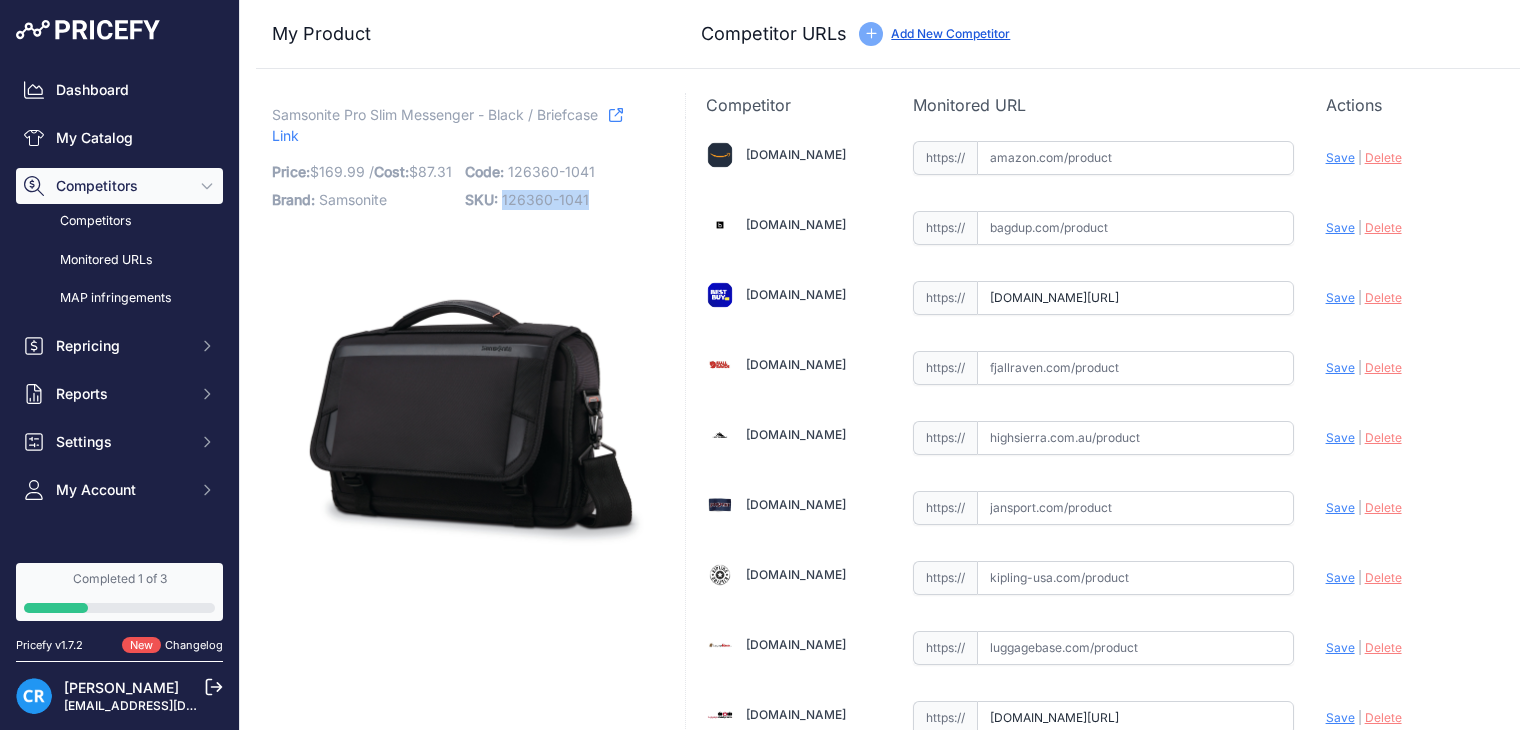 drag, startPoint x: 499, startPoint y: 198, endPoint x: 590, endPoint y: 200, distance: 91.02197 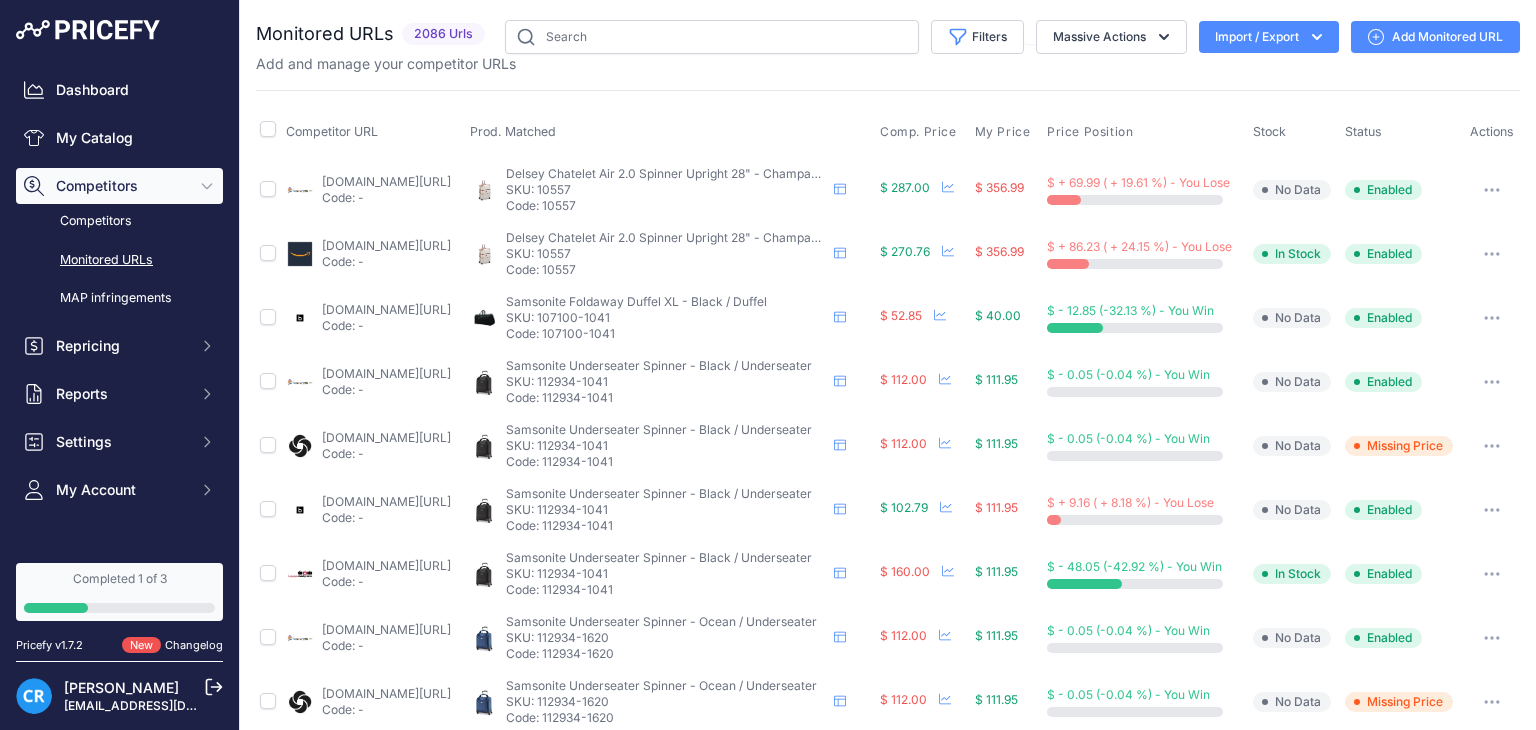 scroll, scrollTop: 0, scrollLeft: 0, axis: both 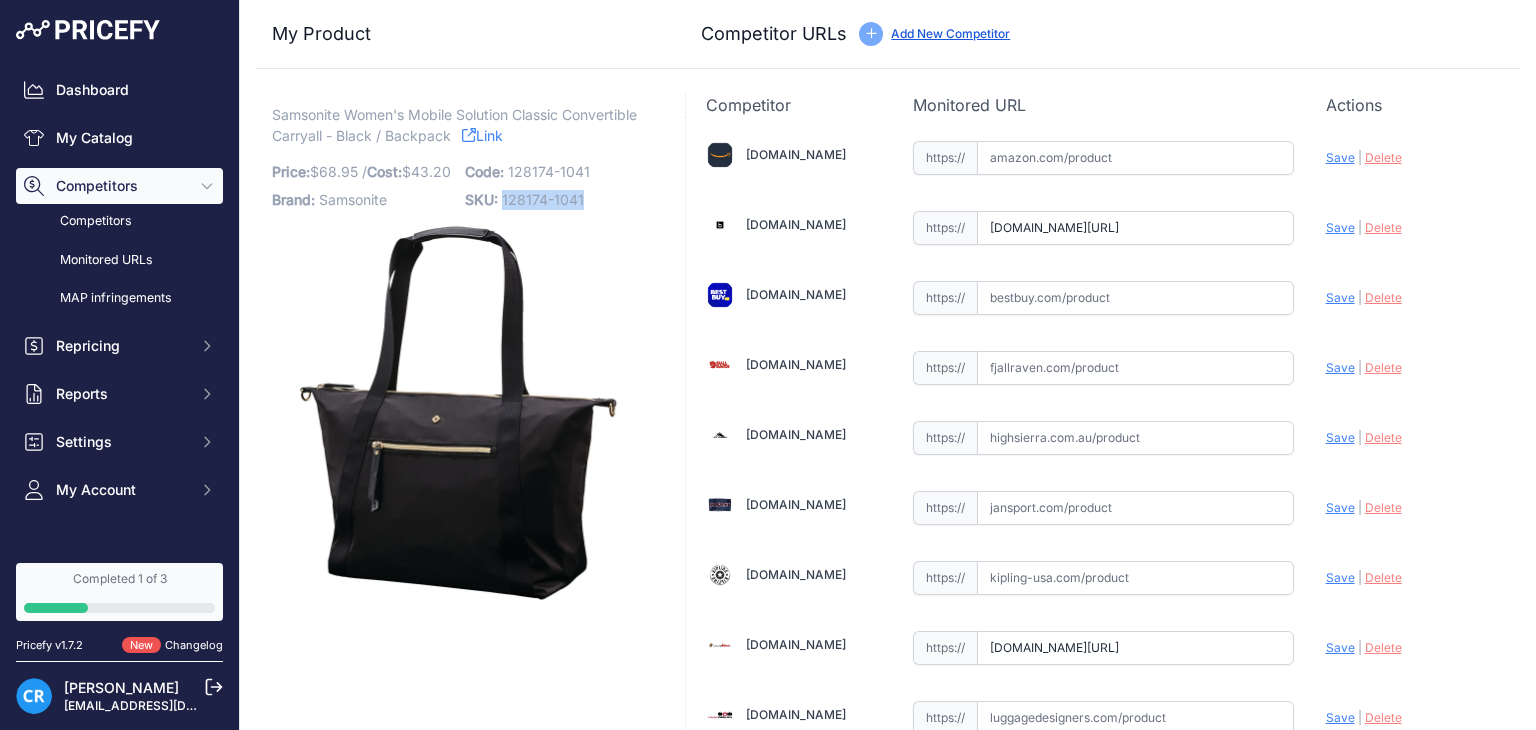 drag, startPoint x: 579, startPoint y: 197, endPoint x: 499, endPoint y: 201, distance: 80.09994 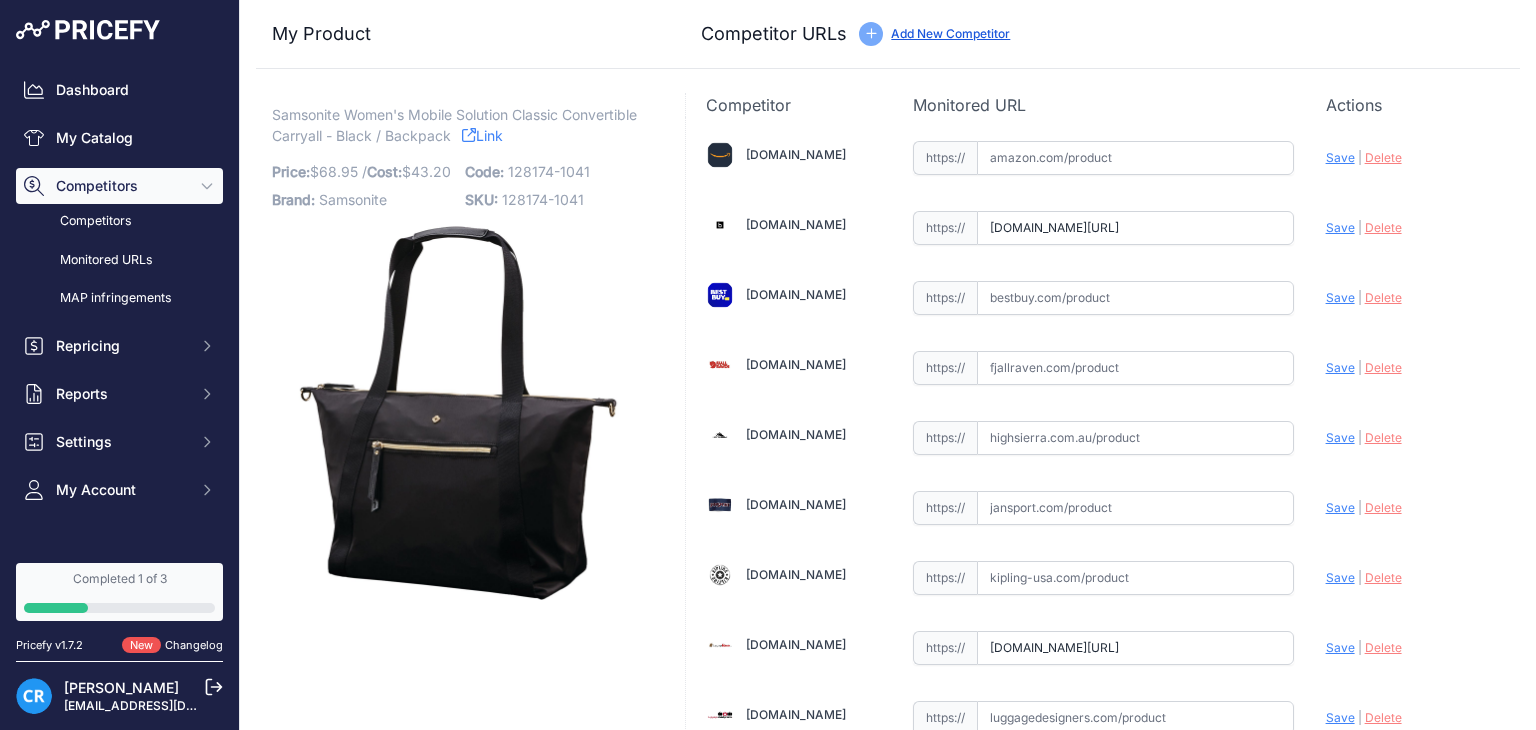 click on "My Product
Competitor URLs
Price: 68.95" at bounding box center (888, 758) 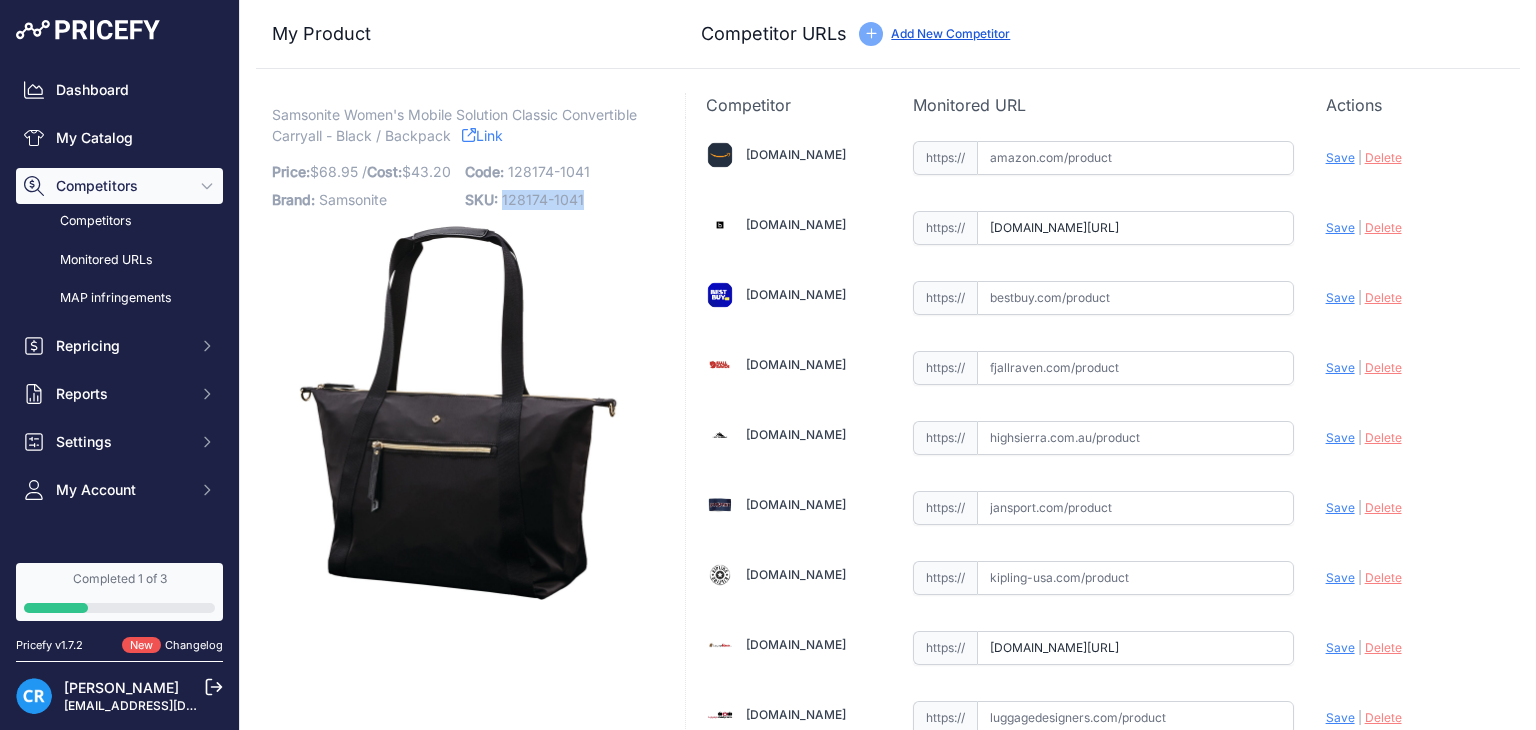 drag, startPoint x: 543, startPoint y: 201, endPoint x: 498, endPoint y: 193, distance: 45.705578 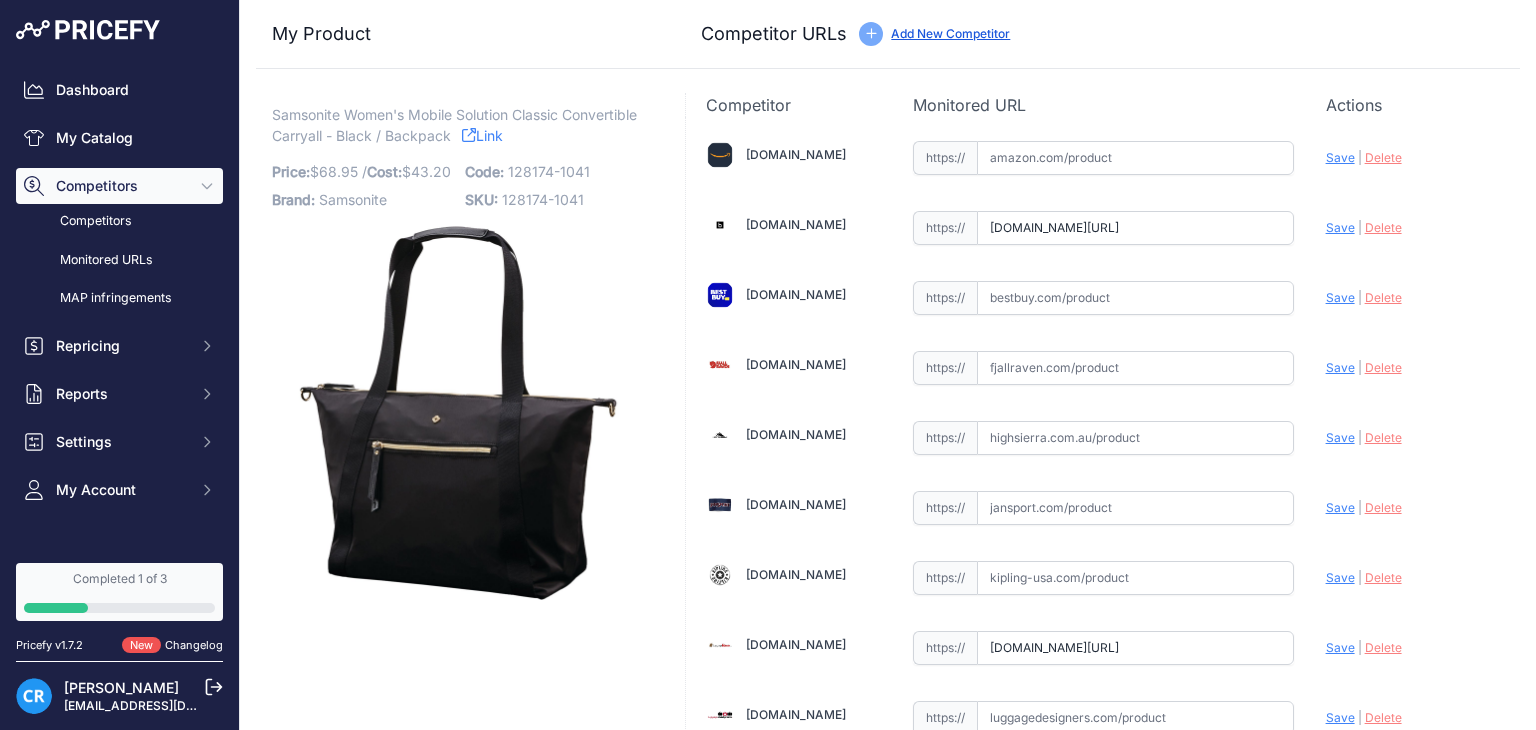 click at bounding box center [1135, 298] 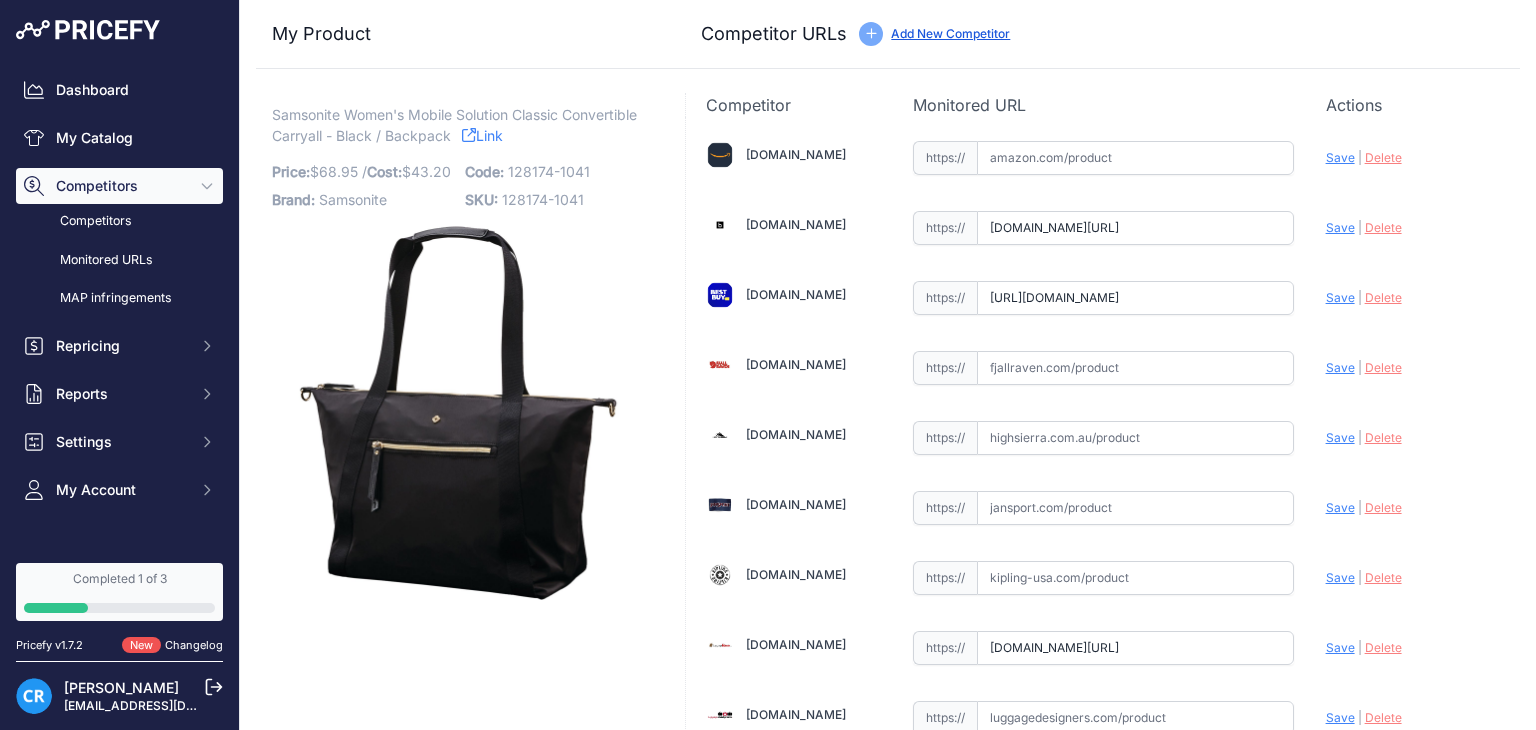 scroll, scrollTop: 0, scrollLeft: 379, axis: horizontal 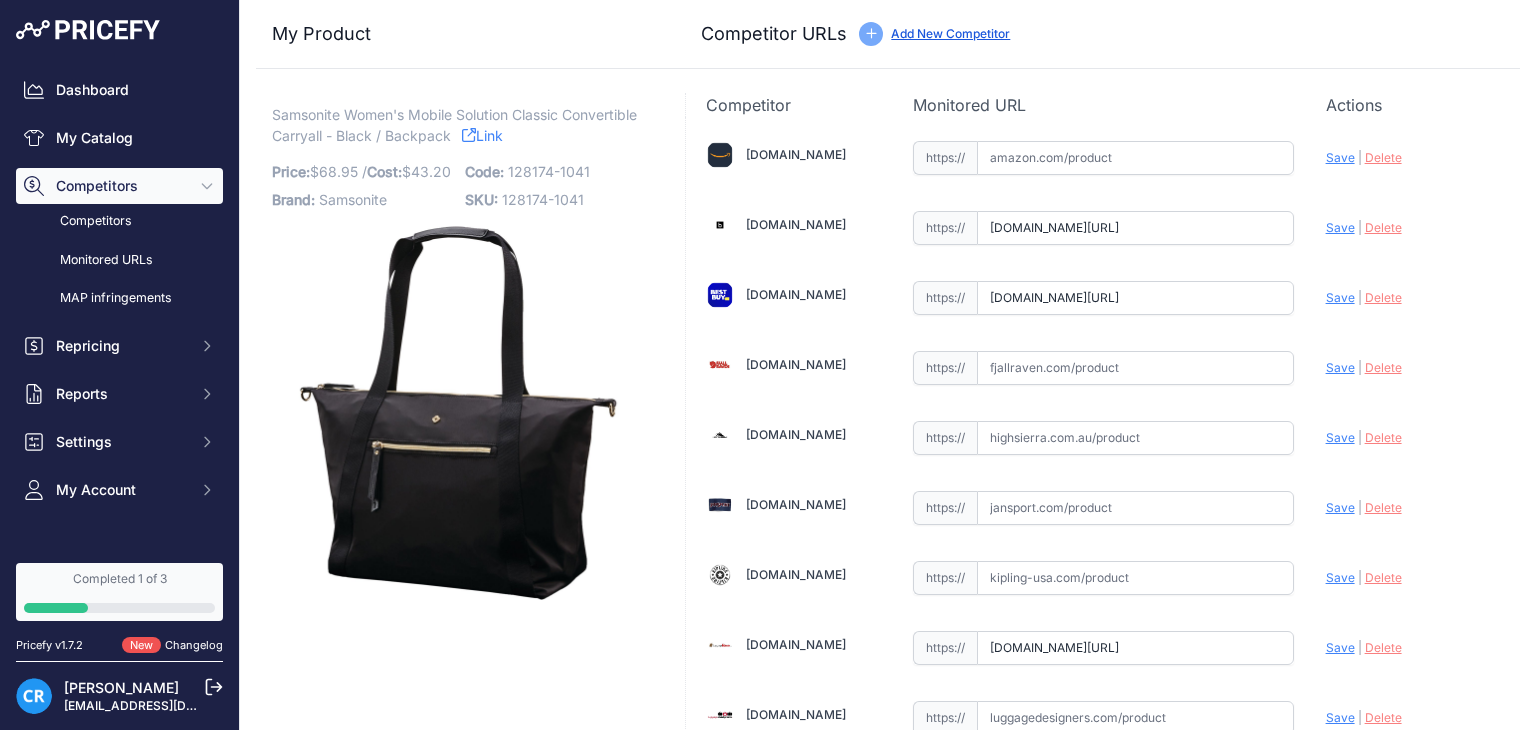 click on "Amazon.com
Valid Invalid | |" at bounding box center [1103, 787] 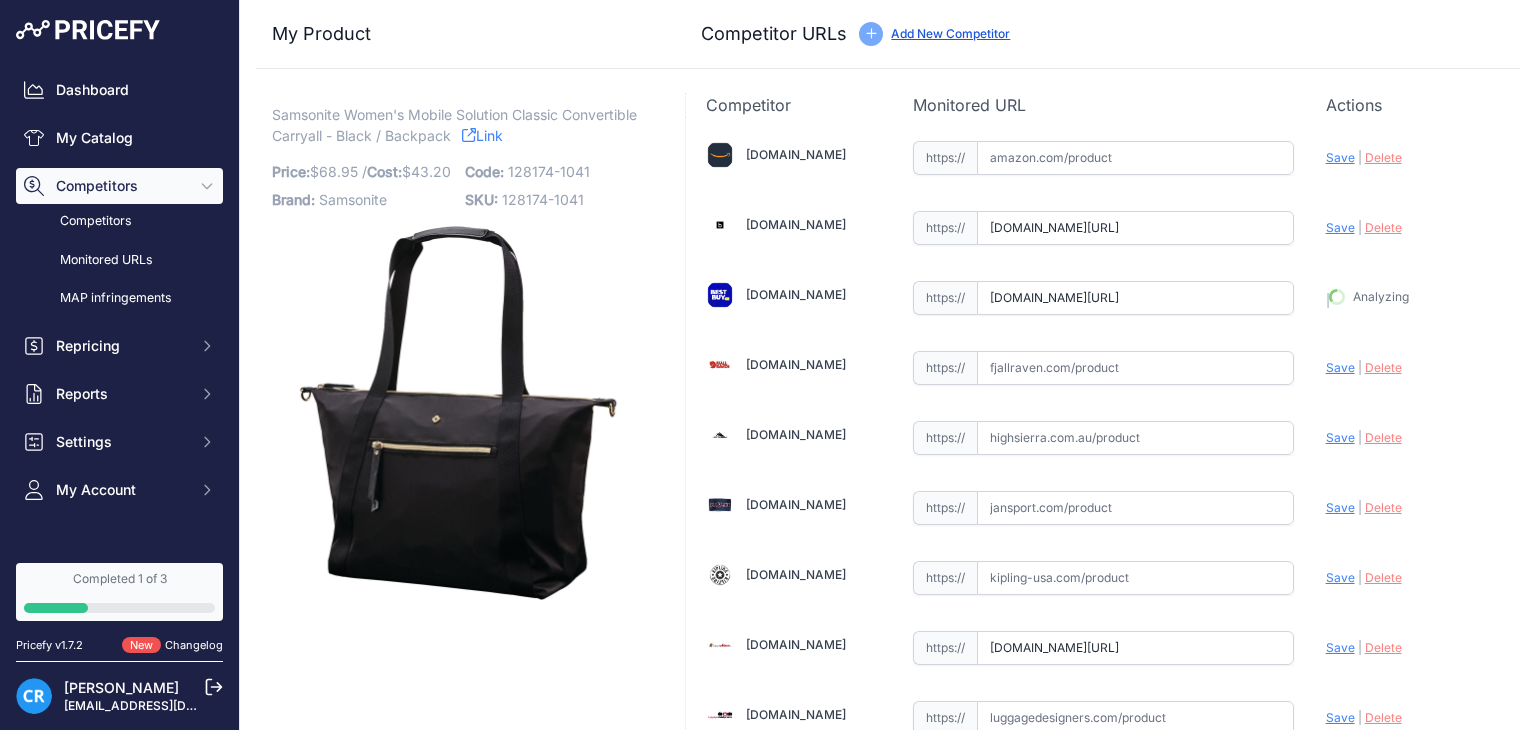 type on "https://www.bestbuy.com/site/samsonite-mobile-solution-carryall-for-14-1-laptop-black/6383606.p?skuId=6383606&prirule_jdsnikfkfjsd=8955" 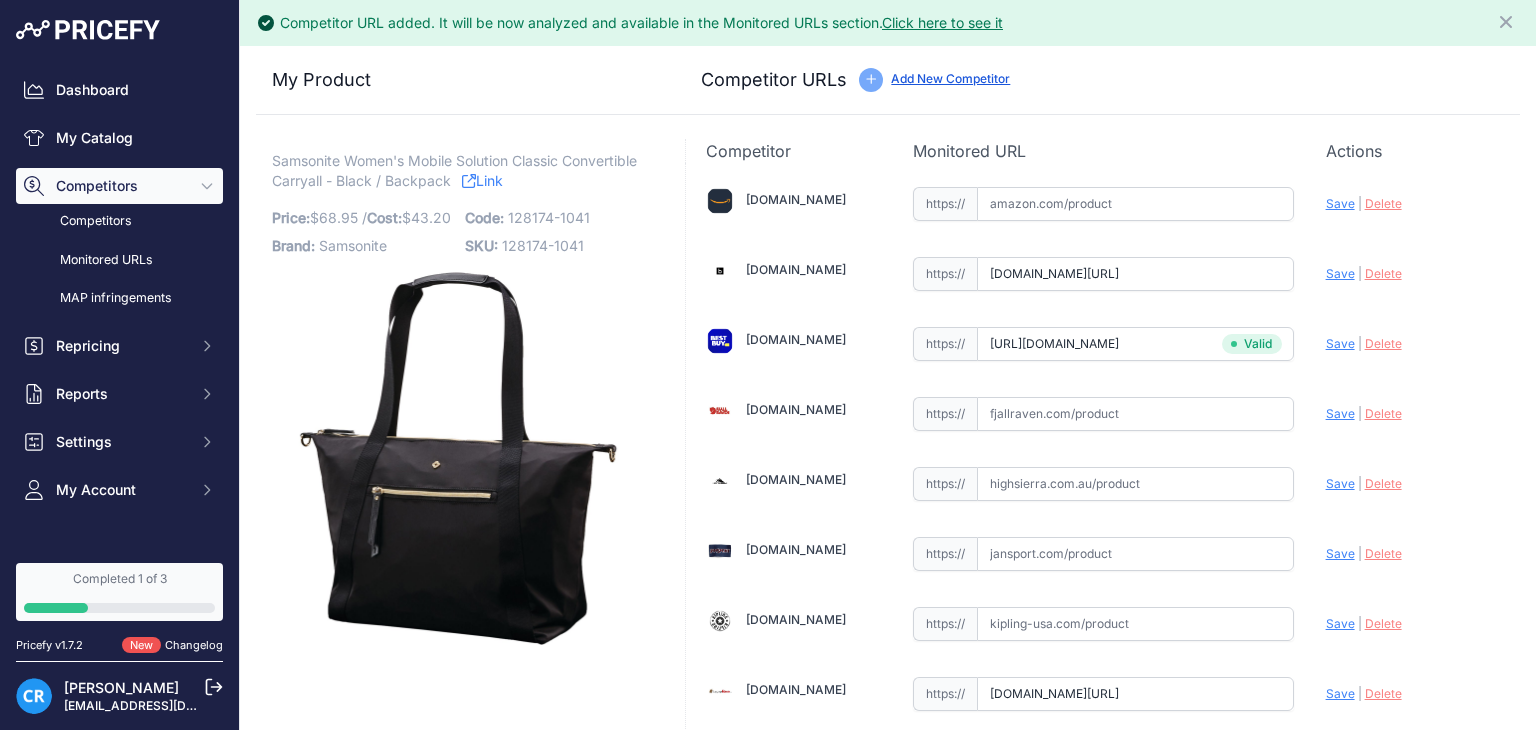 click on "bagdup.com/collections/luggage/products/samsonite-mobile-solution-classic-convertible-carryall?_pos=21&_fid=ccc8c32b0&_ss=c&variant=43127334895785&prirule_jdsnikfkfjsd=8955" at bounding box center [1135, 274] 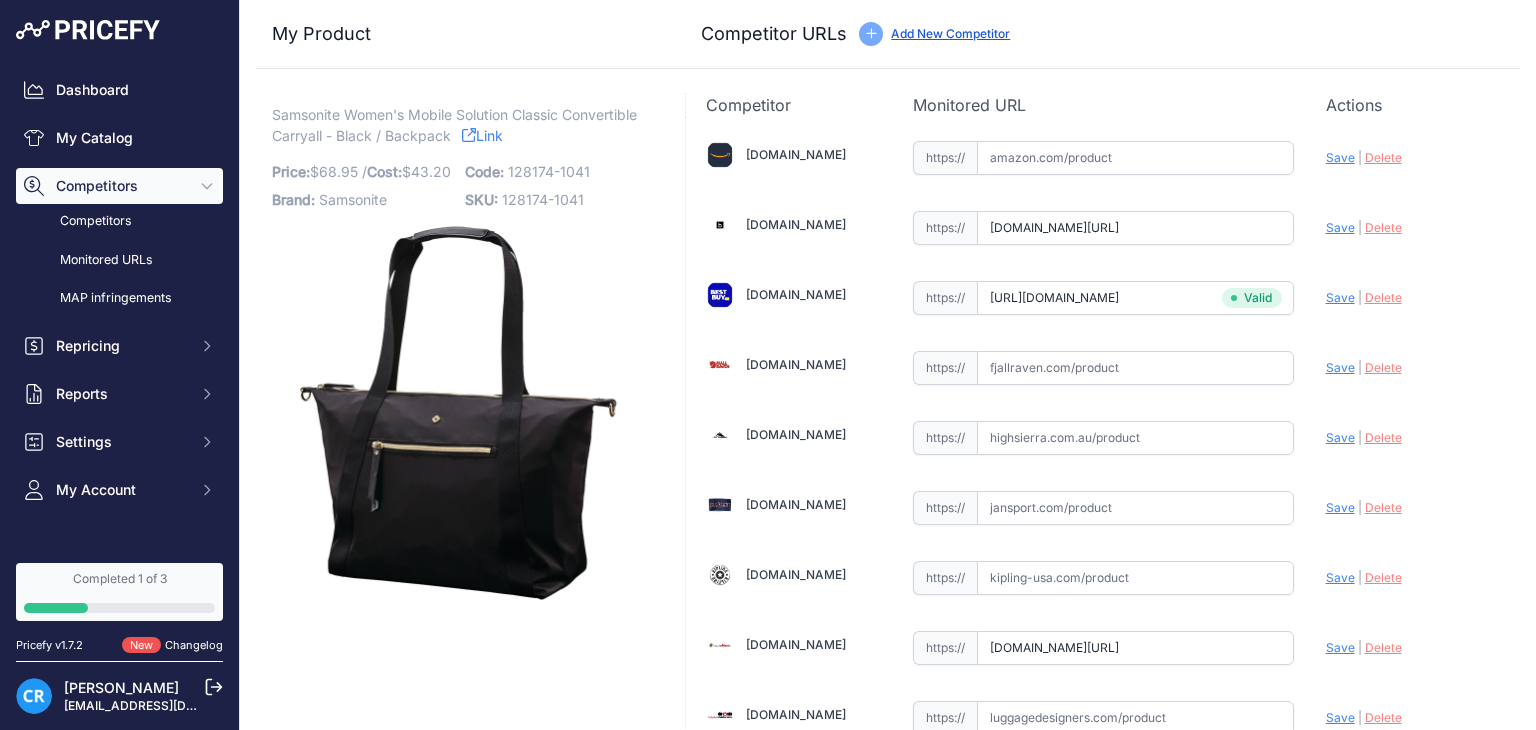 click on "[DOMAIN_NAME]
Valid Invalid | |" at bounding box center (1103, 787) 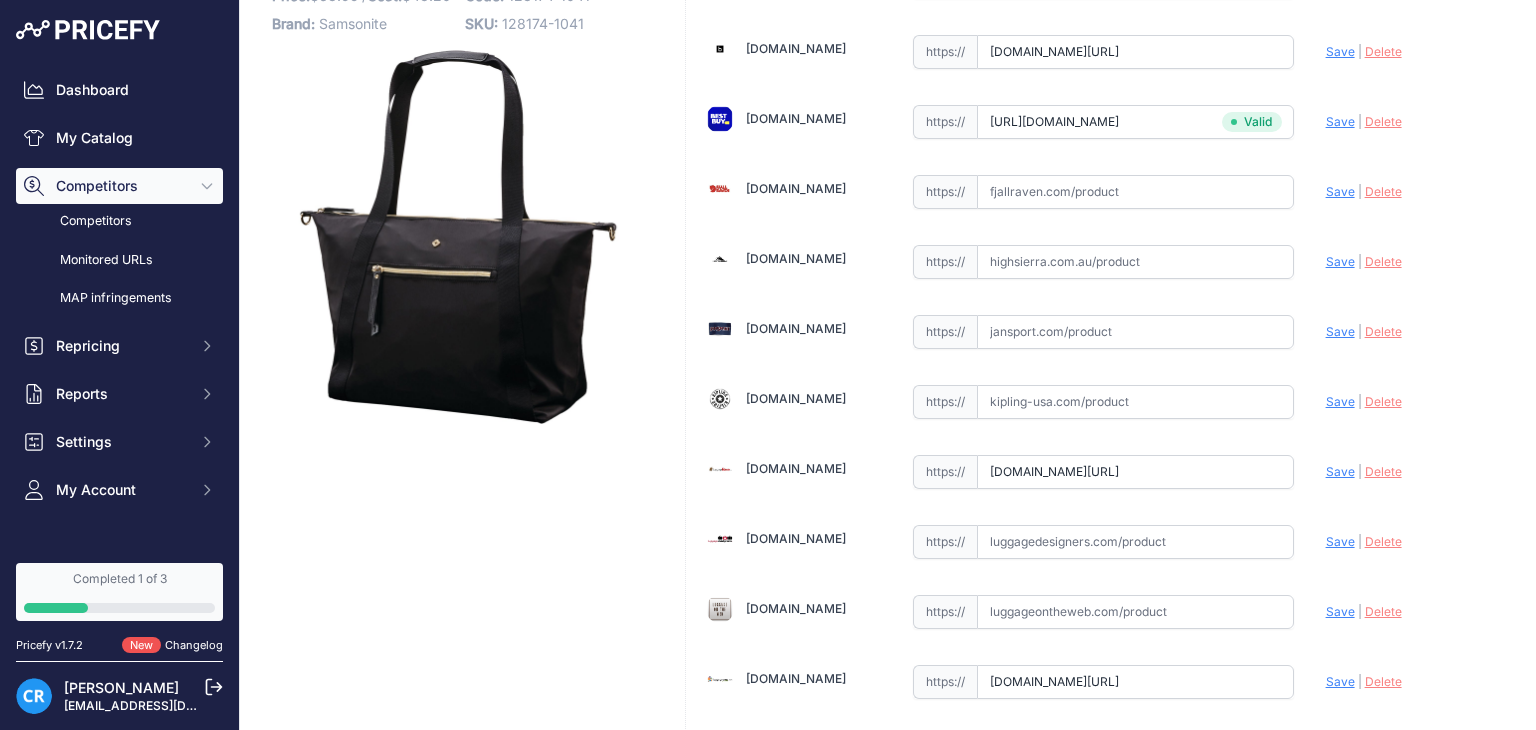 scroll, scrollTop: 200, scrollLeft: 0, axis: vertical 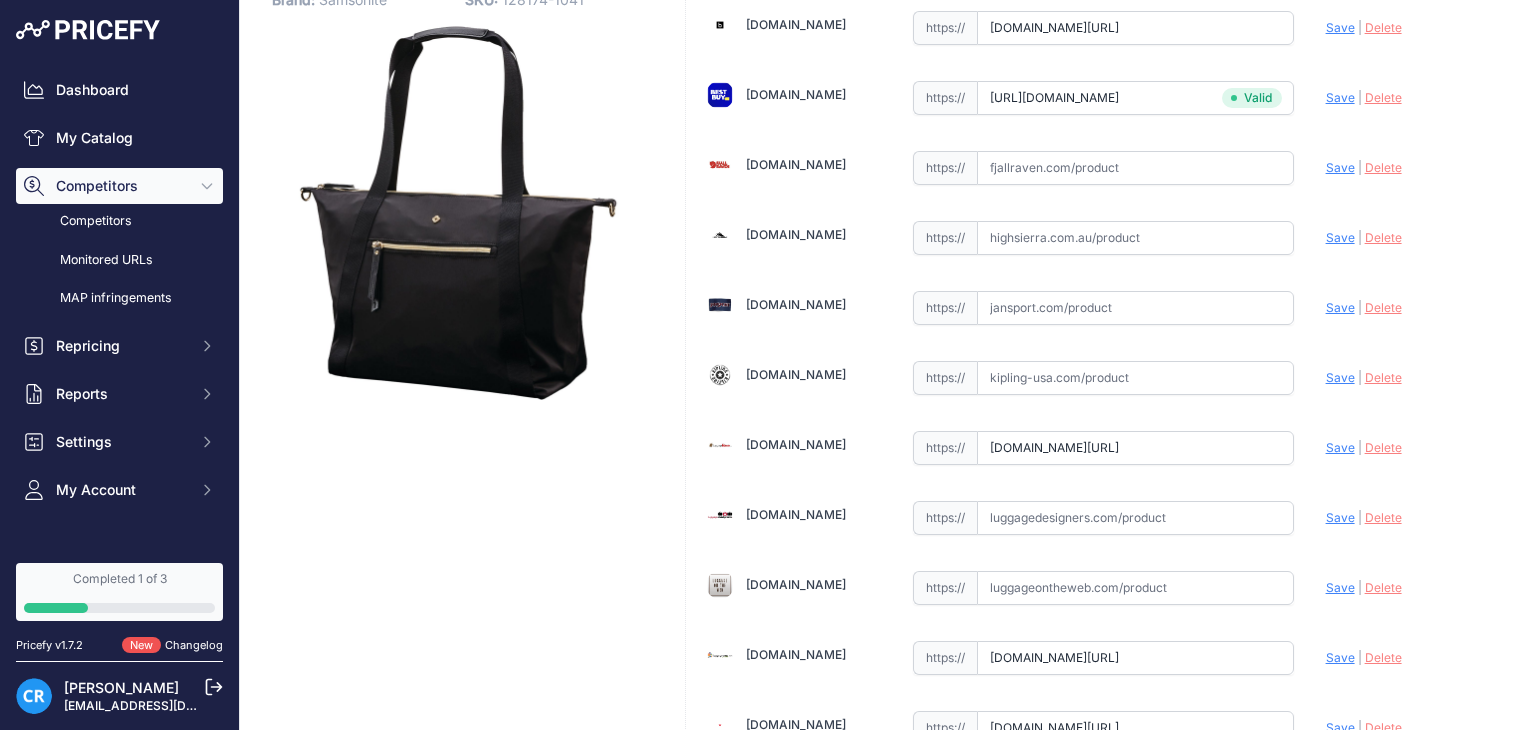 click on "luggagebase.com/products/samsonite-mobile-solution-convertible-carryall?variant=45447360381120&prirule_jdsnikfkfjsd=8955" at bounding box center (1135, 448) 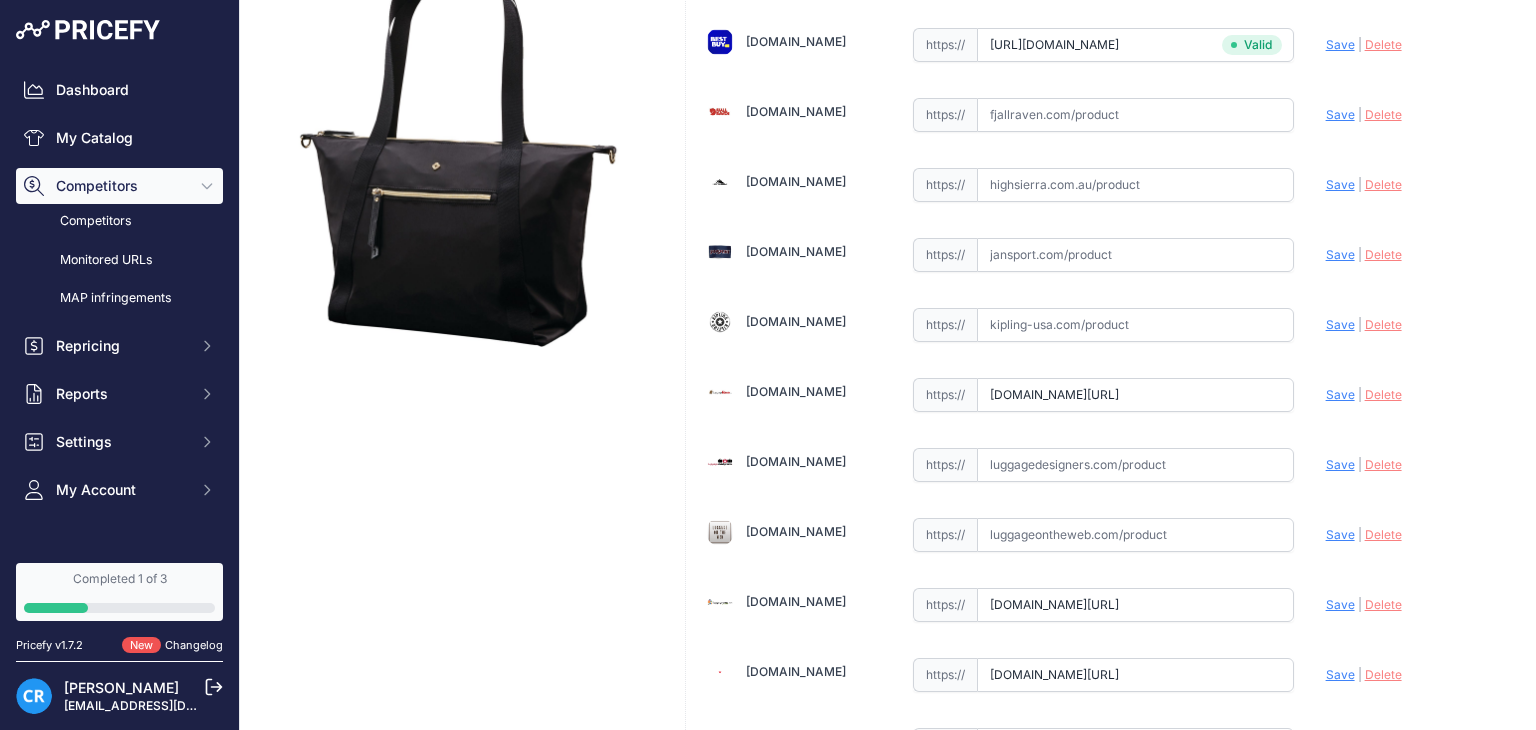 scroll, scrollTop: 500, scrollLeft: 0, axis: vertical 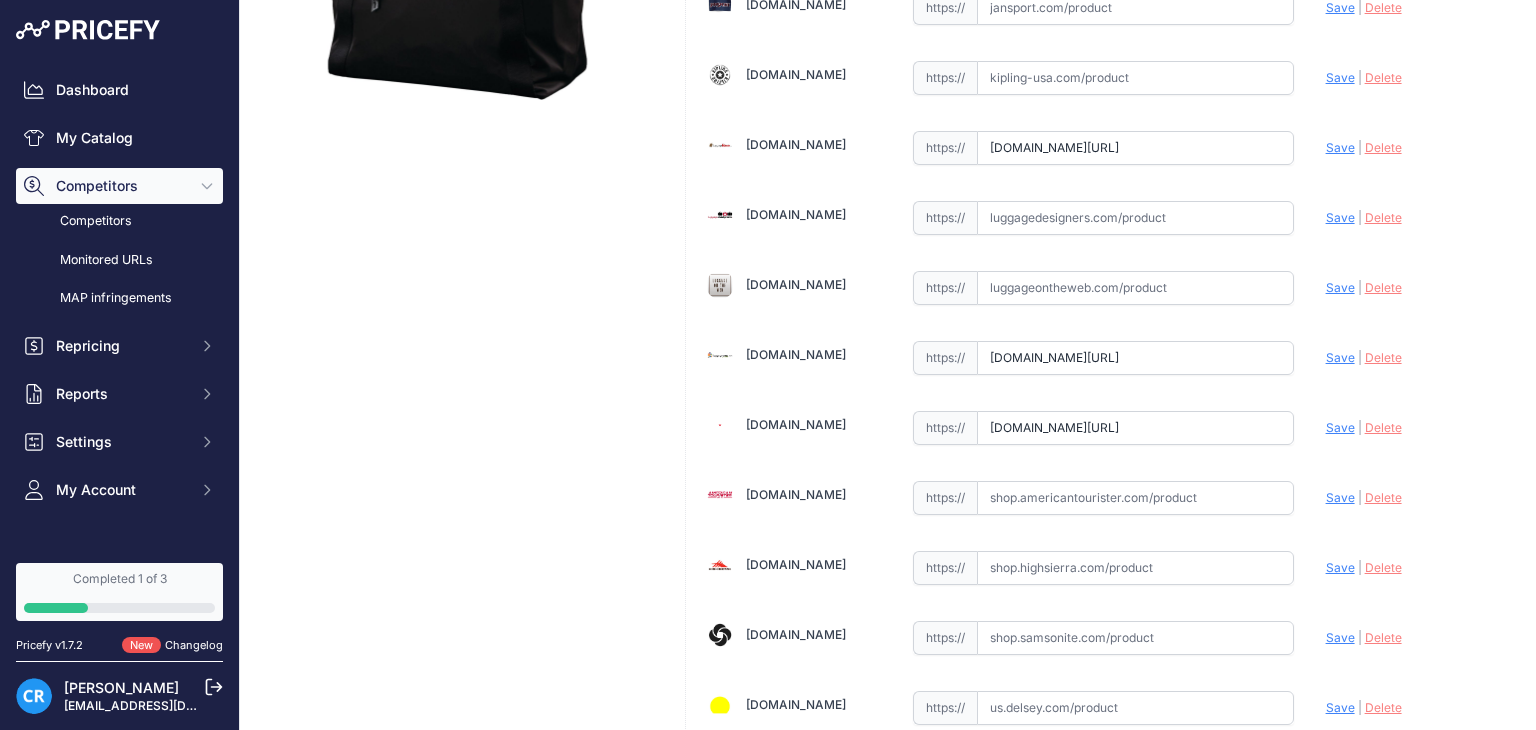 click on "[DOMAIN_NAME][URL]" at bounding box center [1135, 358] 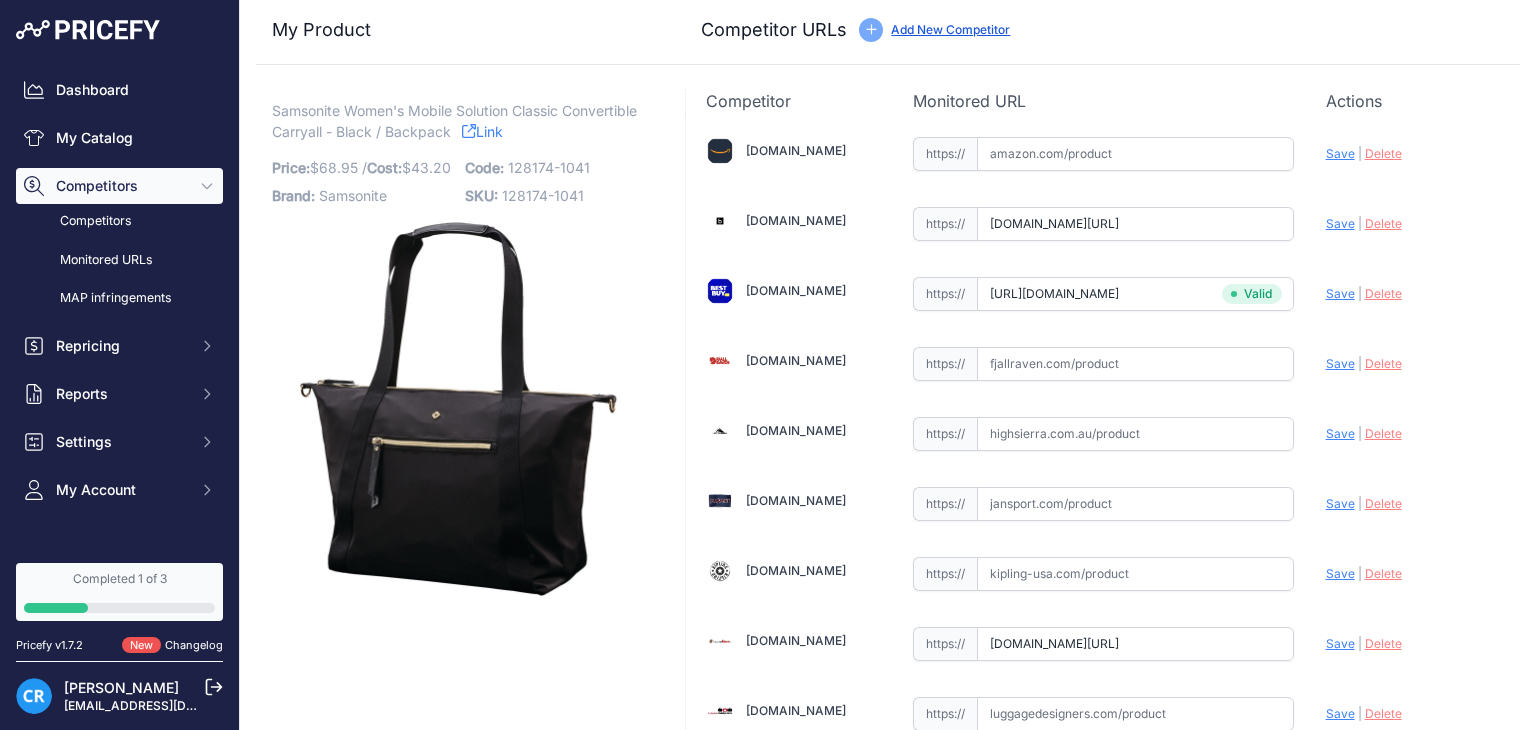 scroll, scrollTop: 0, scrollLeft: 0, axis: both 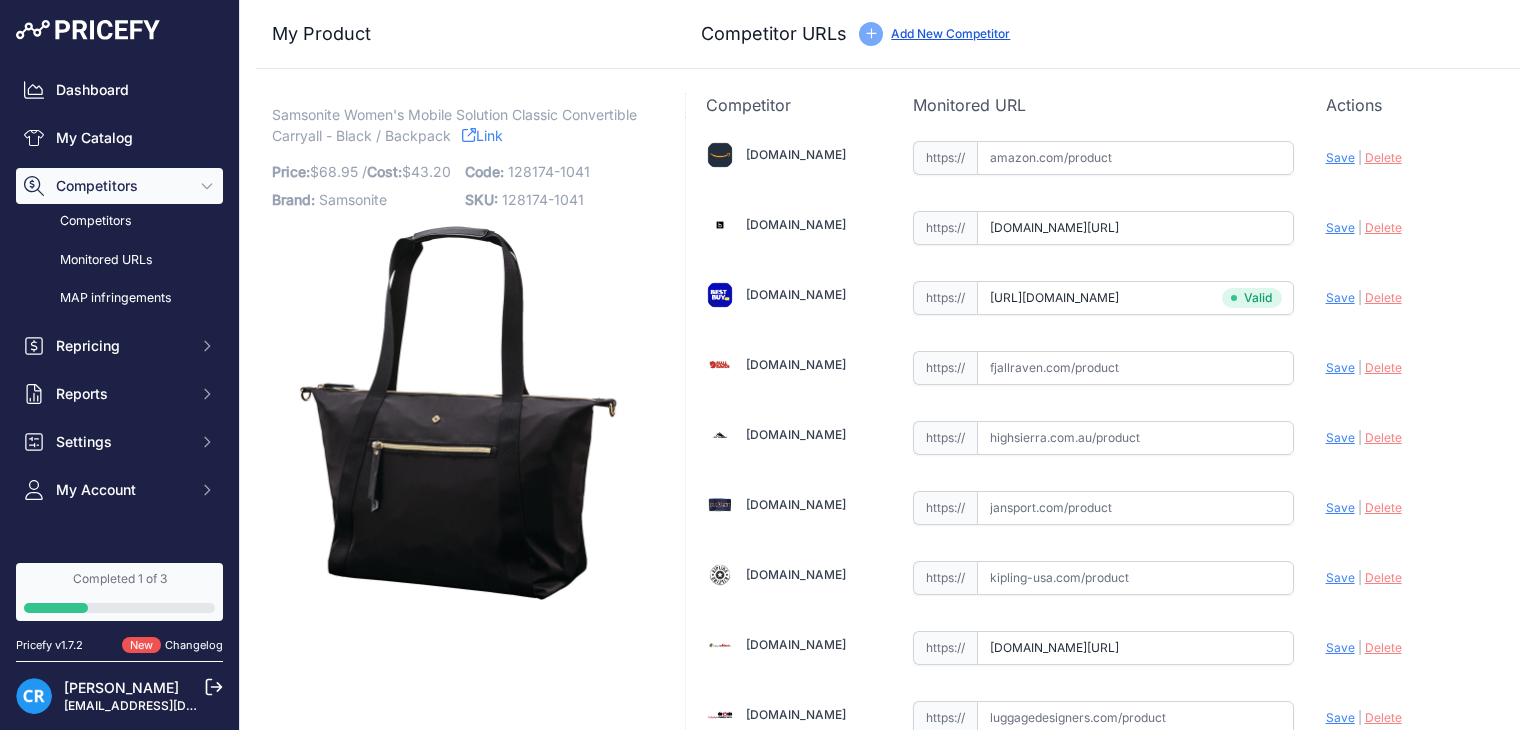click on "[DOMAIN_NAME]
Valid Invalid | |" at bounding box center (1103, 787) 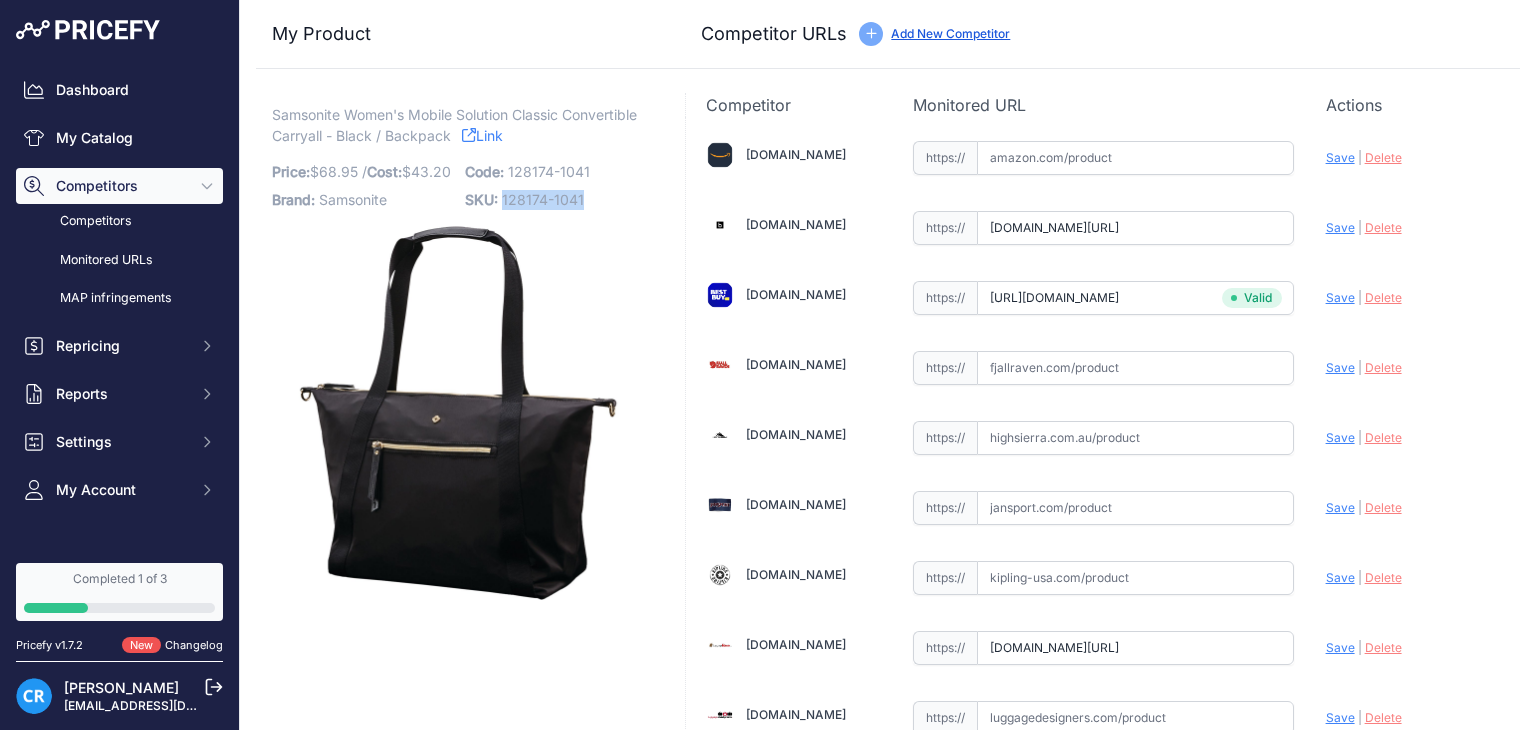drag, startPoint x: 588, startPoint y: 192, endPoint x: 498, endPoint y: 197, distance: 90.13878 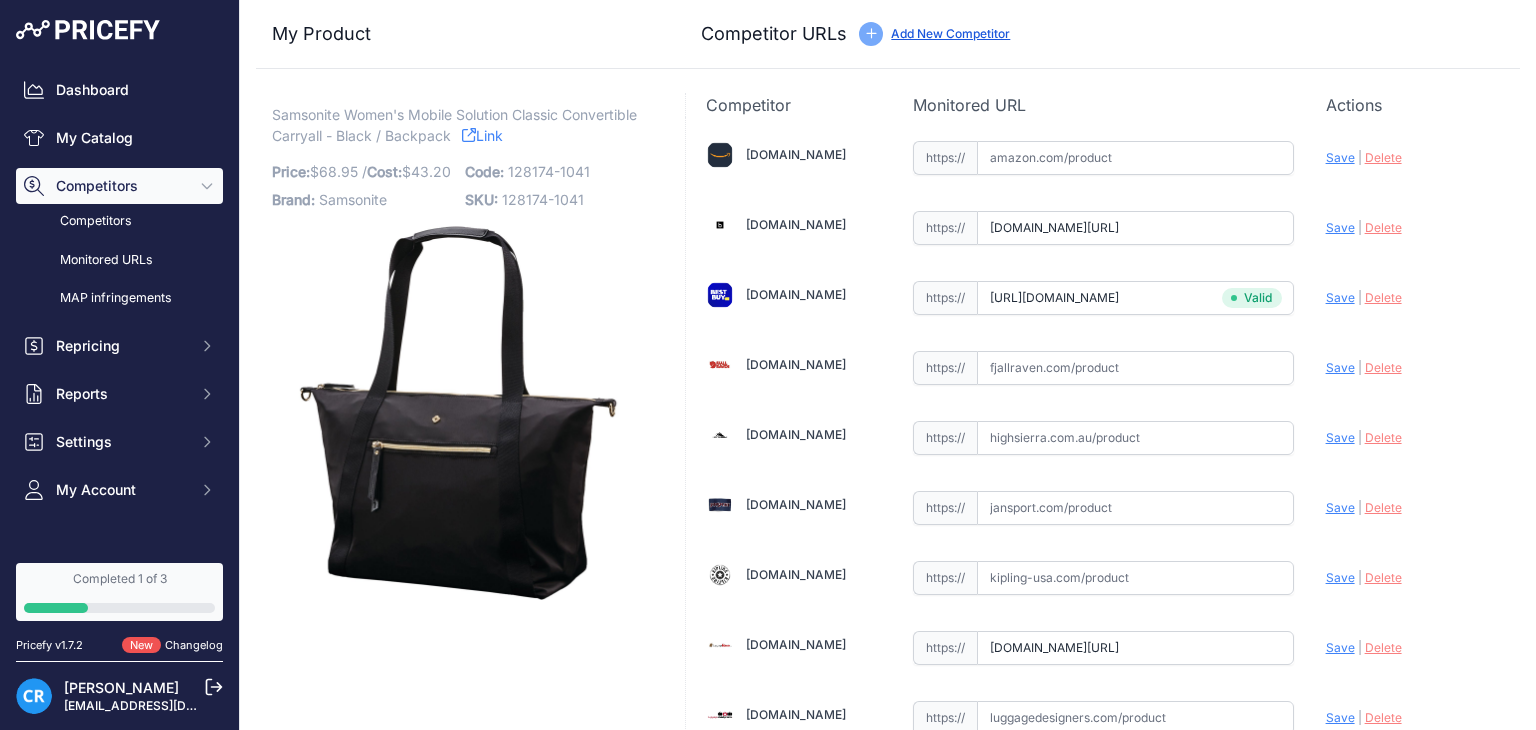 click on "My Product
Competitor URLs
Price: 68.95" at bounding box center [888, 758] 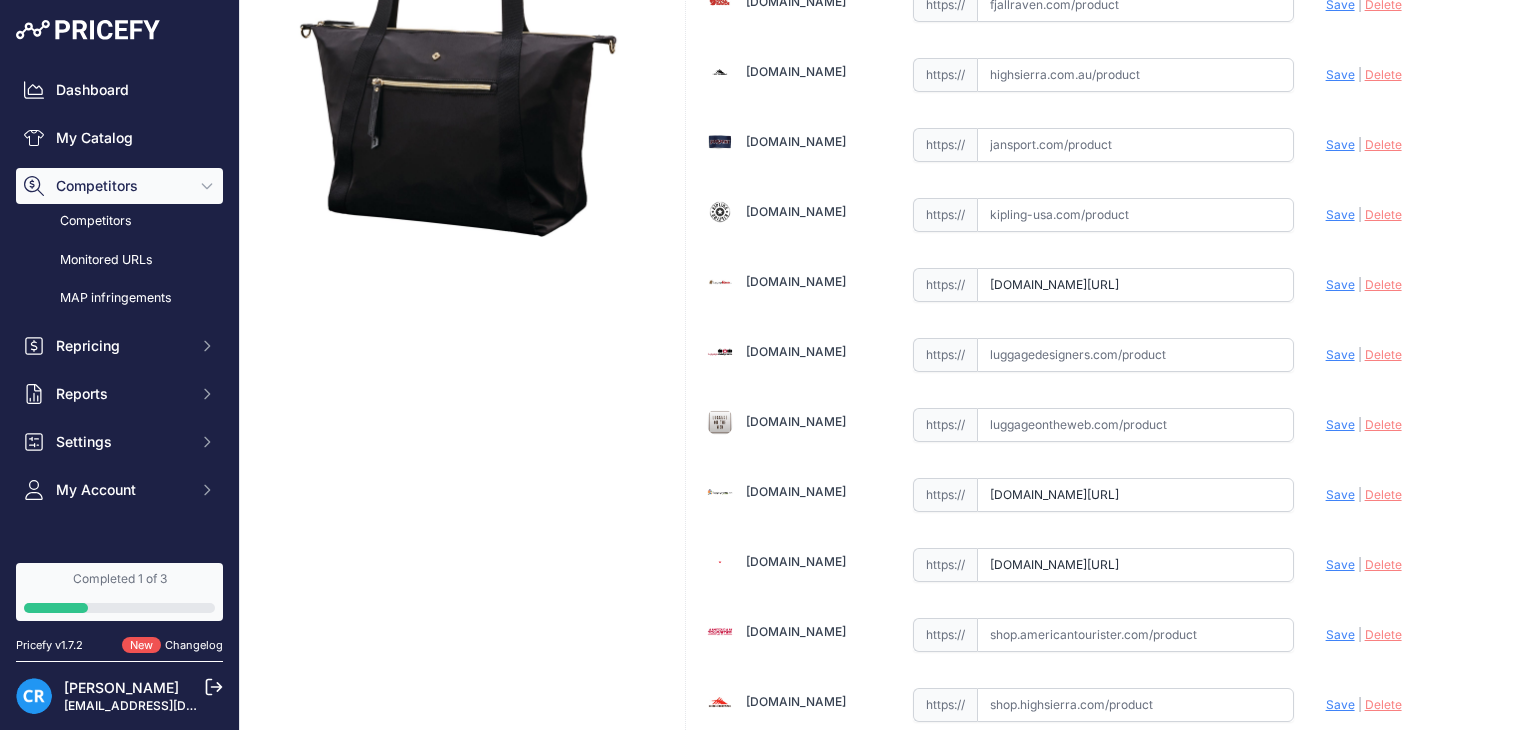 scroll, scrollTop: 0, scrollLeft: 0, axis: both 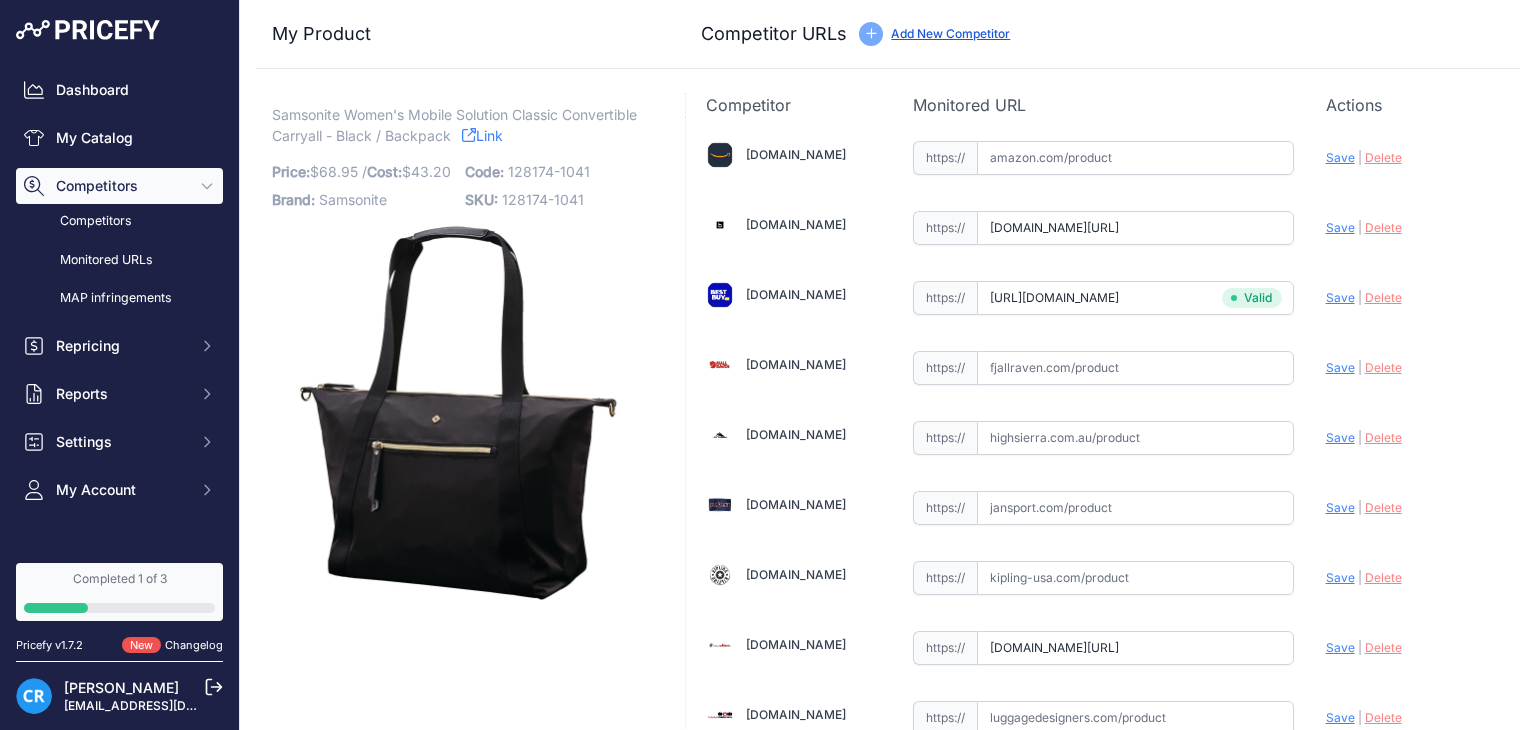 click on "Save" at bounding box center (1340, 297) 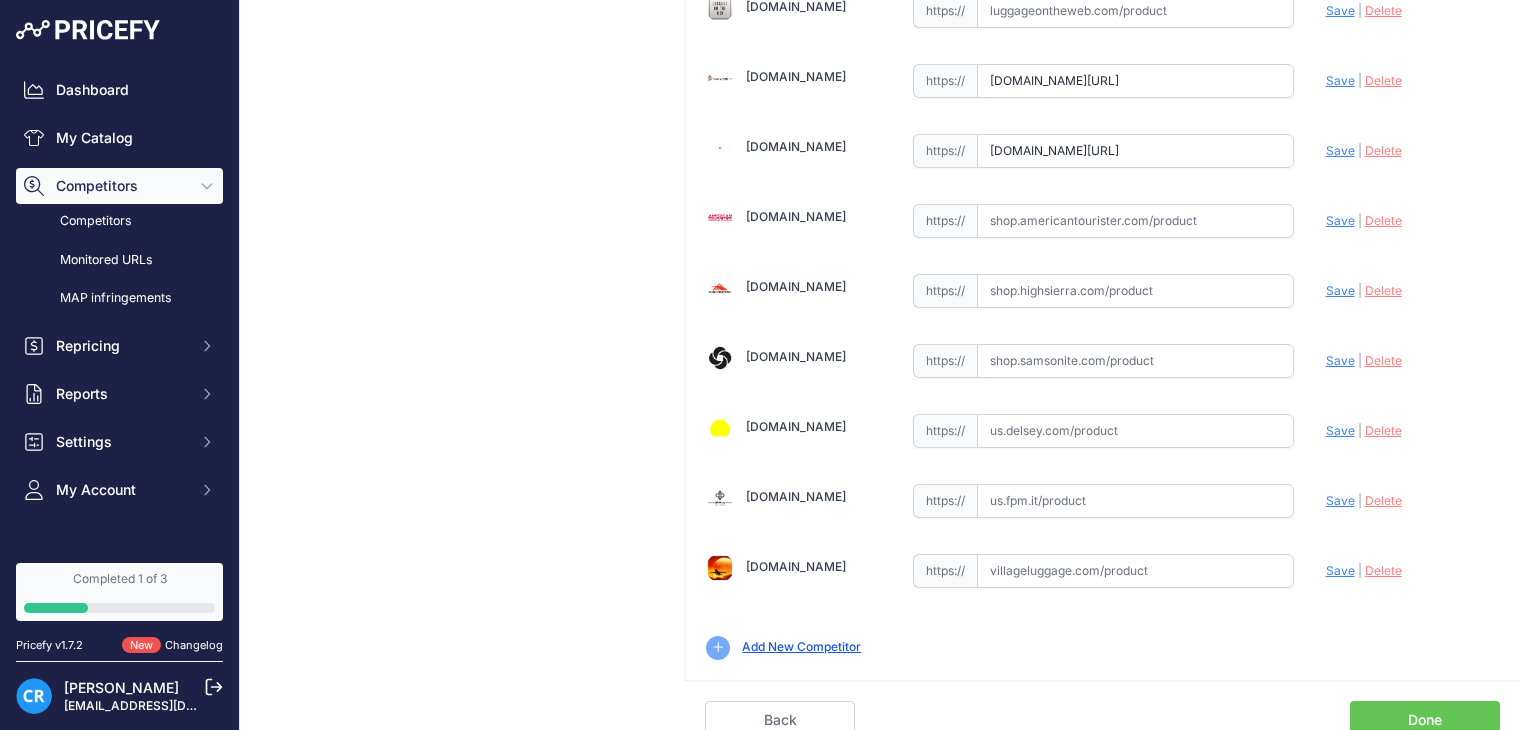 scroll, scrollTop: 778, scrollLeft: 0, axis: vertical 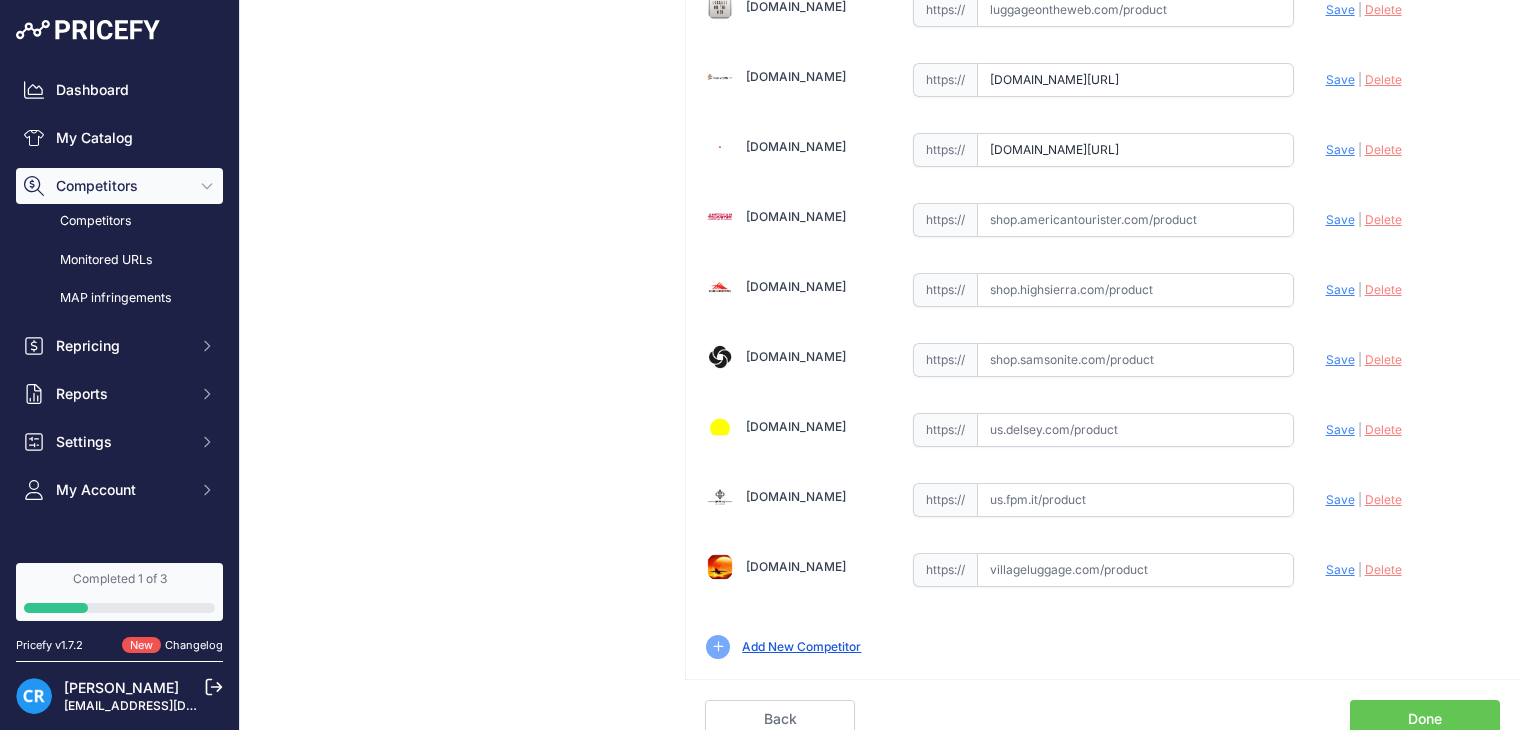 click on "Done" at bounding box center [1425, 719] 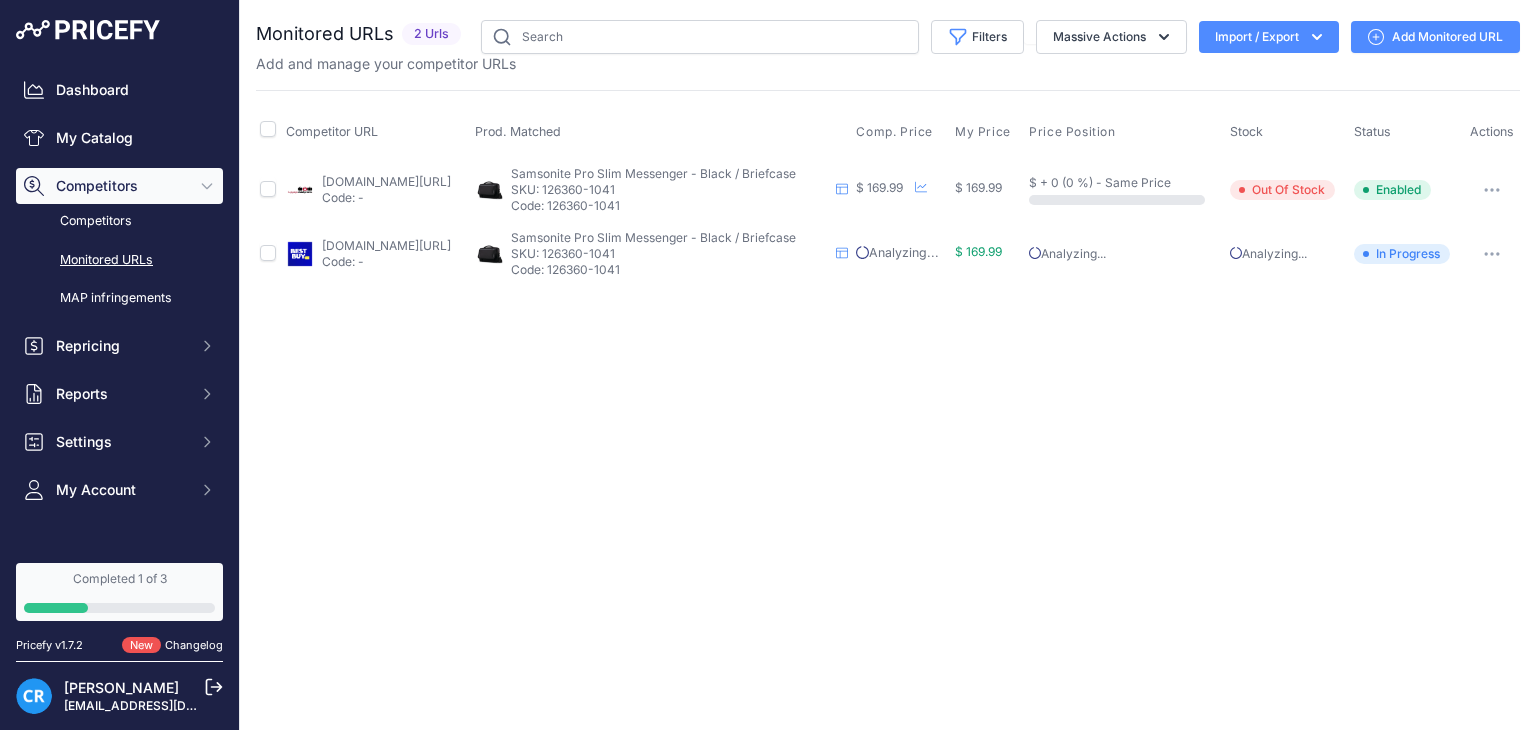 scroll, scrollTop: 0, scrollLeft: 0, axis: both 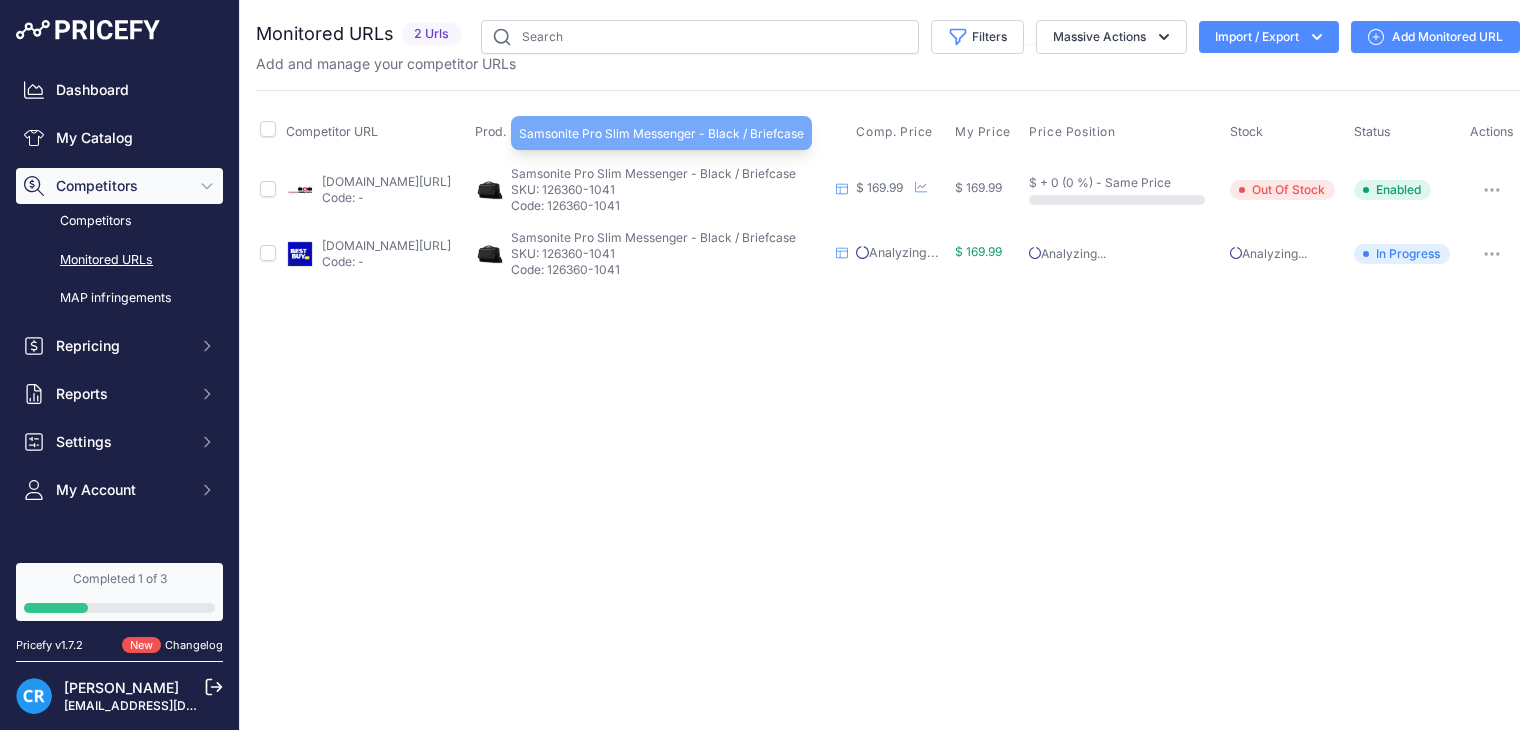 click on "Samsonite Pro Slim Messenger - Black / Briefcase" at bounding box center [653, 173] 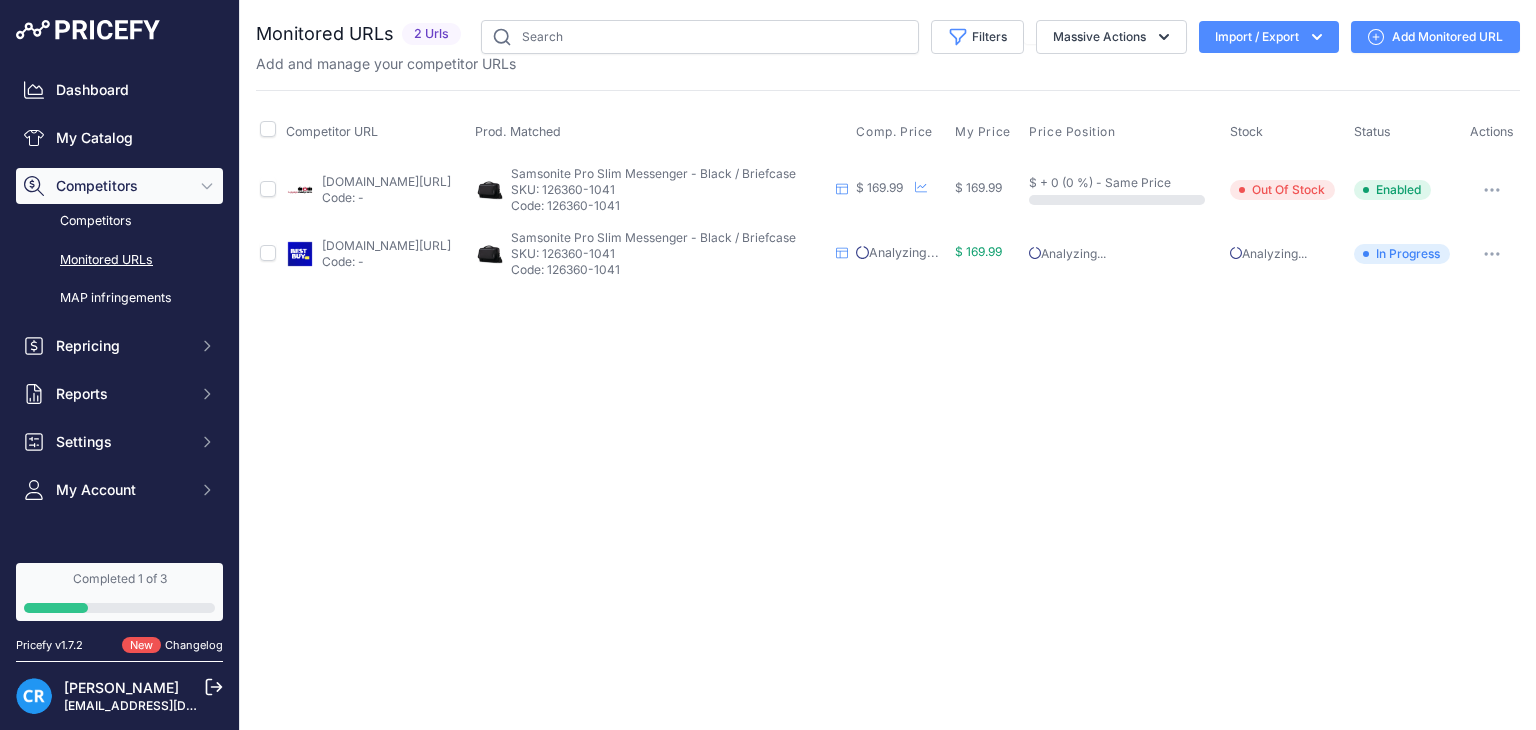 click on "luggagedesigners.com/products/samsonite-pro-13-slim-messenger-black?prirule_jdsnikfkfjsd=8955" at bounding box center (386, 181) 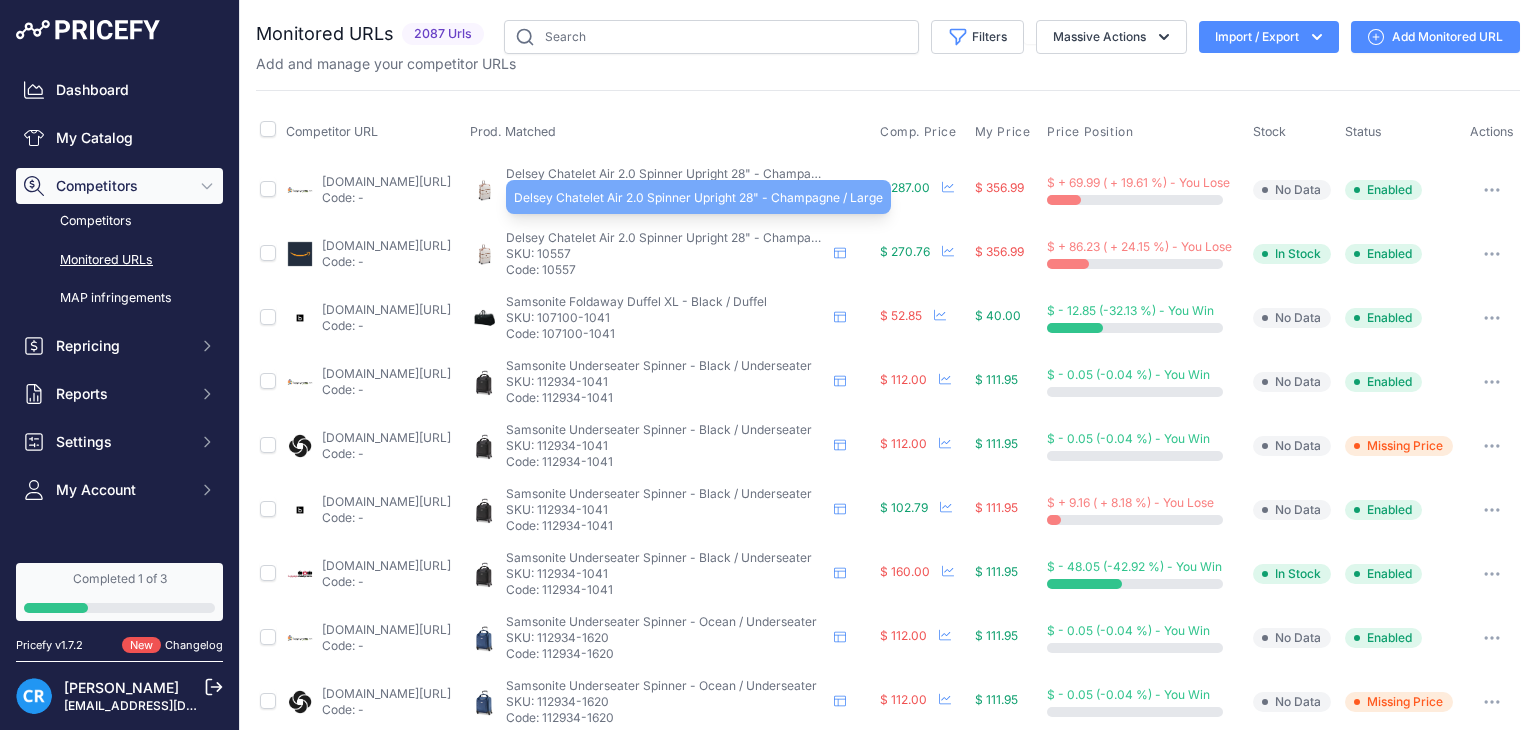 scroll, scrollTop: 0, scrollLeft: 0, axis: both 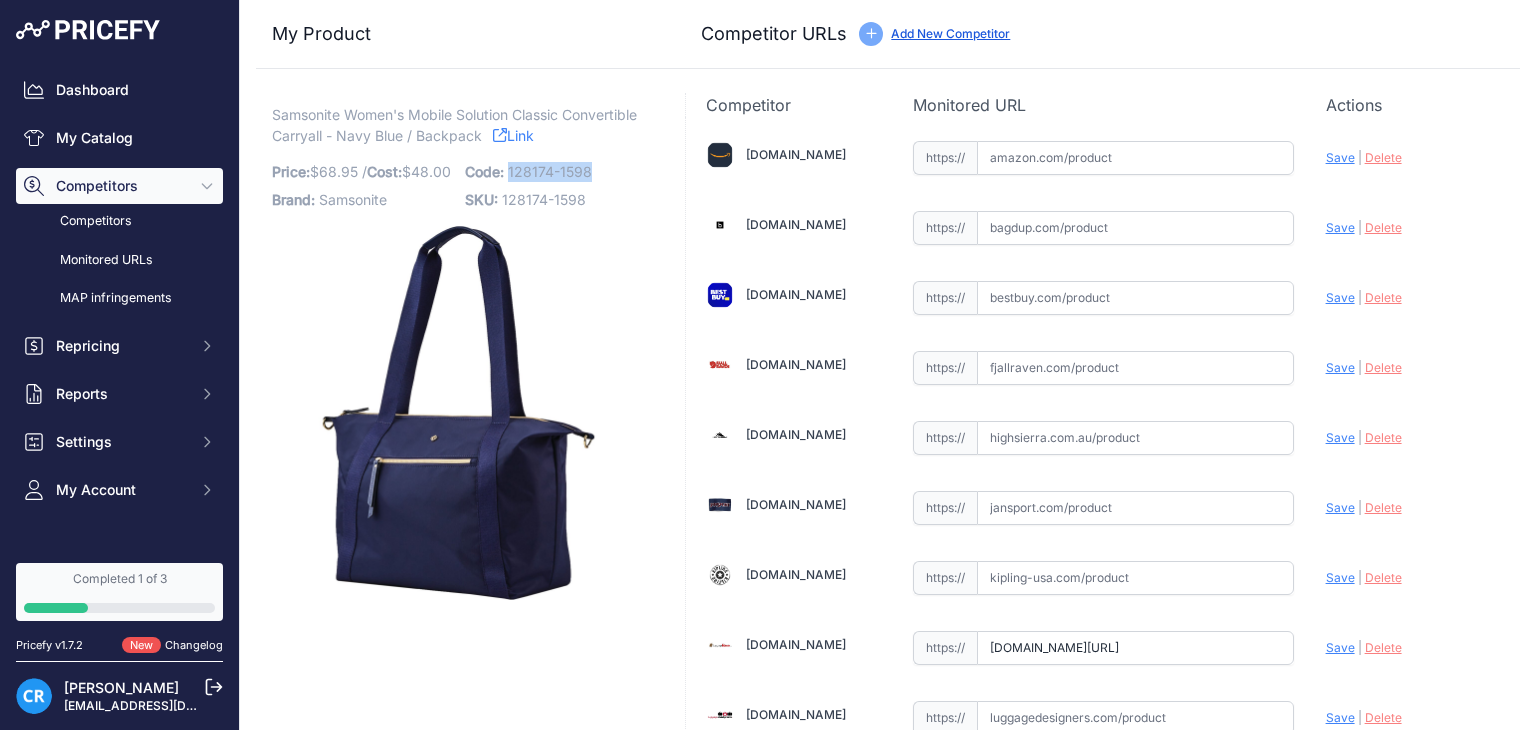 drag, startPoint x: 507, startPoint y: 171, endPoint x: 586, endPoint y: 173, distance: 79.025314 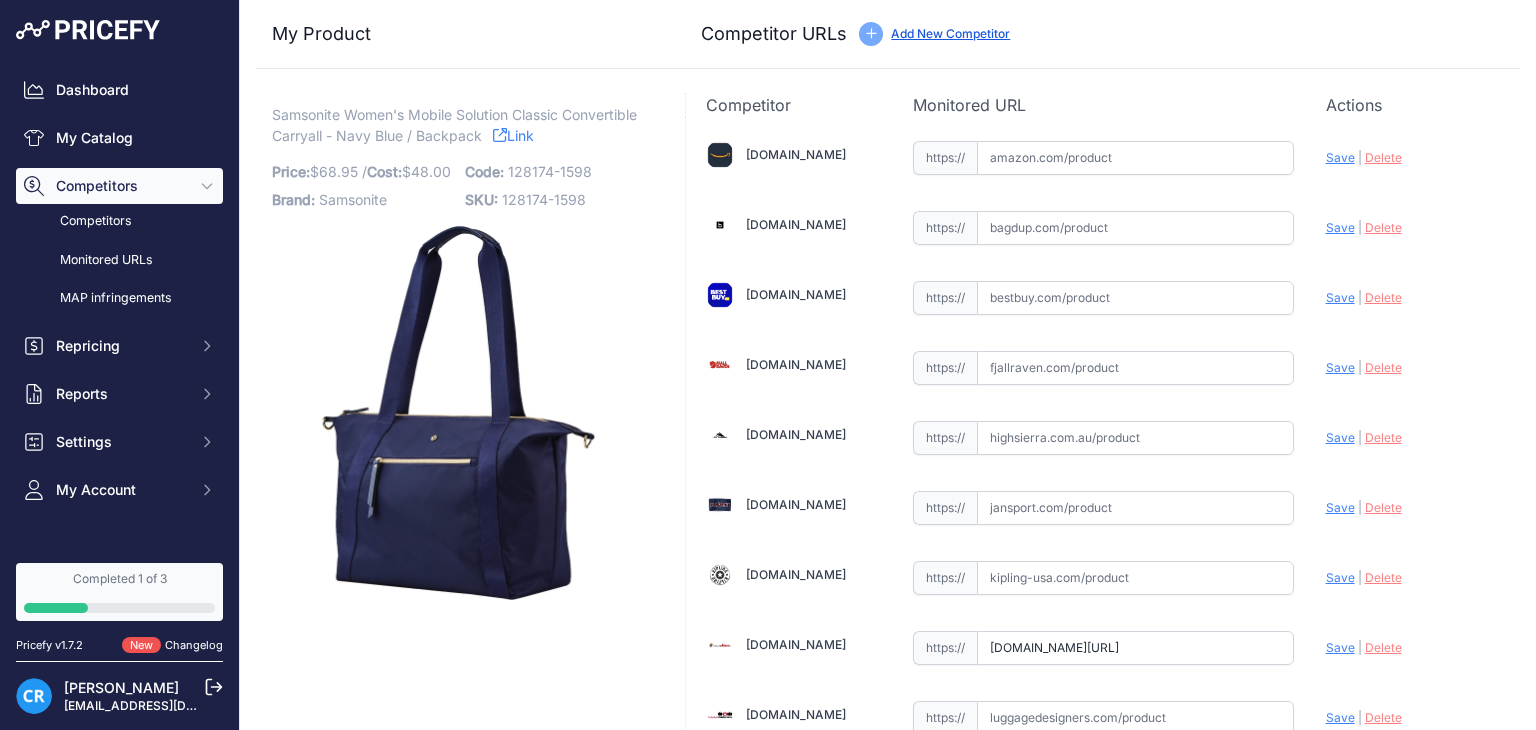 click on "Samsonite Women's Mobile Solution Classic Convertible Carryall - Navy Blue / Backpack
Link
Price: 68.95   /  Cost: 48.00 Brand:" at bounding box center (458, 804) 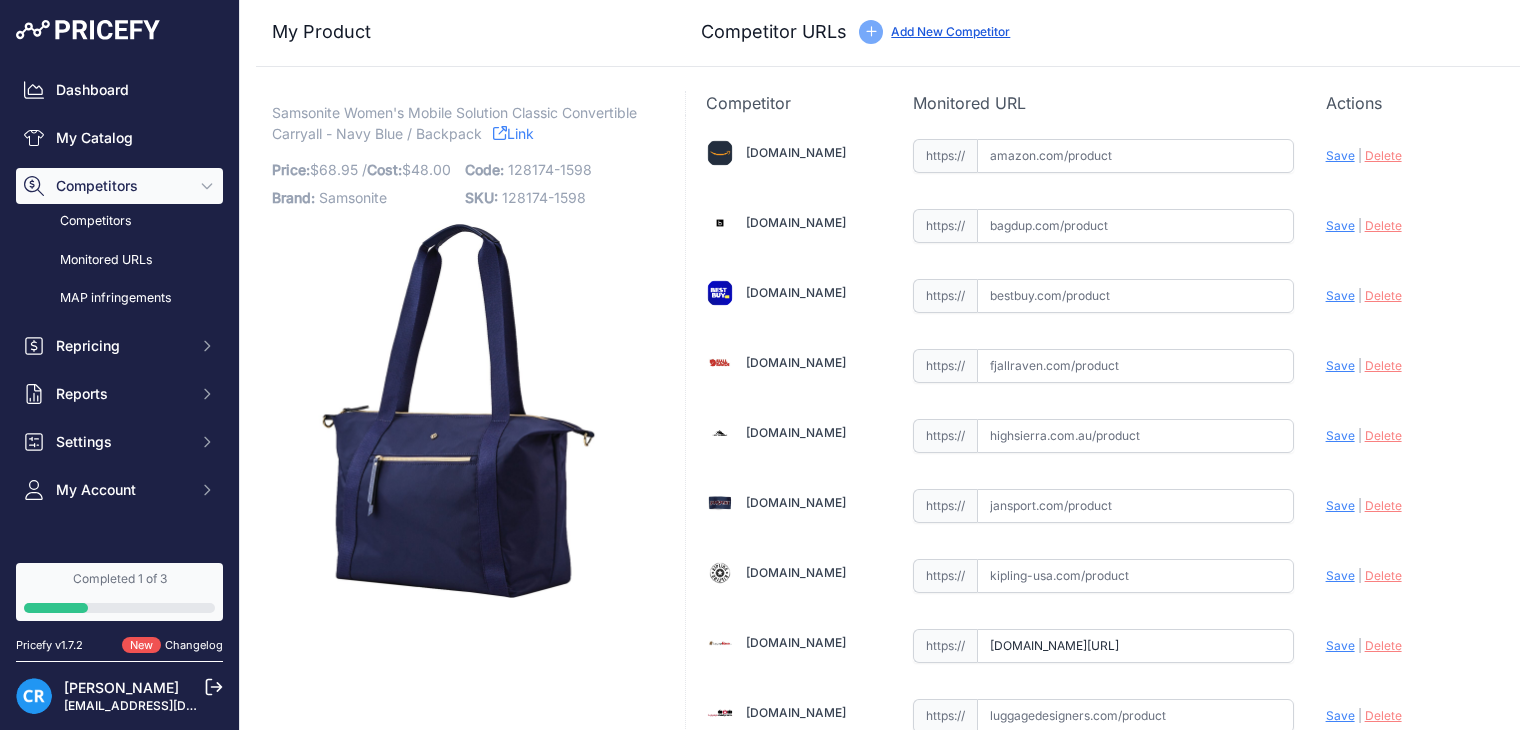 scroll, scrollTop: 0, scrollLeft: 0, axis: both 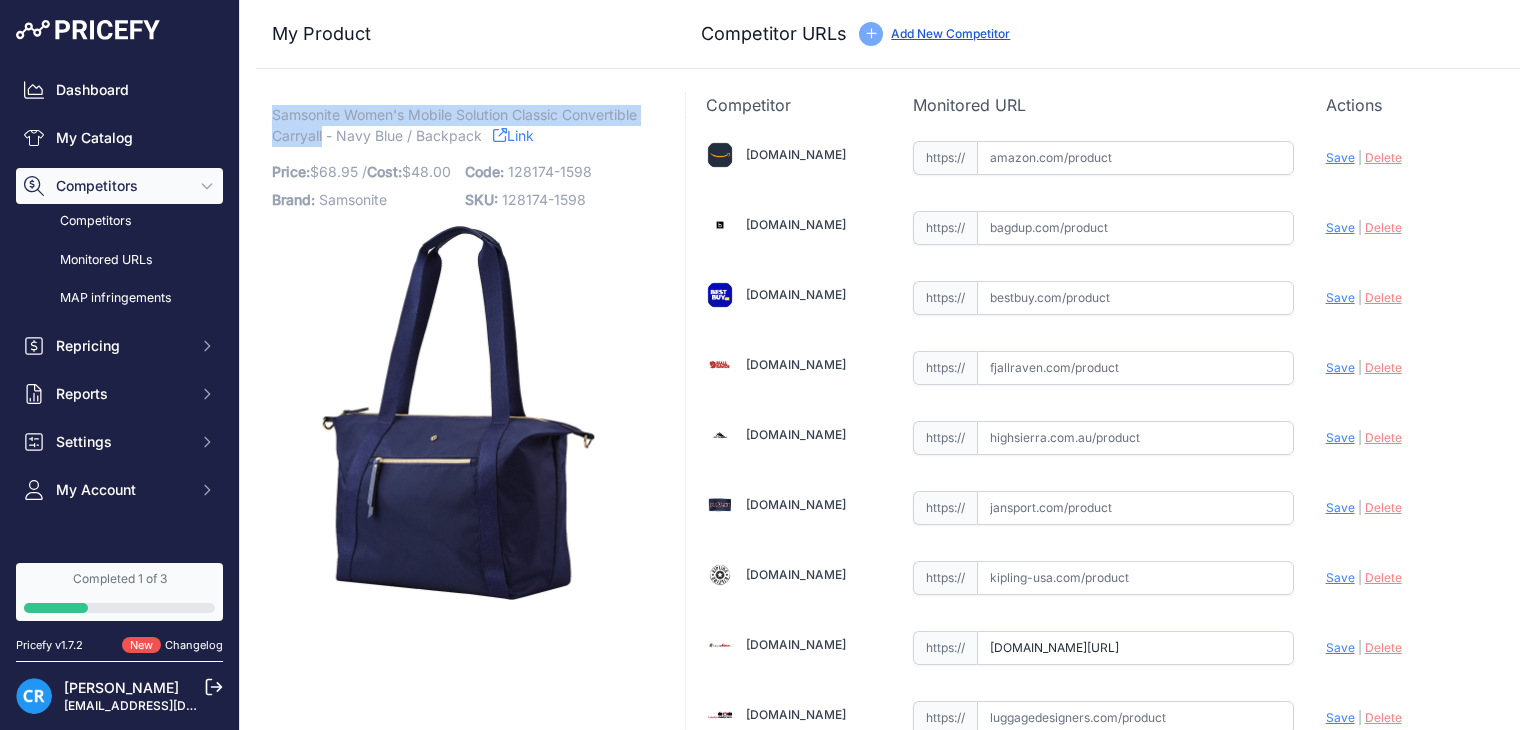 drag, startPoint x: 272, startPoint y: 109, endPoint x: 404, endPoint y: 137, distance: 134.93703 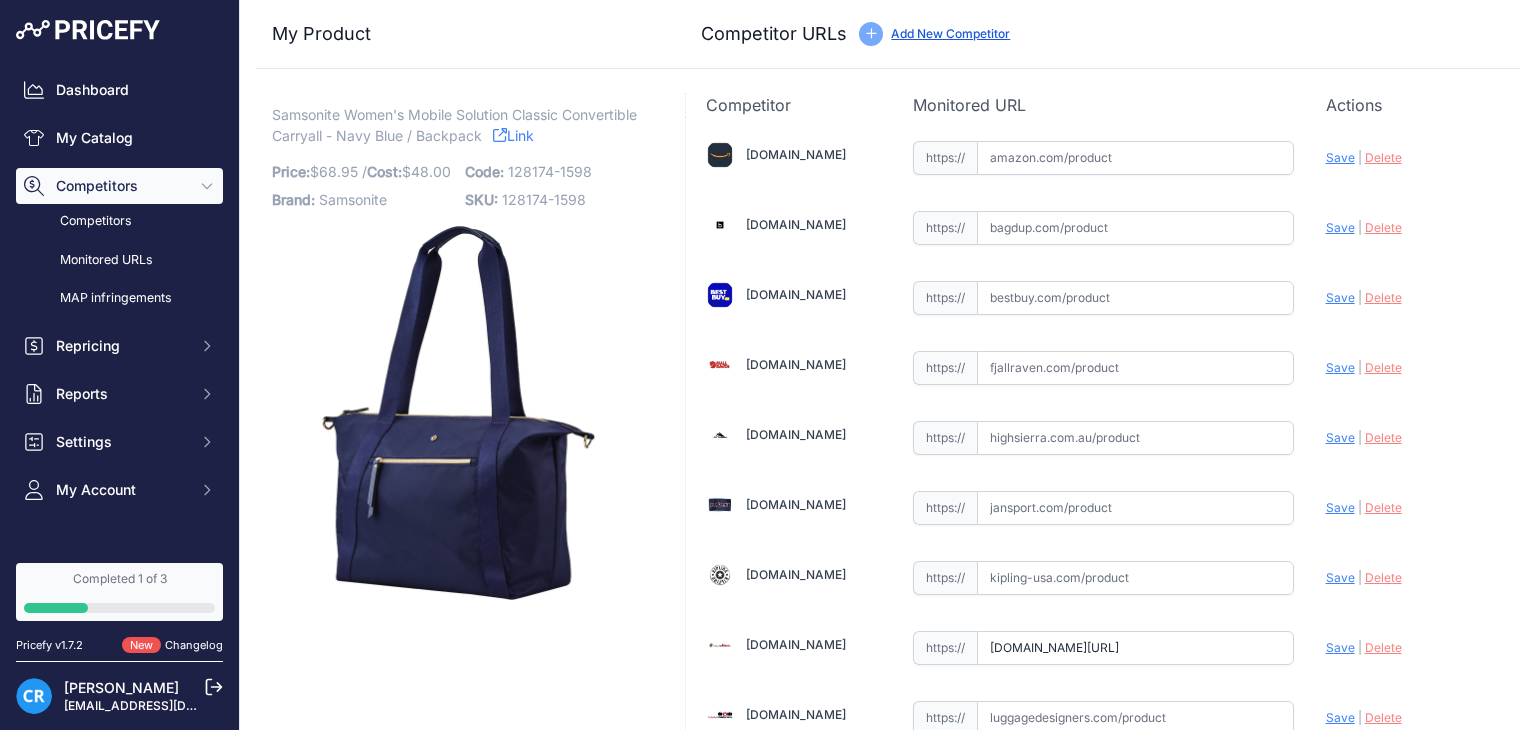 click on "My Product
Competitor URLs
Price: 68.95" at bounding box center (888, 758) 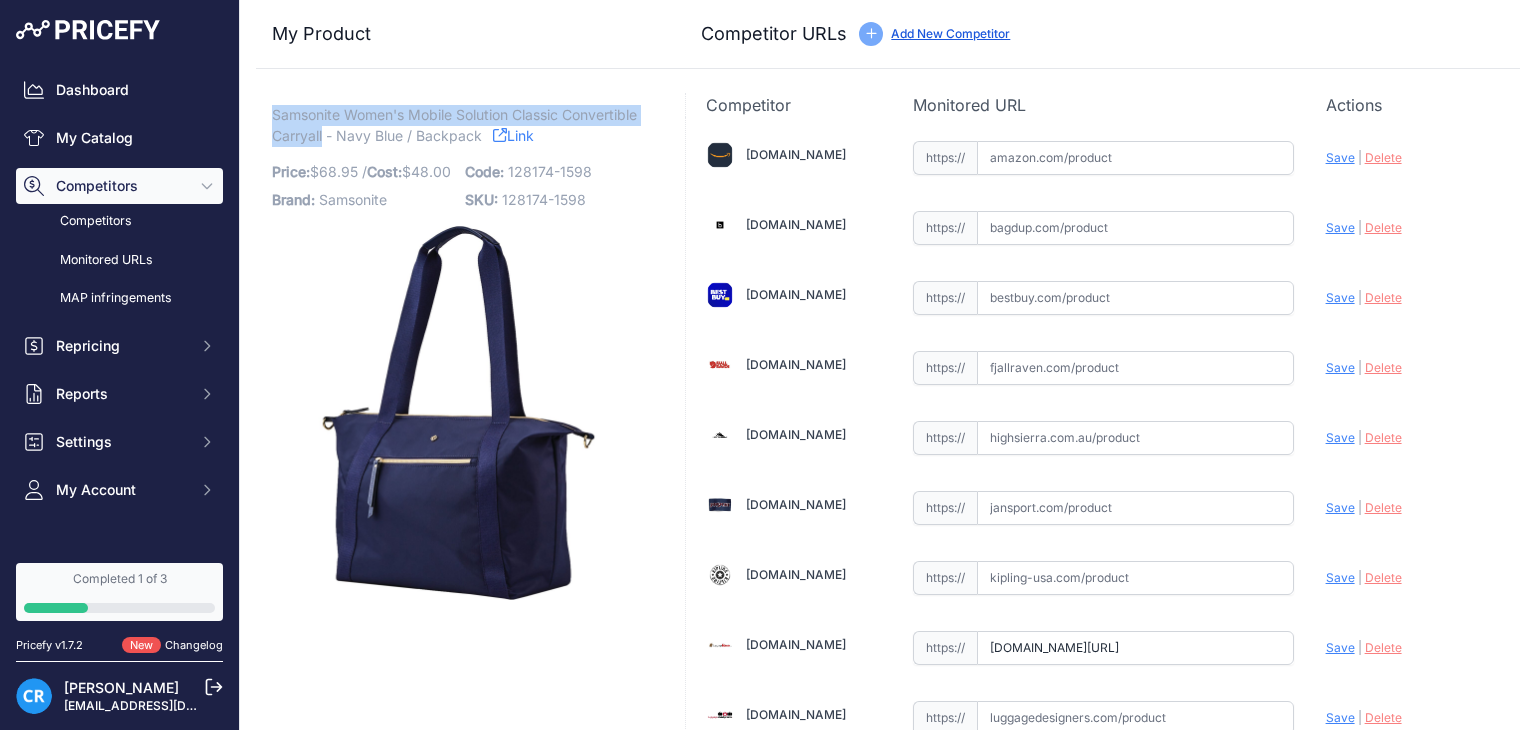 drag, startPoint x: 275, startPoint y: 113, endPoint x: 402, endPoint y: 138, distance: 129.43724 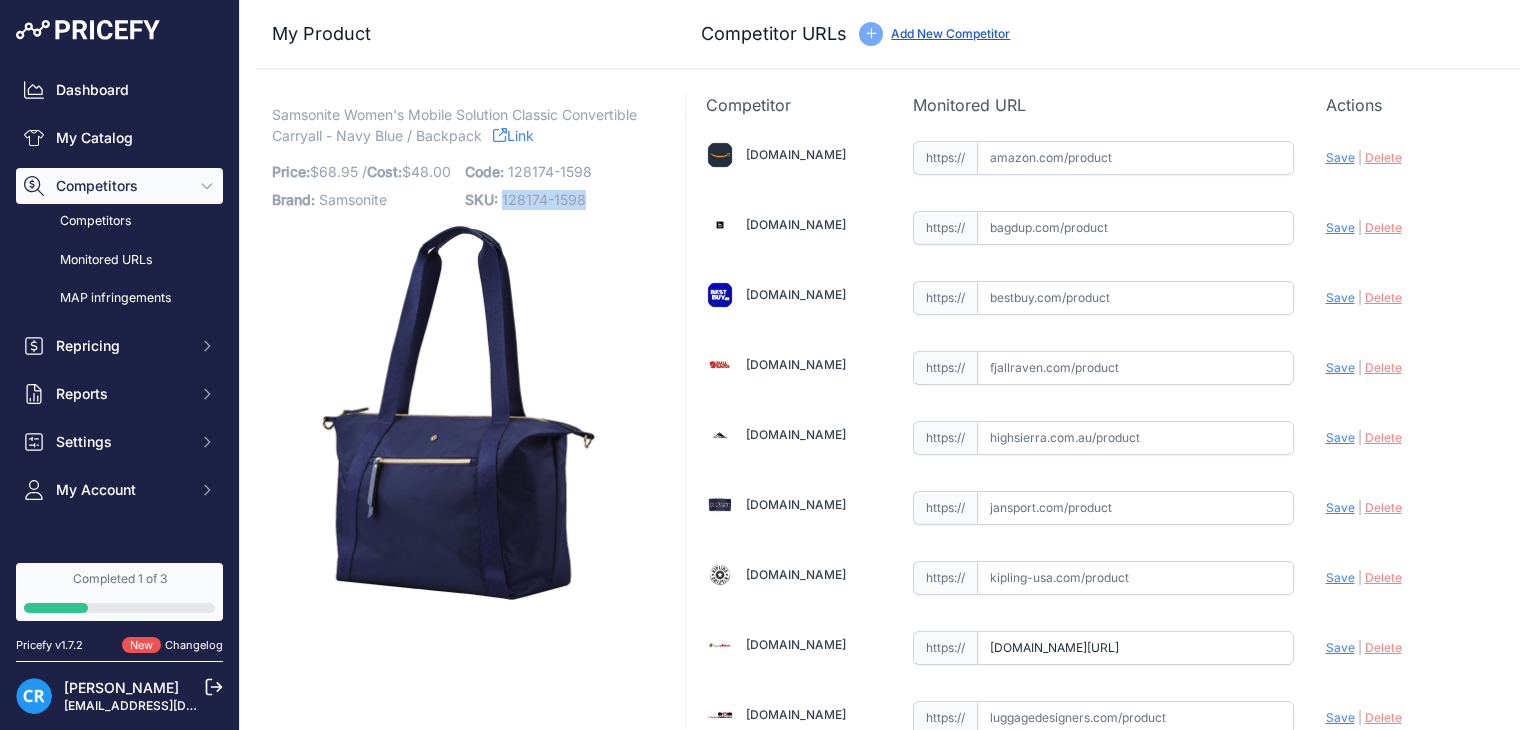 drag, startPoint x: 500, startPoint y: 197, endPoint x: 591, endPoint y: 195, distance: 91.02197 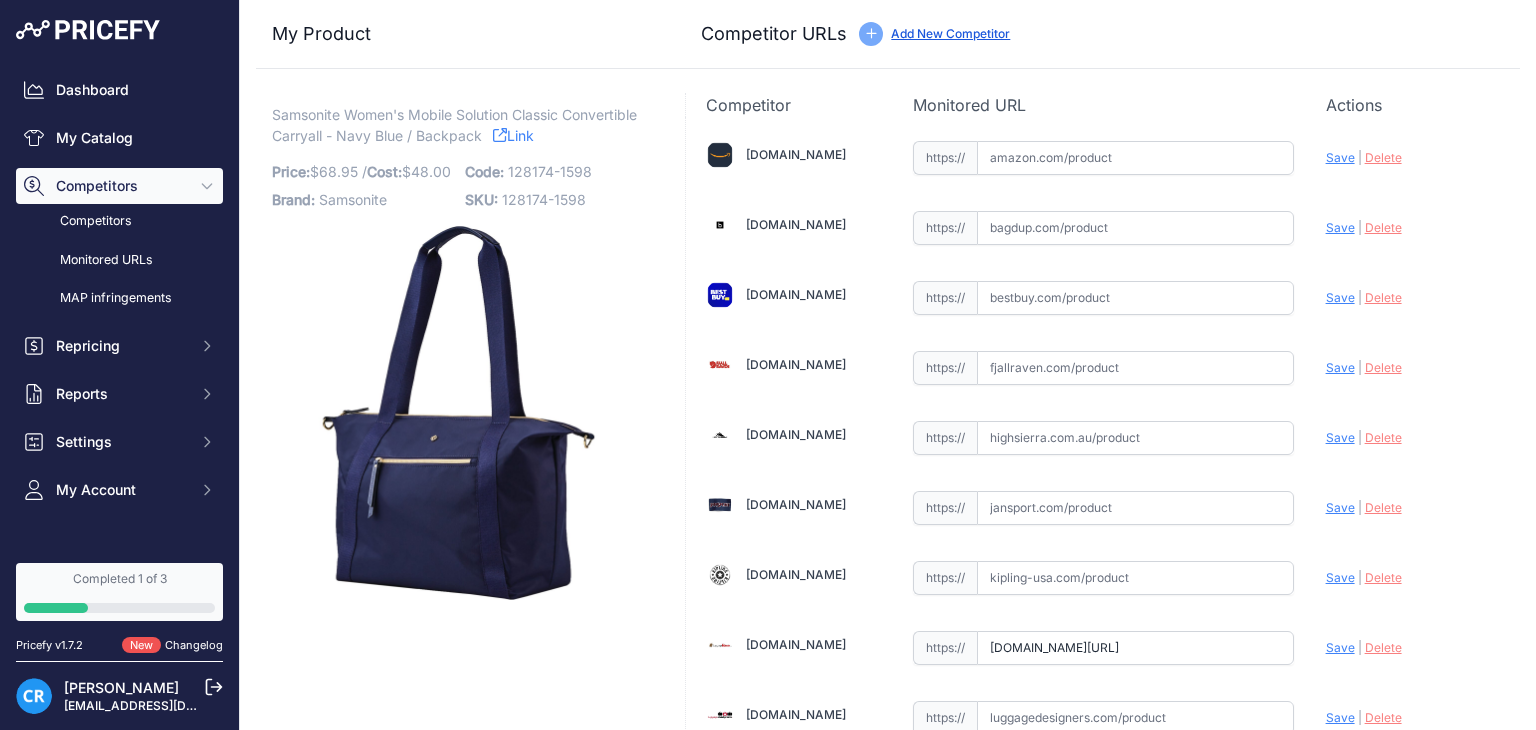 click on "My Product
Competitor URLs
Price: 68.95" at bounding box center [888, 758] 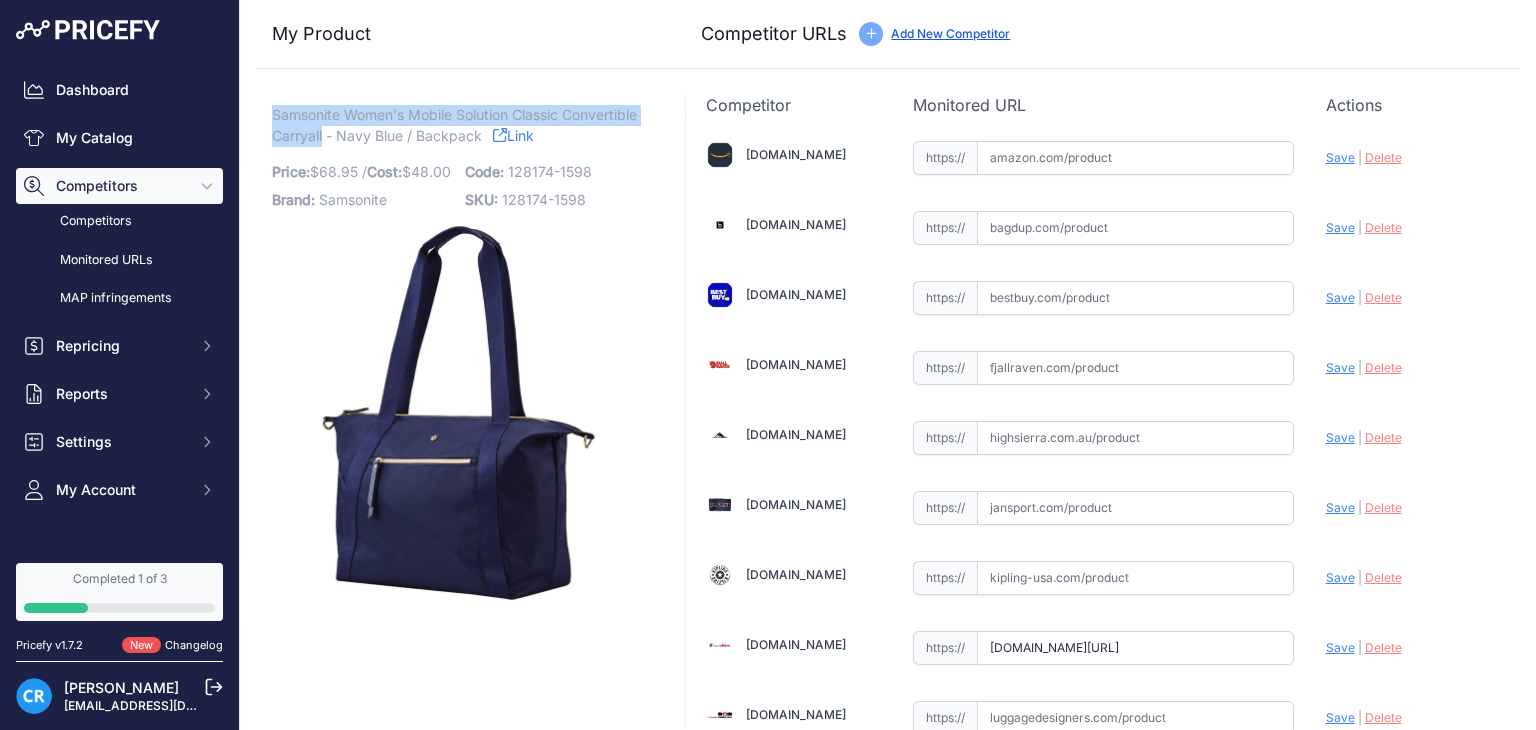 drag, startPoint x: 270, startPoint y: 113, endPoint x: 402, endPoint y: 136, distance: 133.9888 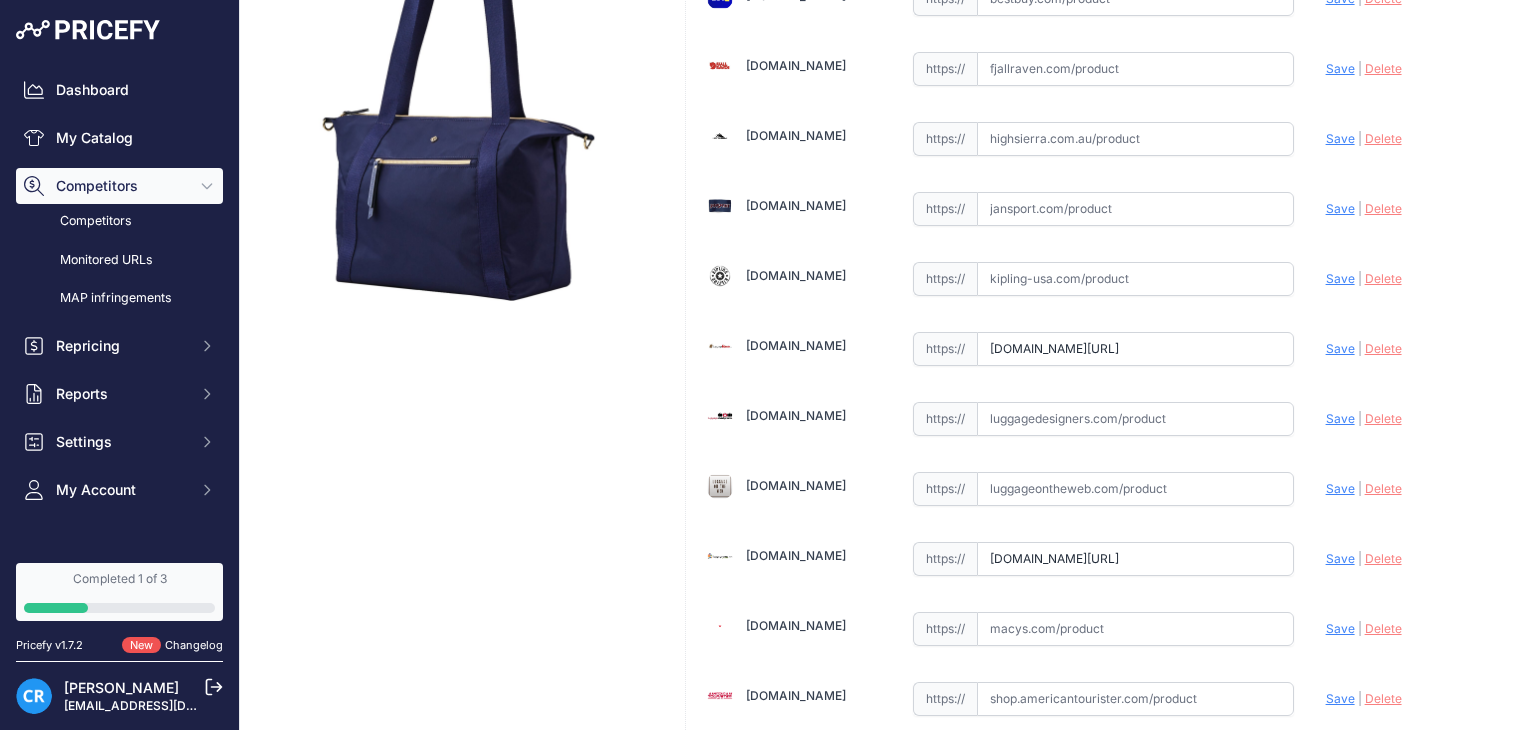 scroll, scrollTop: 300, scrollLeft: 0, axis: vertical 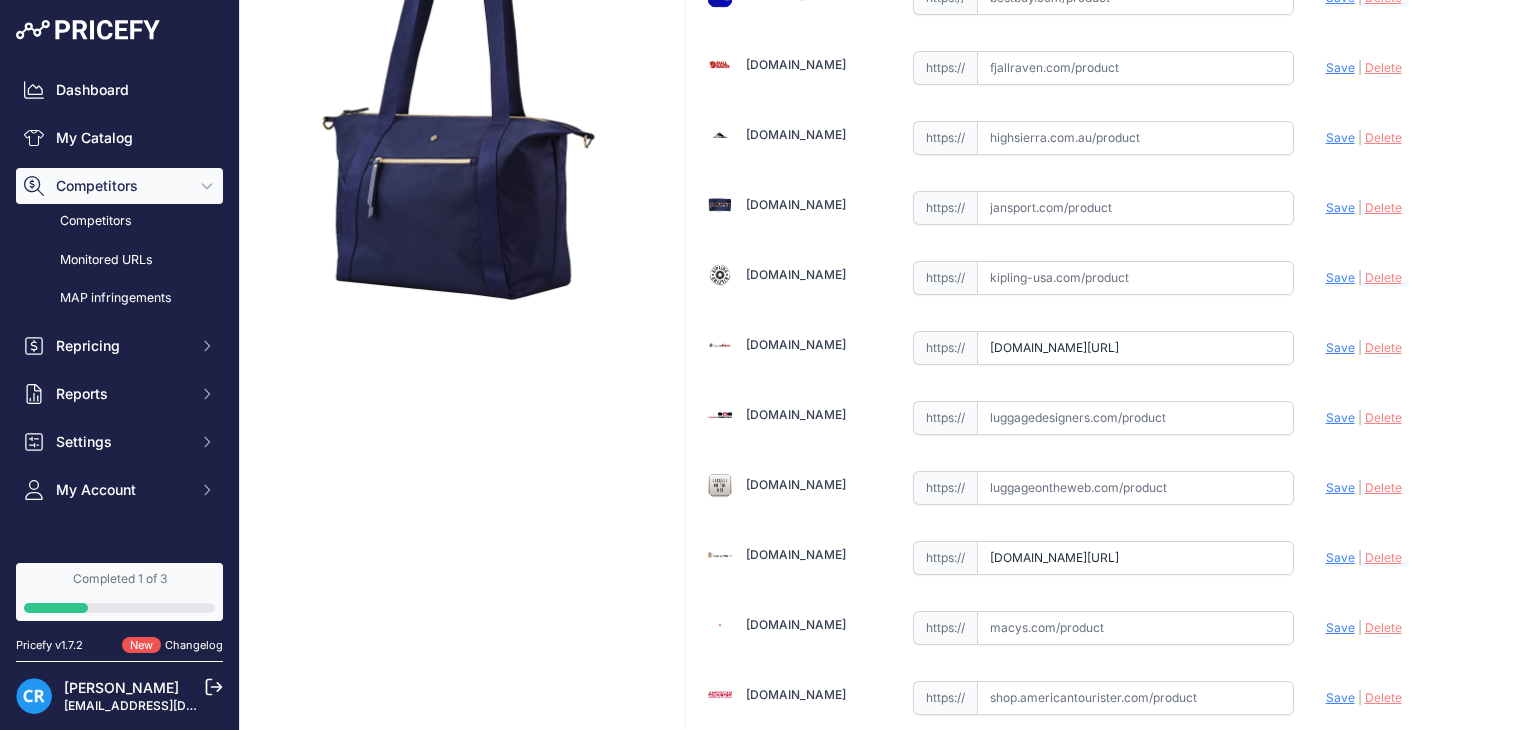 click on "[DOMAIN_NAME][URL]" at bounding box center [1135, 348] 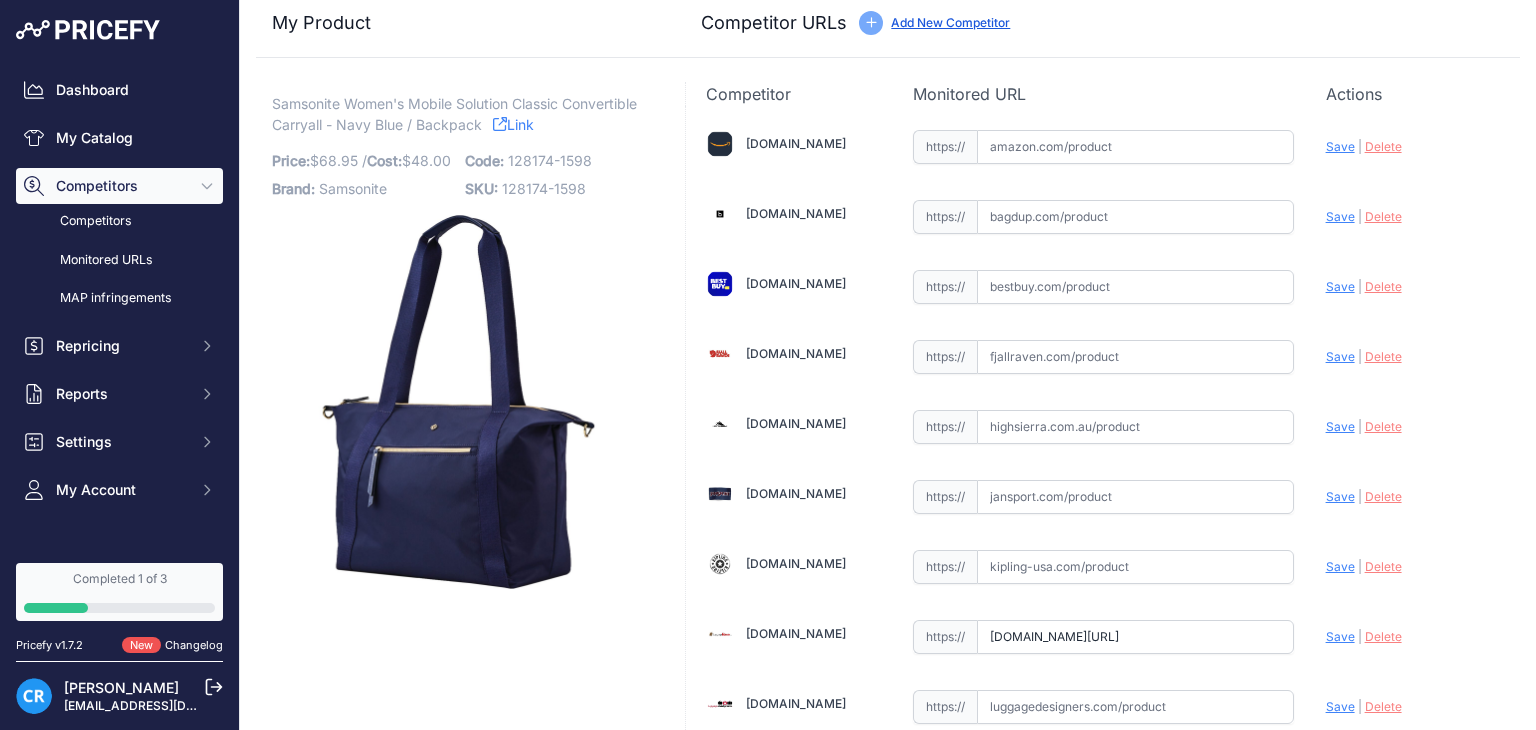 scroll, scrollTop: 0, scrollLeft: 0, axis: both 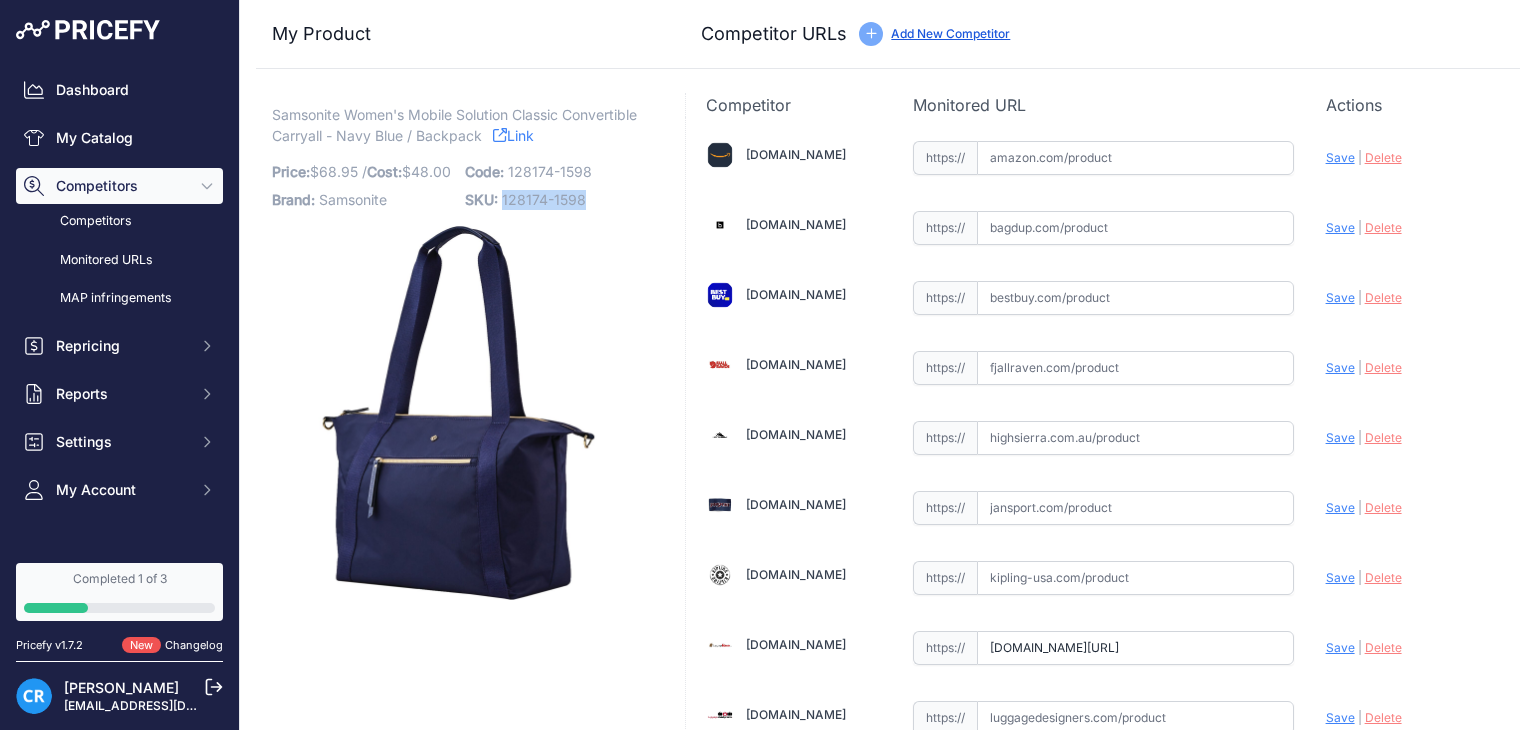 drag, startPoint x: 592, startPoint y: 201, endPoint x: 499, endPoint y: 200, distance: 93.00538 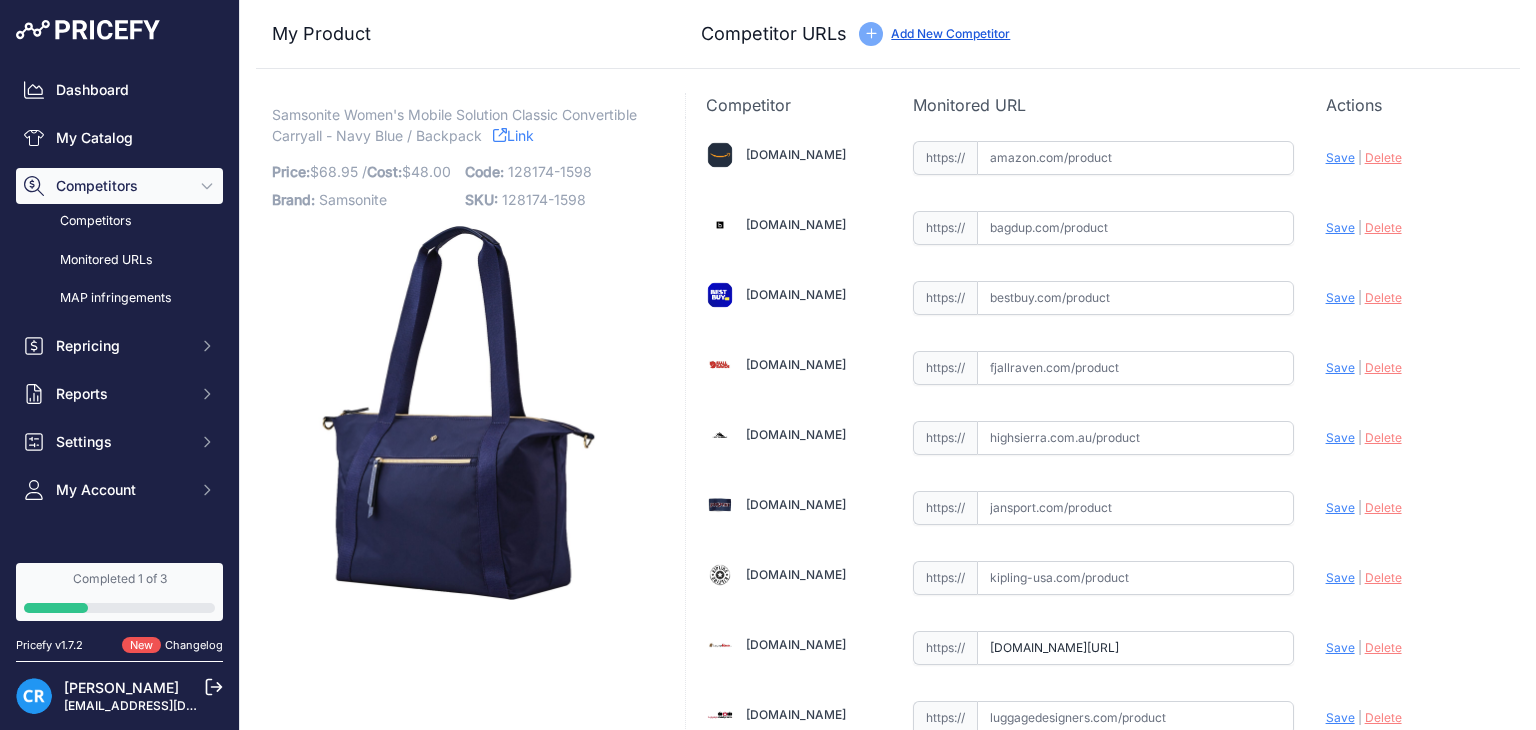 click on "My Product
Competitor URLs
Price: 68.95" at bounding box center (888, 758) 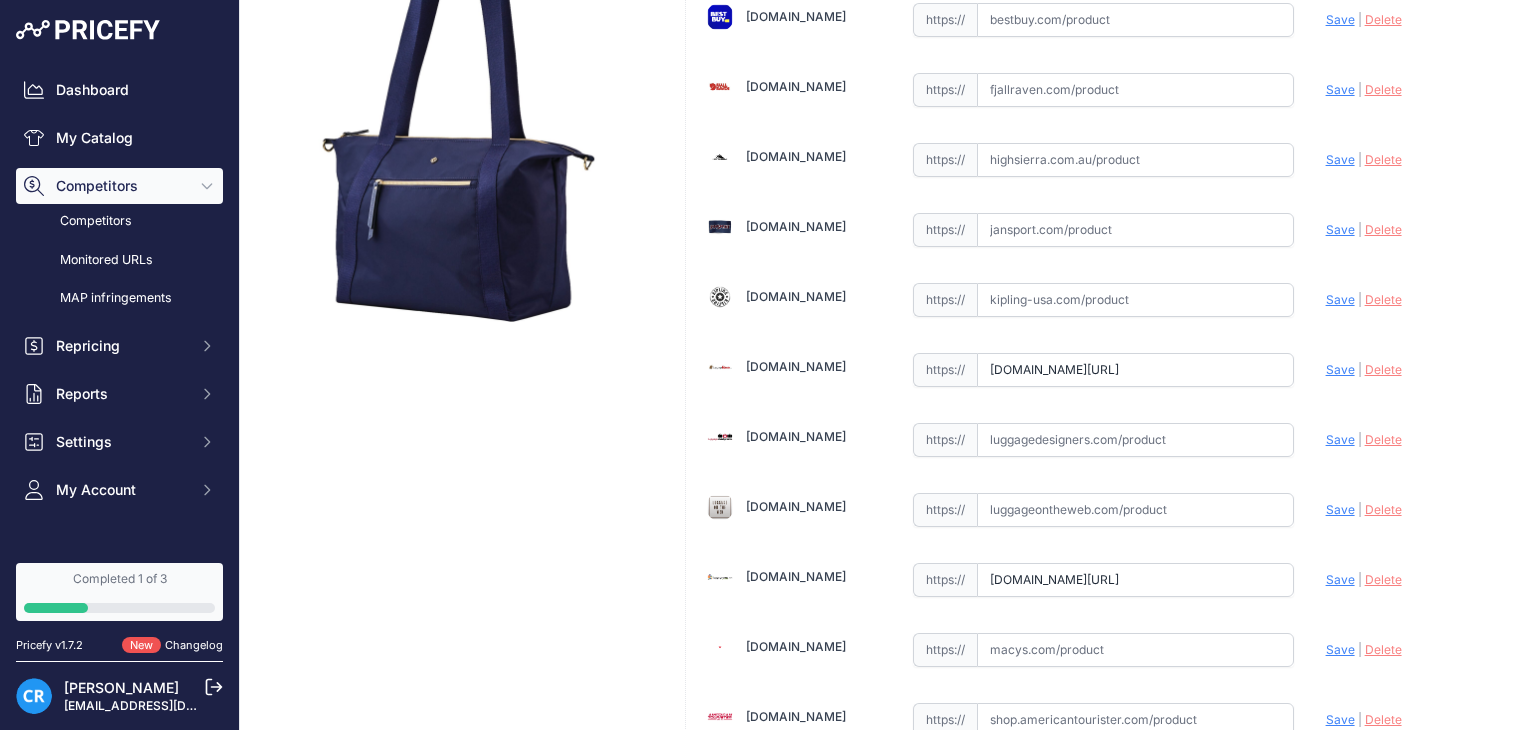 scroll, scrollTop: 0, scrollLeft: 0, axis: both 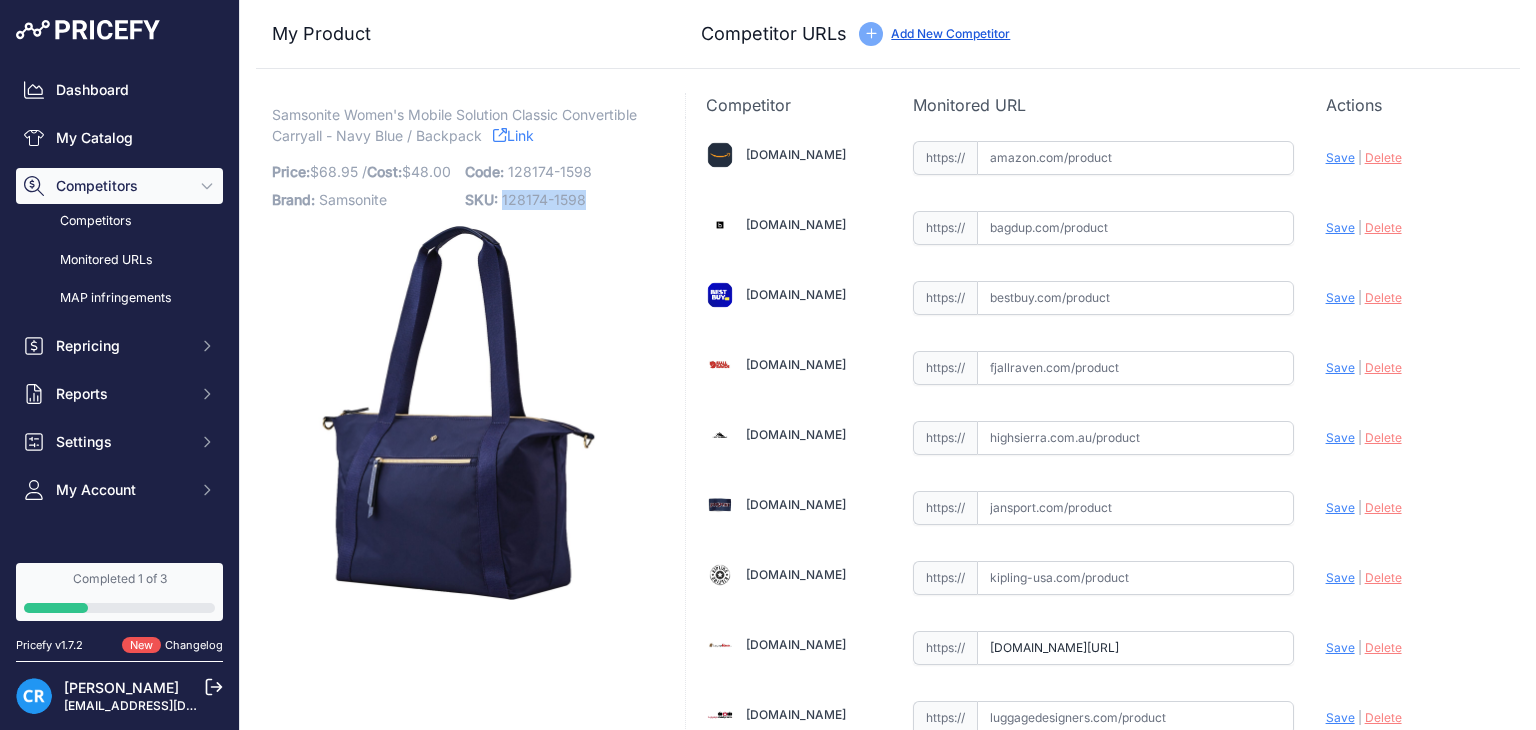 drag, startPoint x: 592, startPoint y: 198, endPoint x: 500, endPoint y: 209, distance: 92.65527 